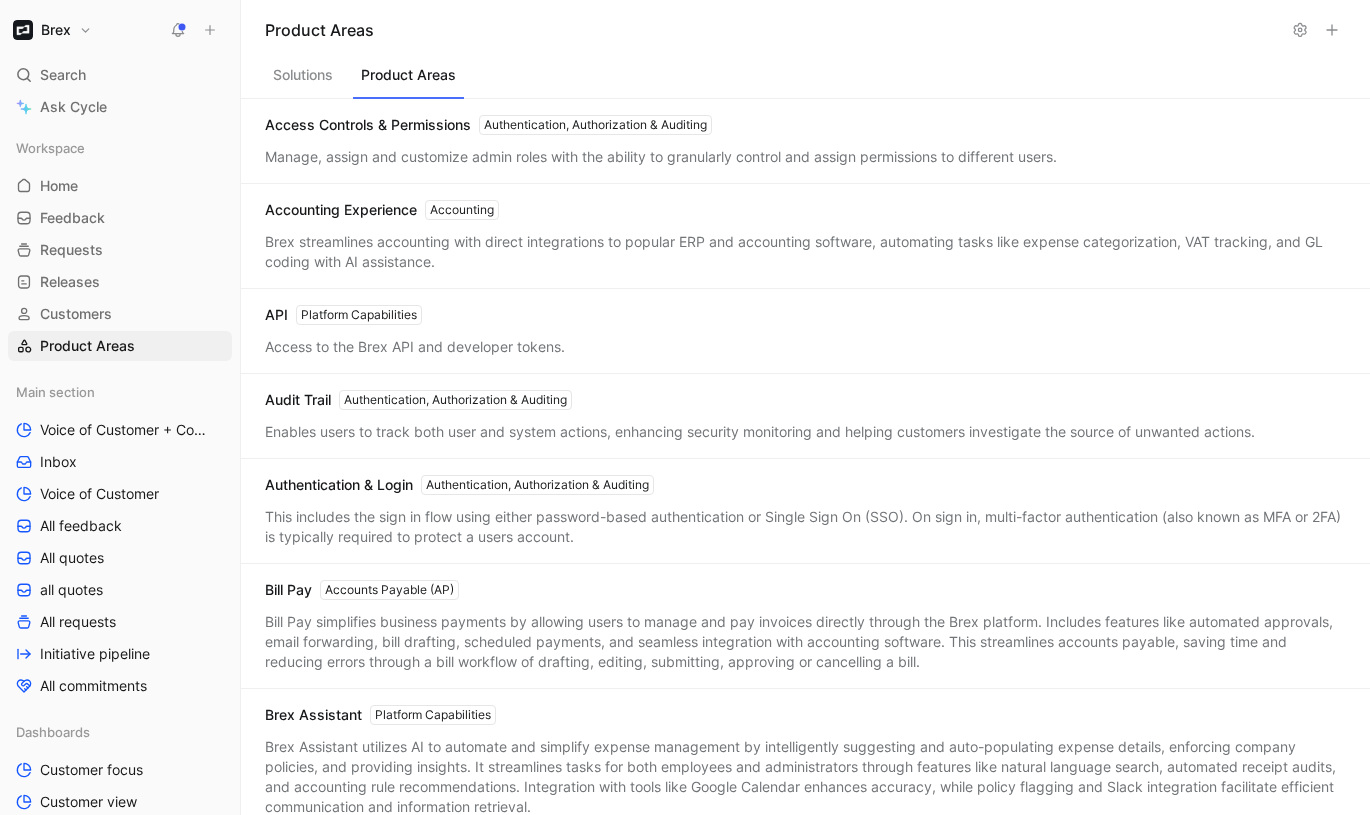 scroll, scrollTop: 0, scrollLeft: 0, axis: both 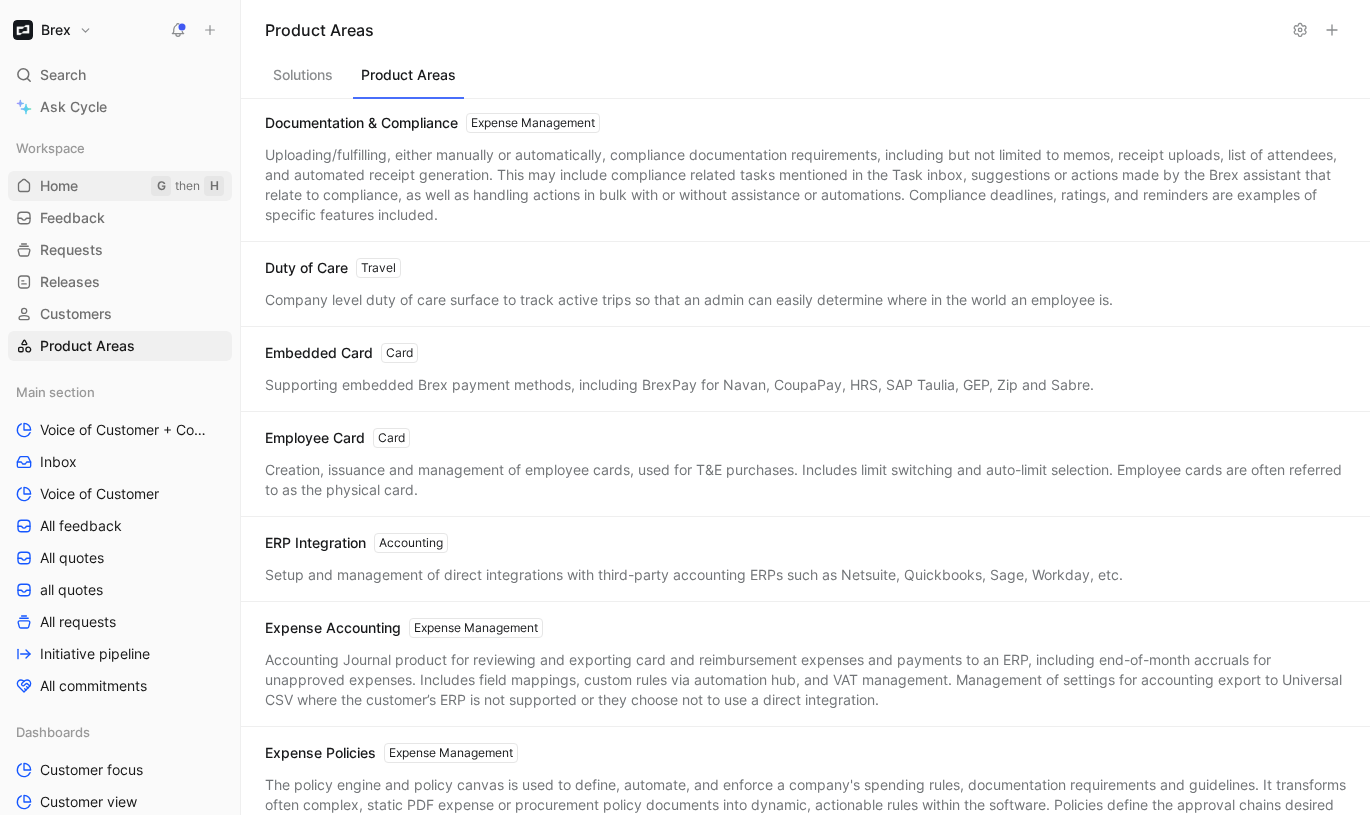 click on "Home G then H" at bounding box center (120, 186) 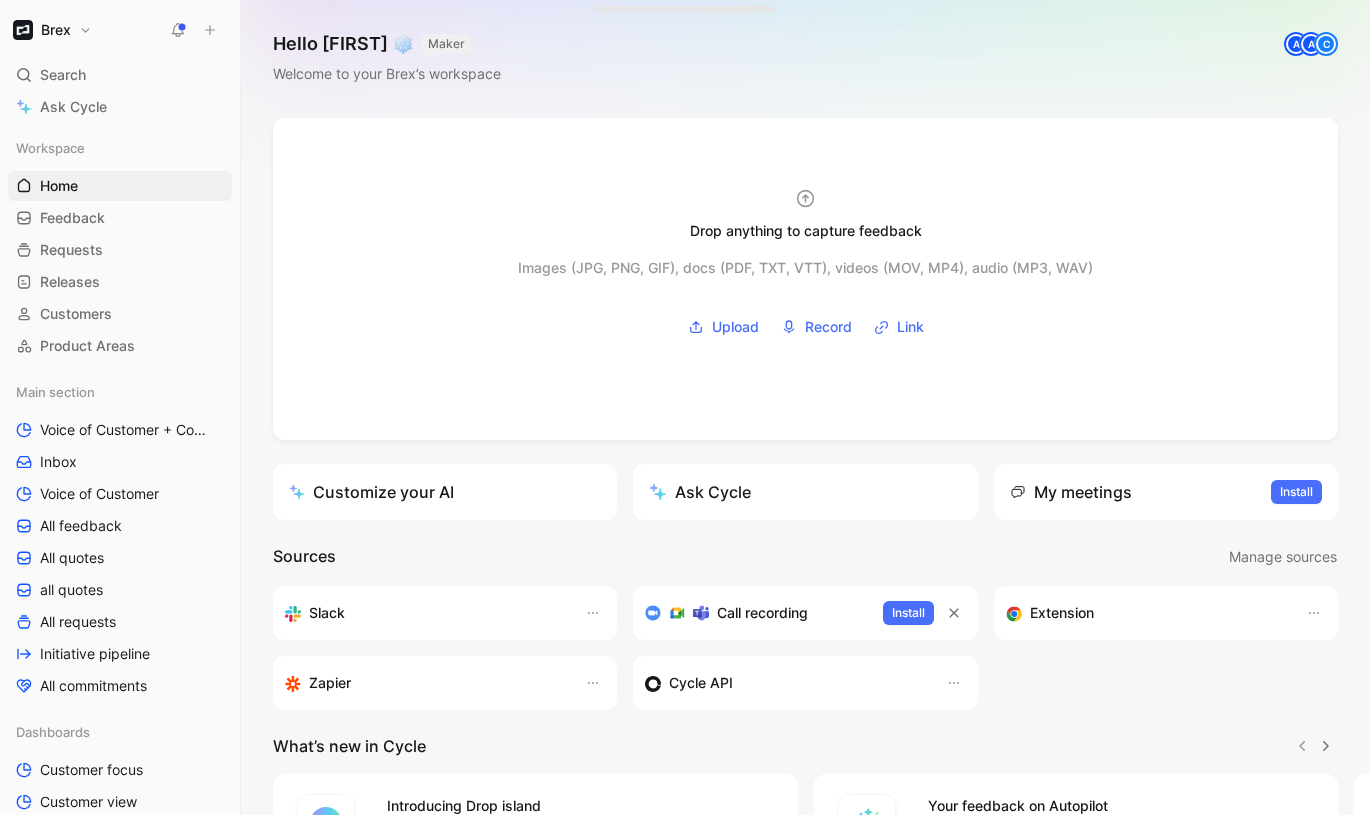 click on "Call recording" at bounding box center [762, 613] 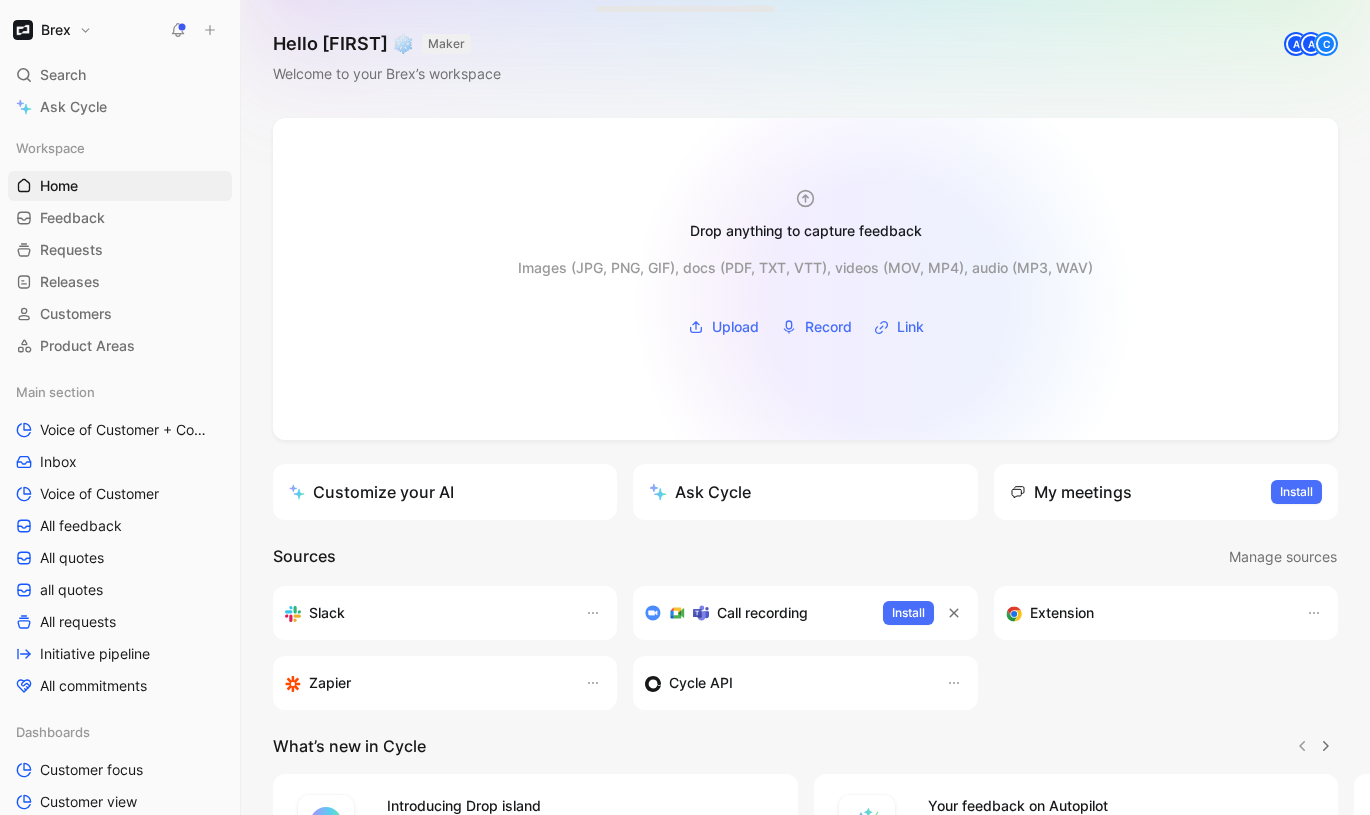 scroll, scrollTop: 247, scrollLeft: 0, axis: vertical 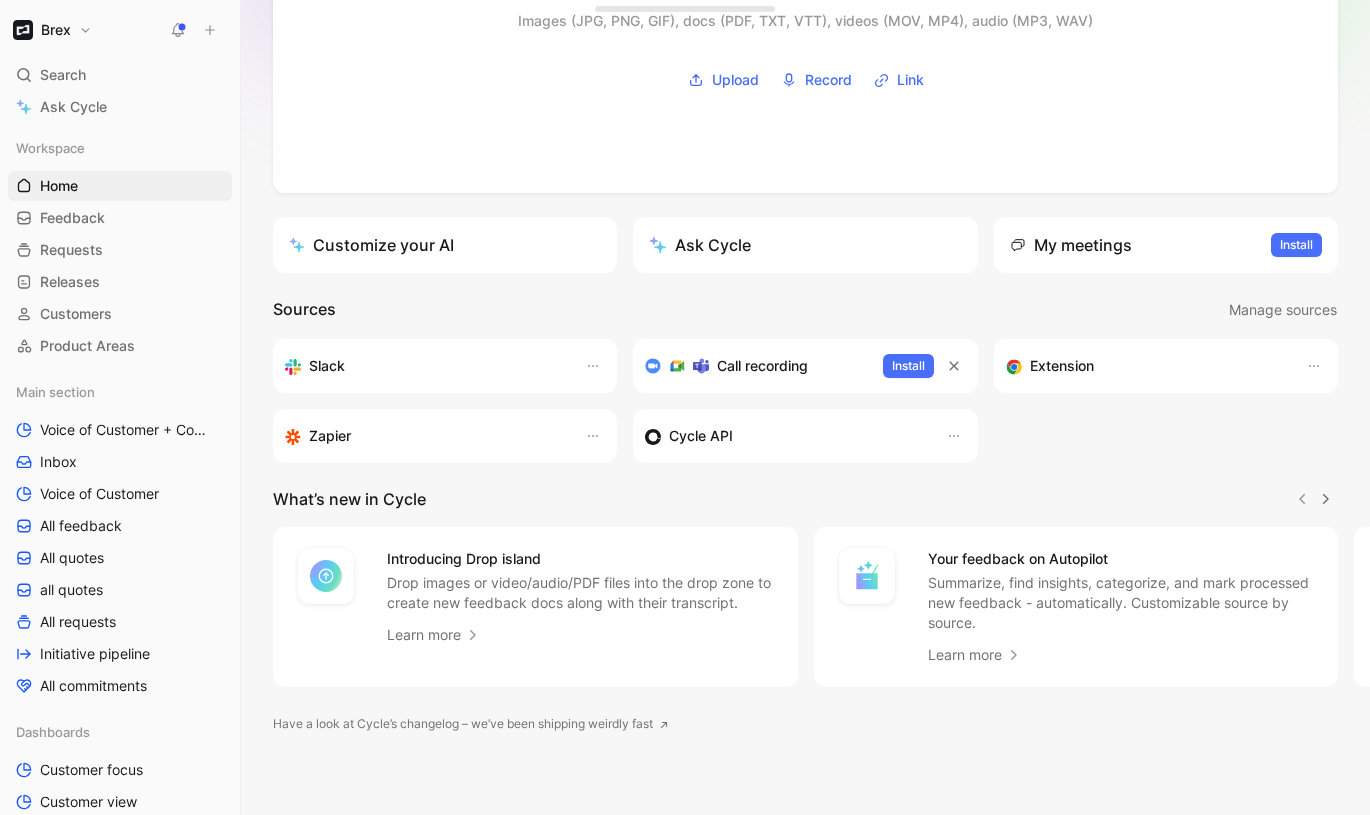 click on "Slack" at bounding box center [445, 366] 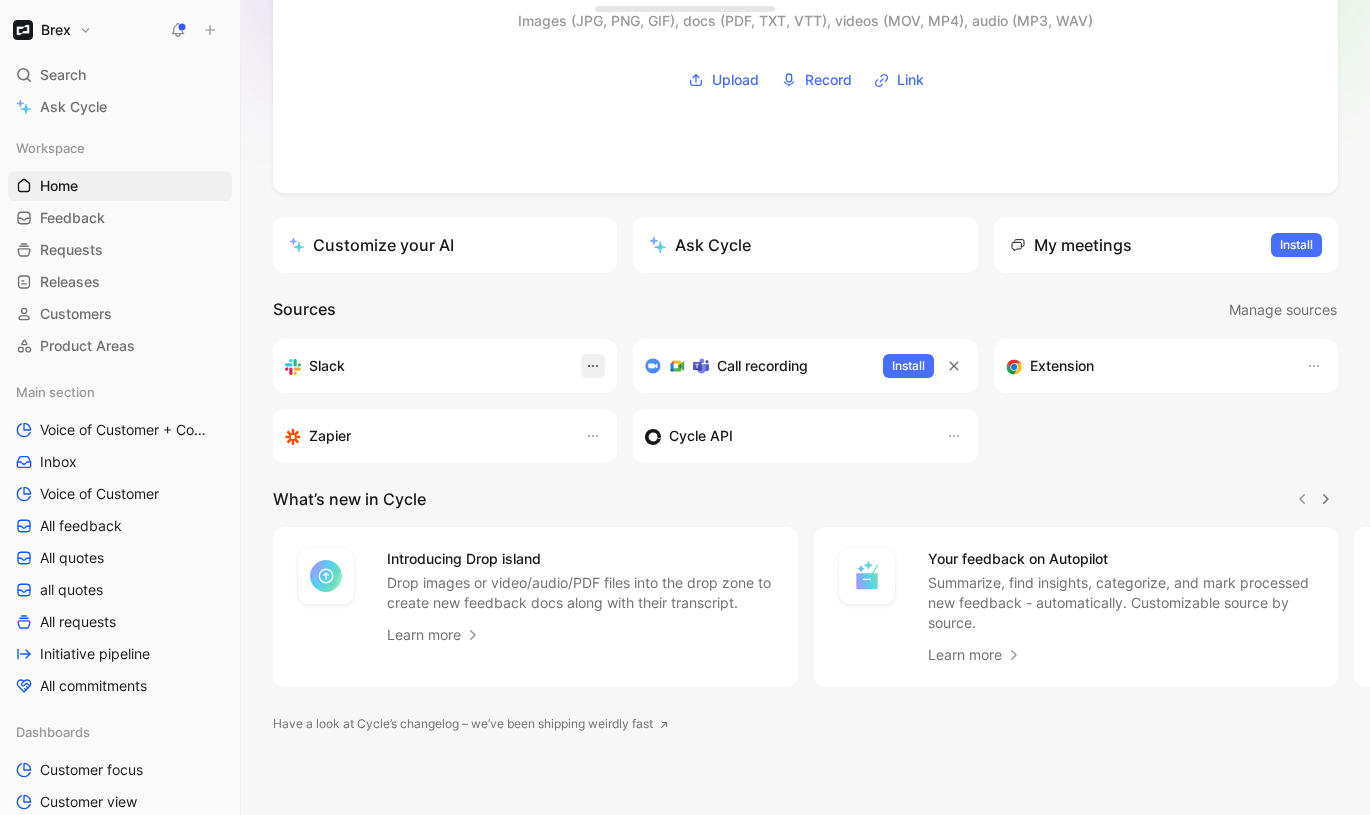 click at bounding box center [593, 366] 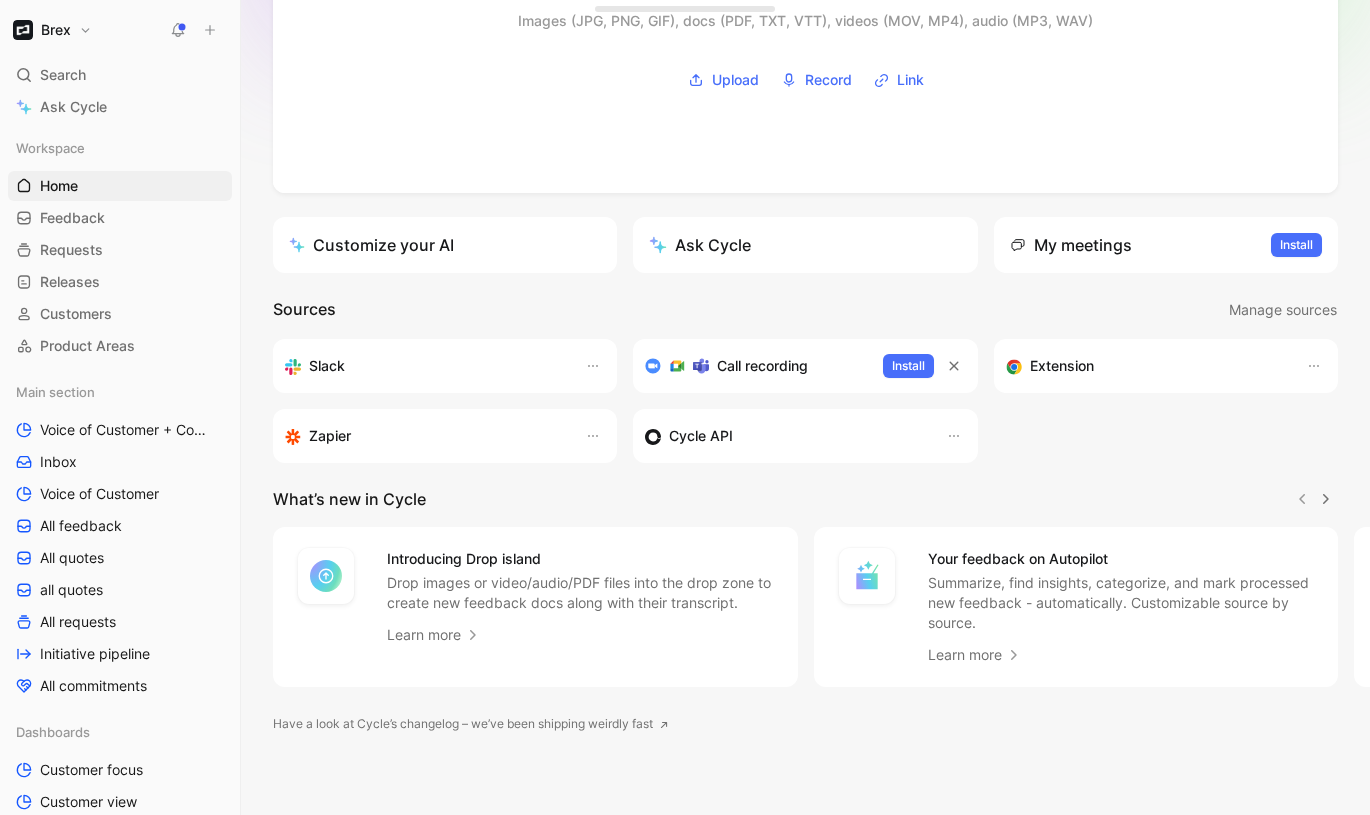 click 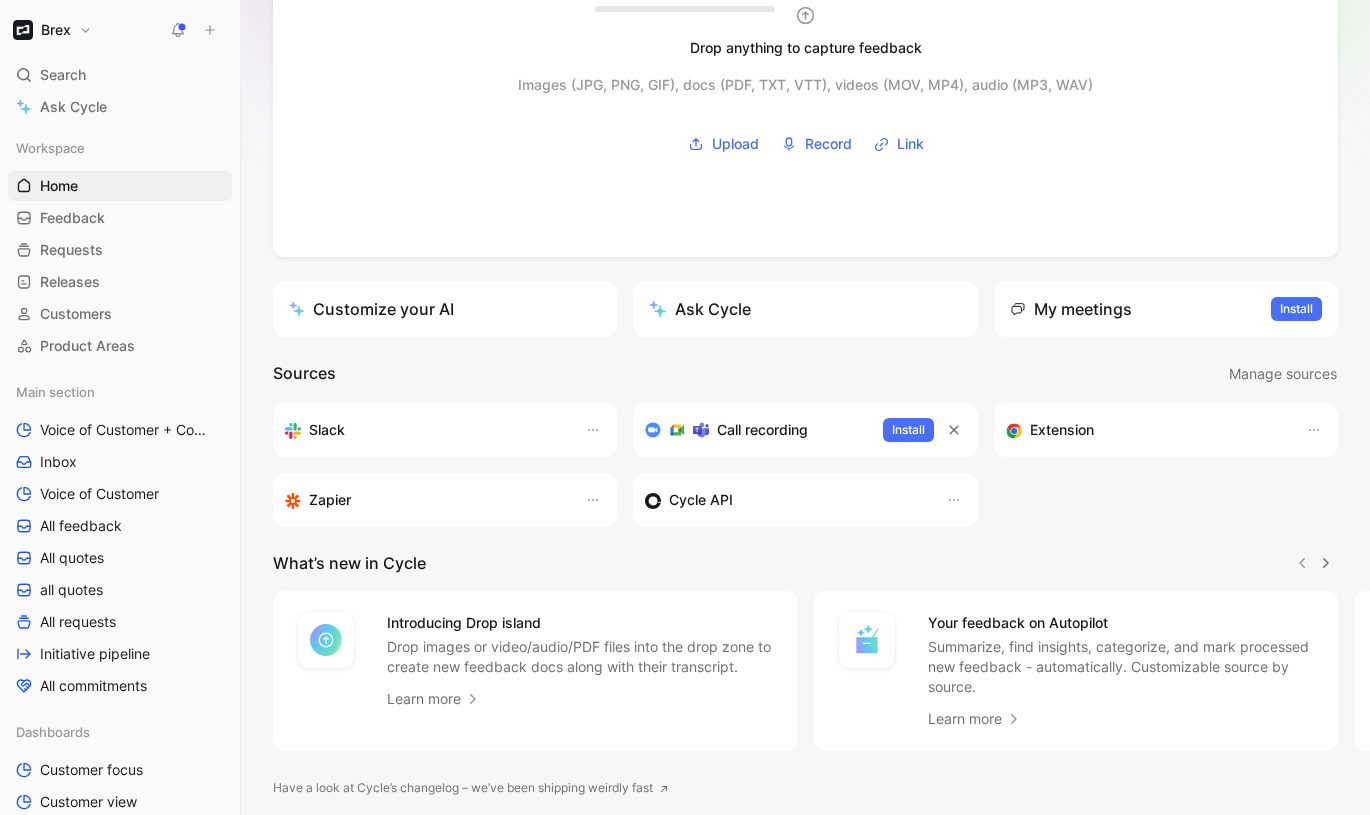 scroll, scrollTop: 184, scrollLeft: 0, axis: vertical 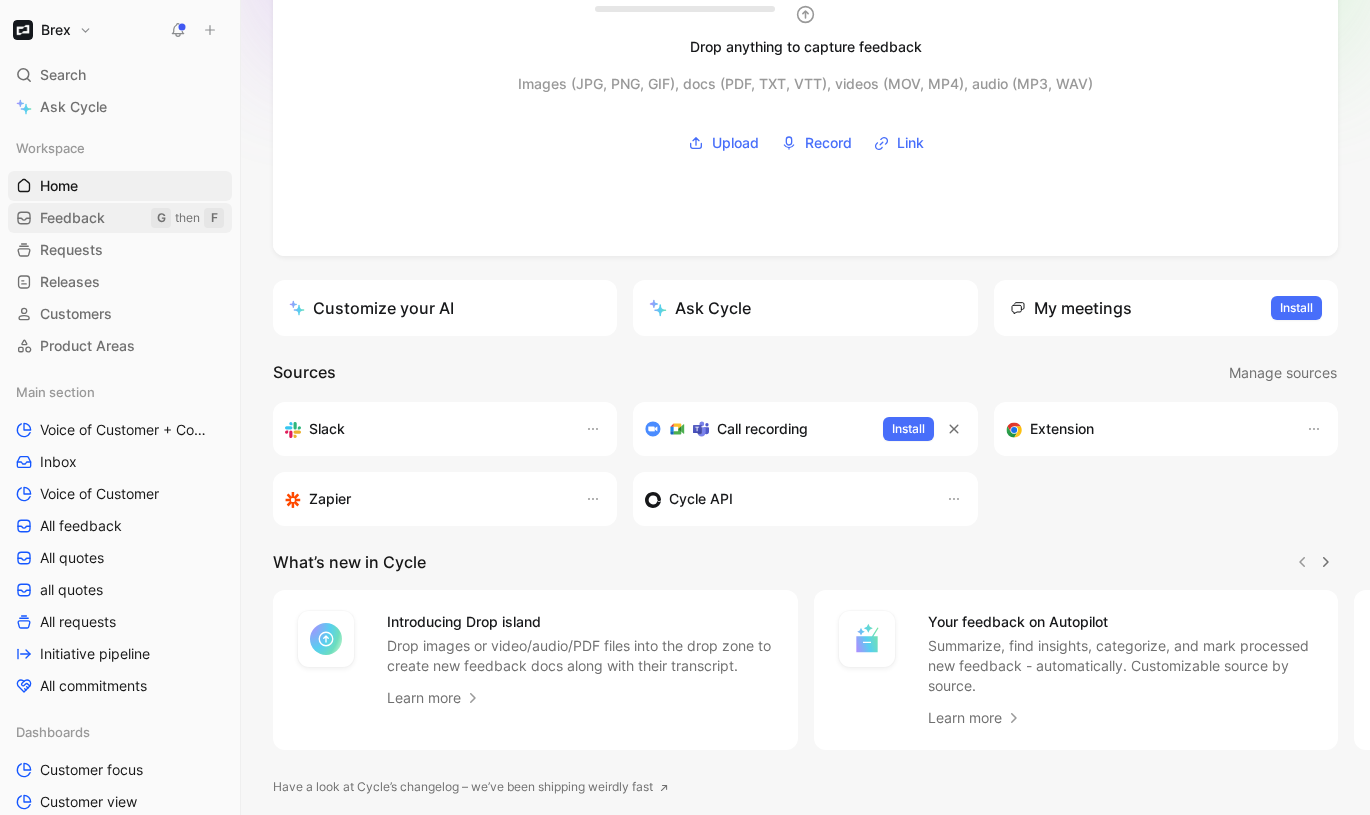 click on "Feedback G then F" at bounding box center [120, 218] 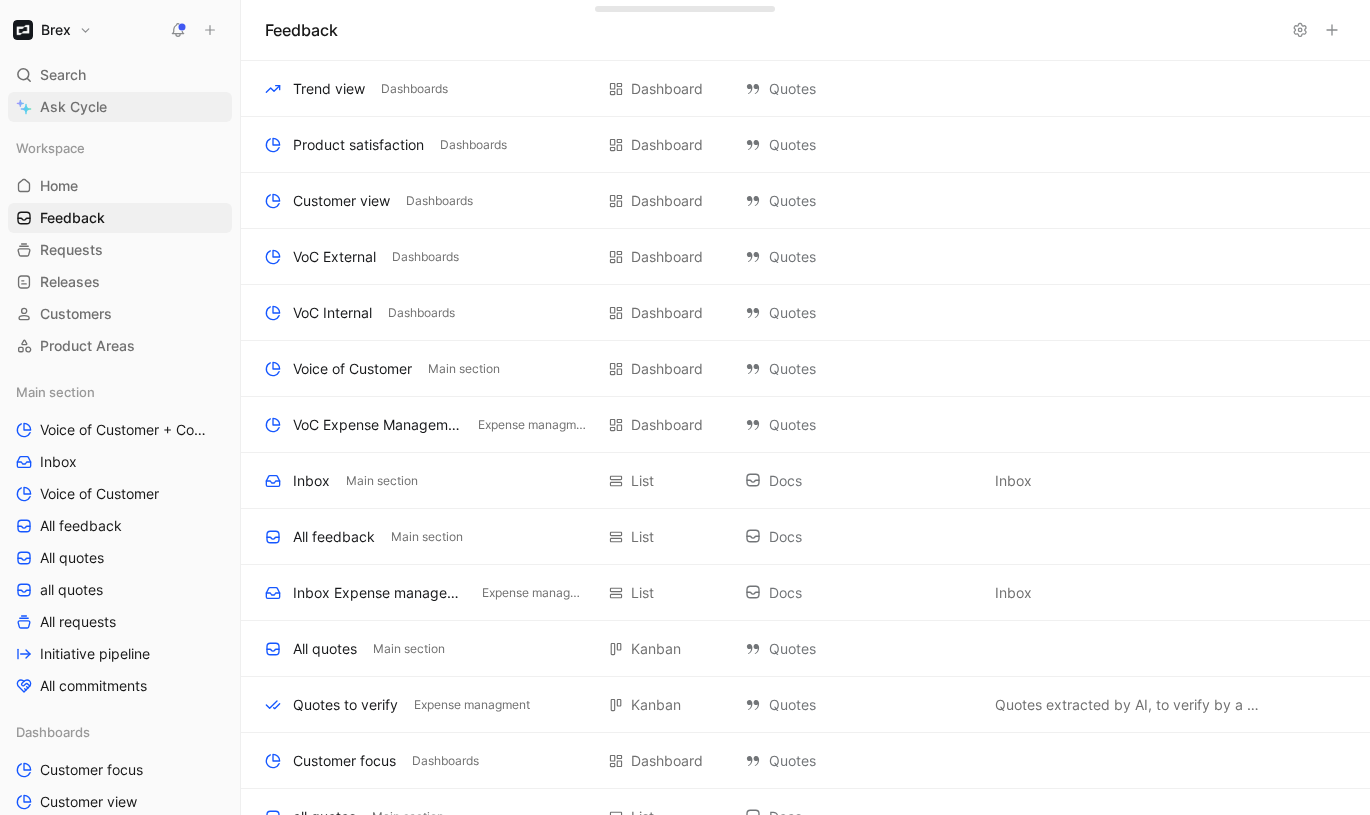 click on "Ask Cycle" at bounding box center [73, 107] 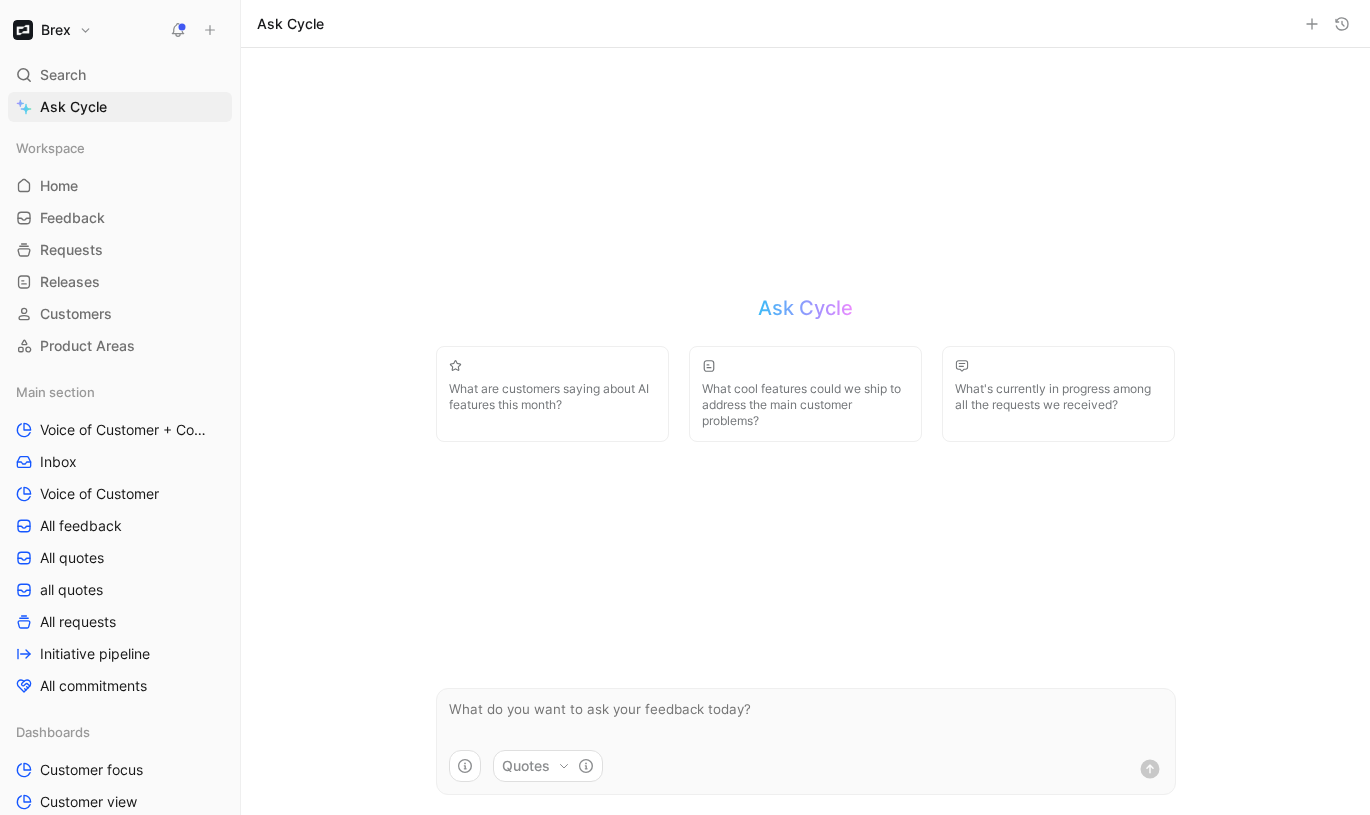 click at bounding box center (806, 719) 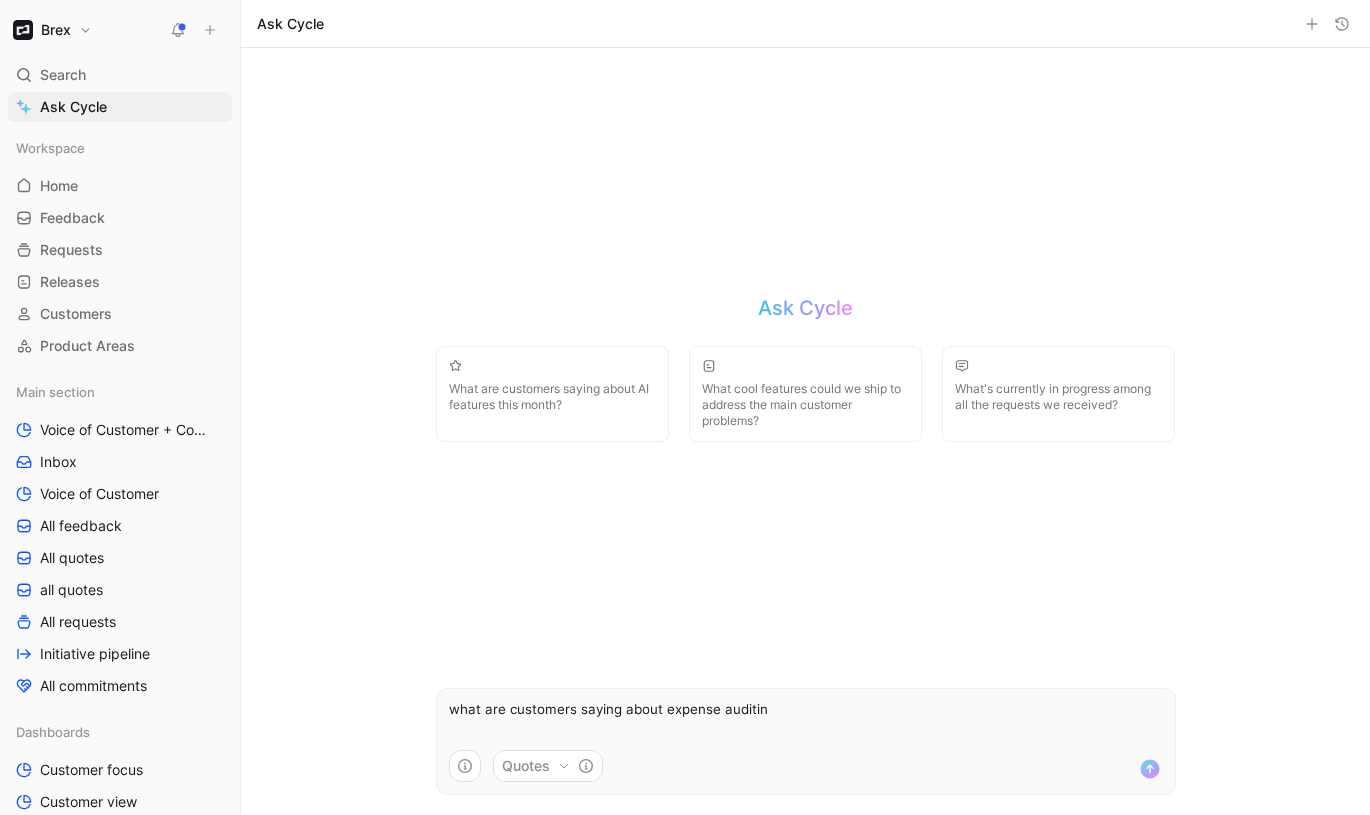 type on "what are customers saying about expense auditing" 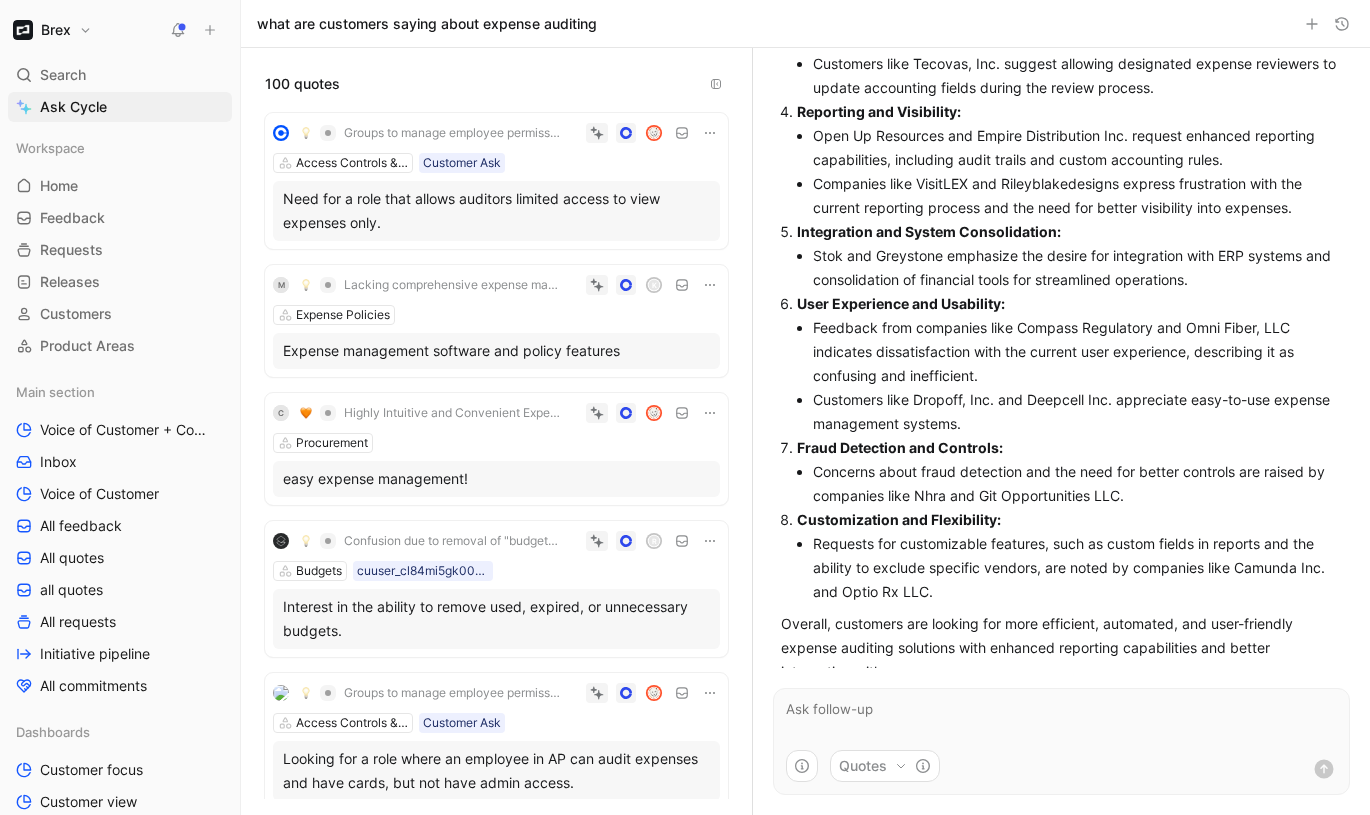 scroll, scrollTop: 436, scrollLeft: 0, axis: vertical 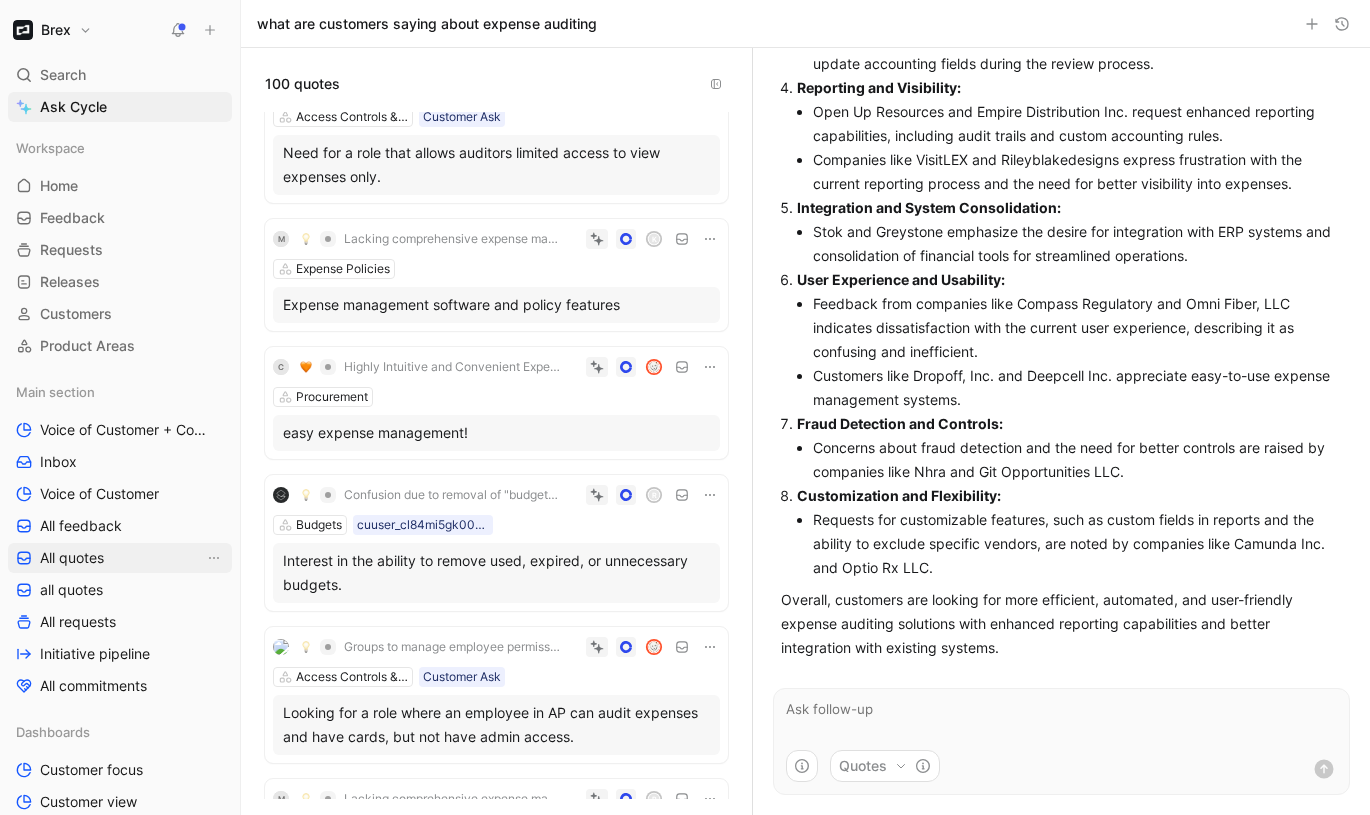 click on "All quotes" at bounding box center (120, 558) 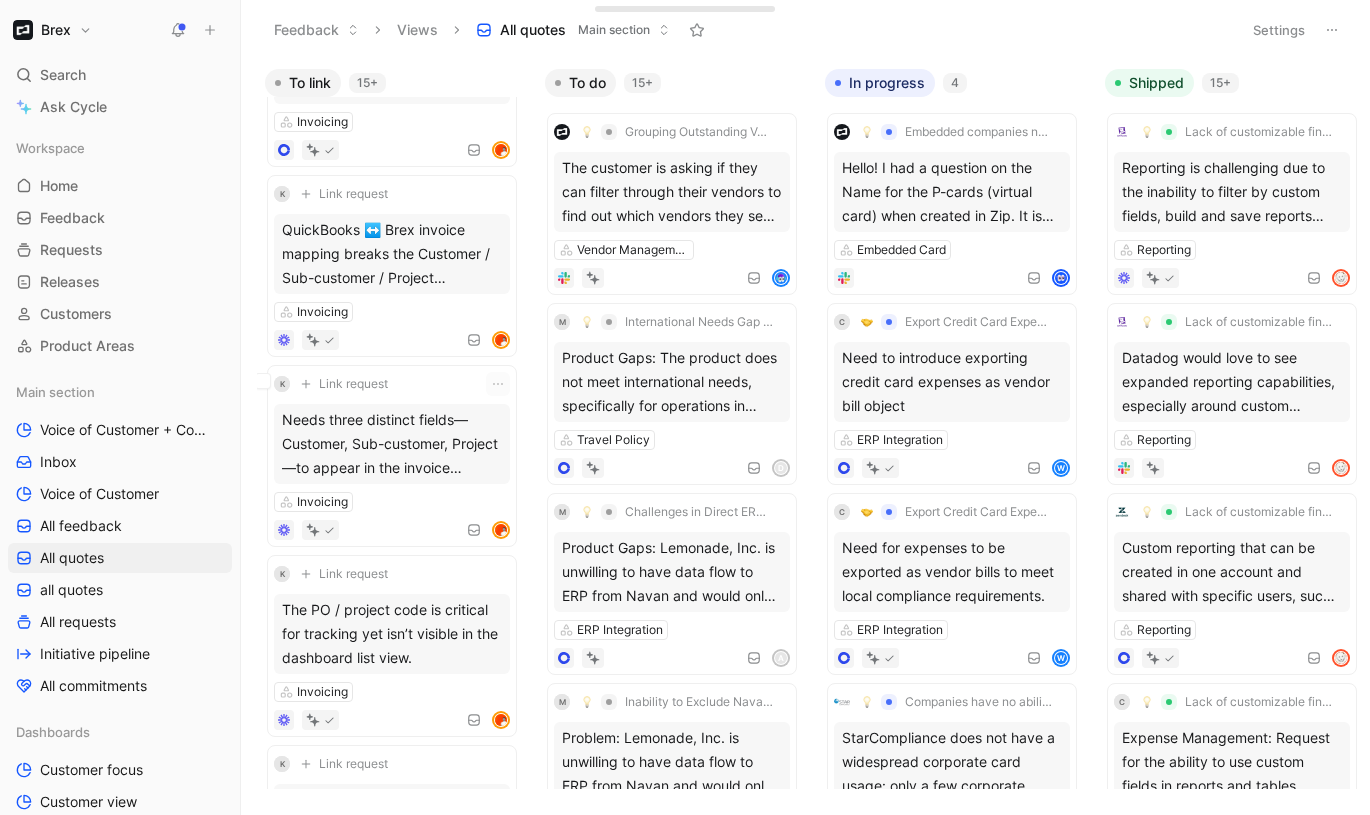 scroll, scrollTop: 949, scrollLeft: 0, axis: vertical 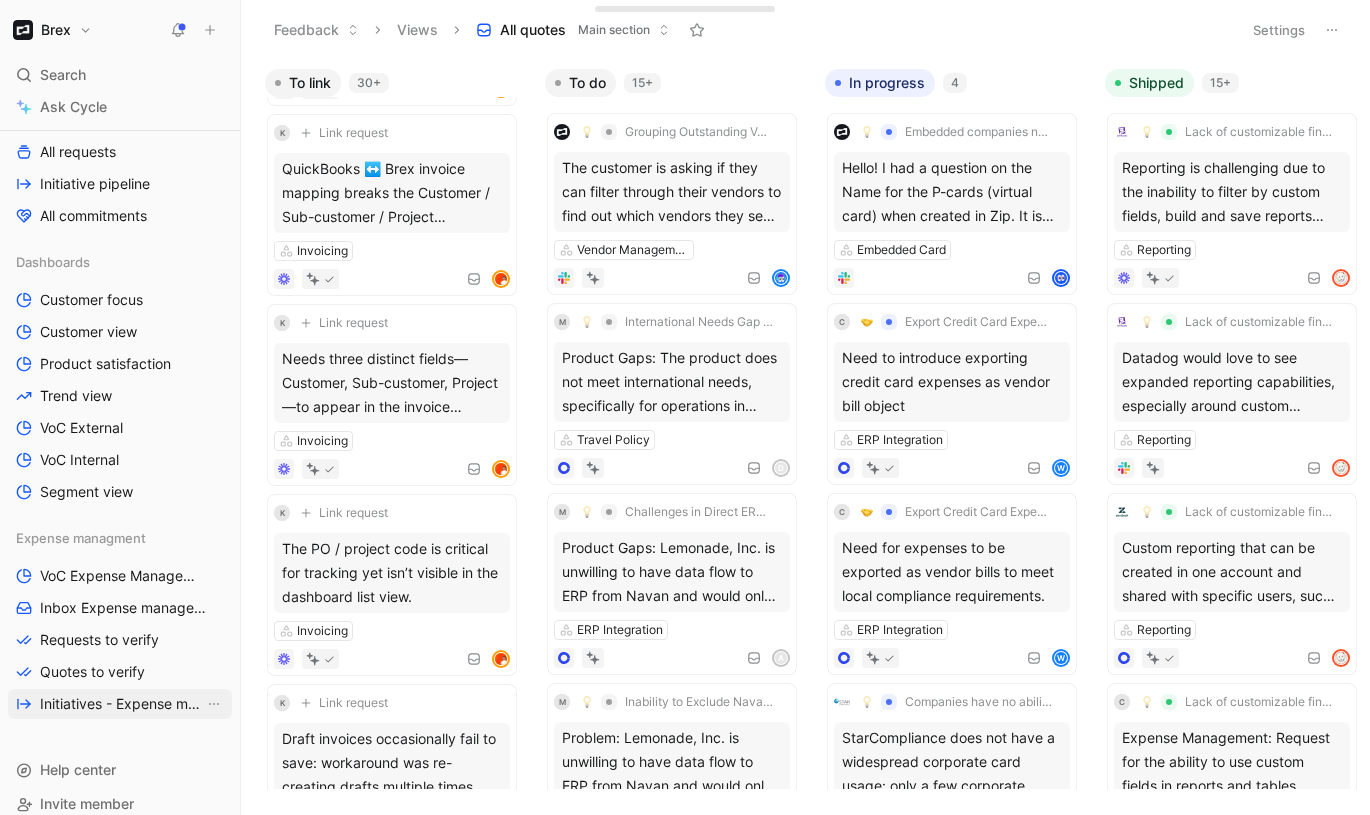 click on "Initiatives - Expense management" at bounding box center (122, 704) 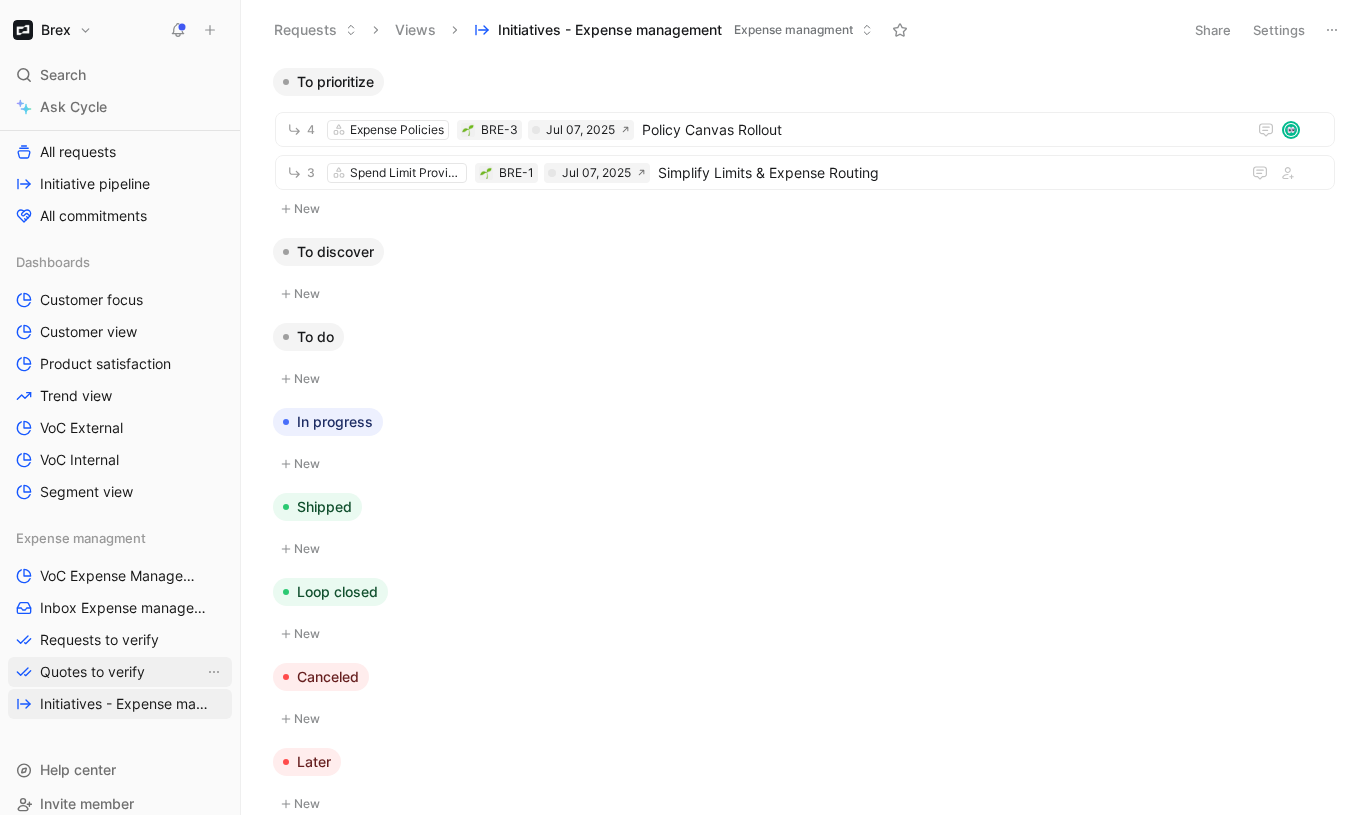 click on "Quotes to verify" at bounding box center (120, 672) 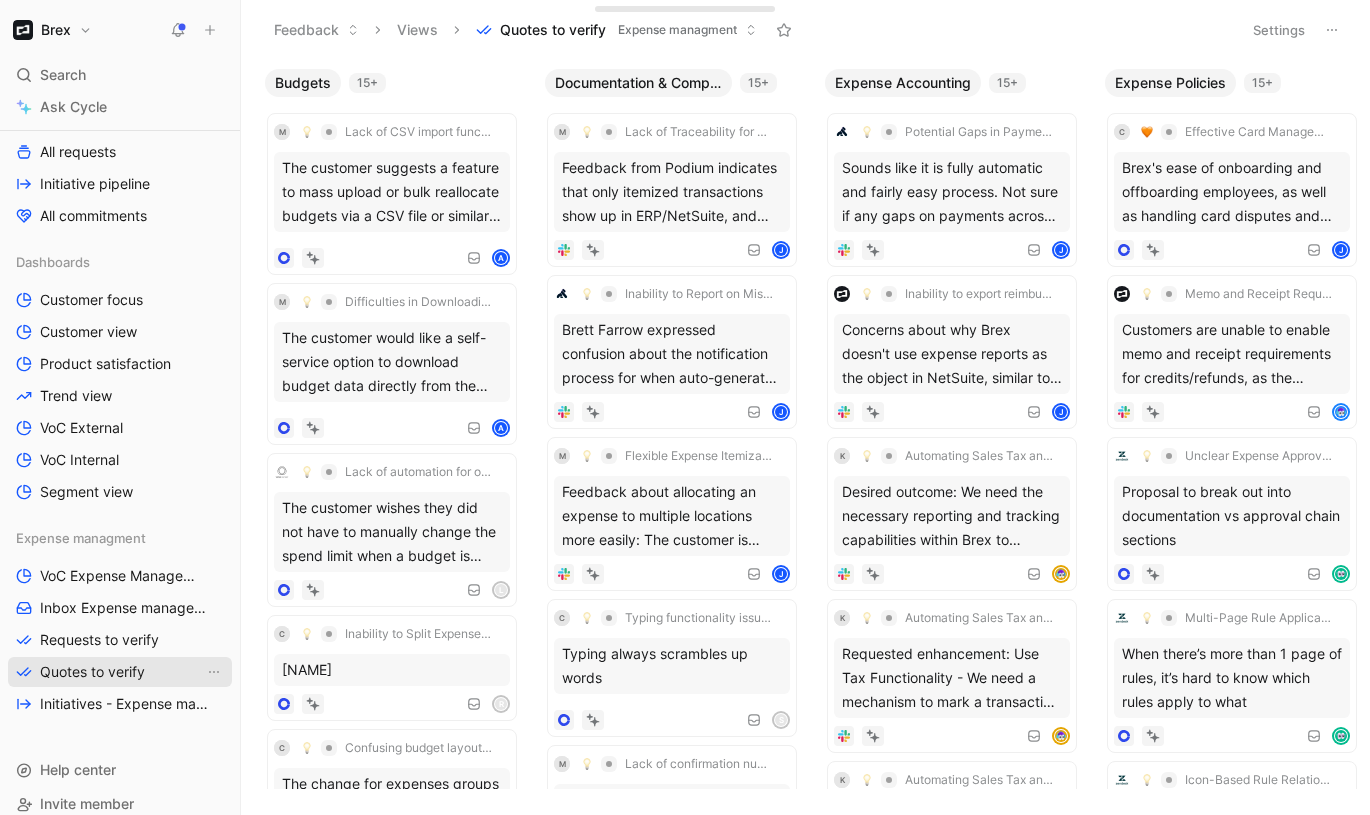 scroll, scrollTop: 490, scrollLeft: 0, axis: vertical 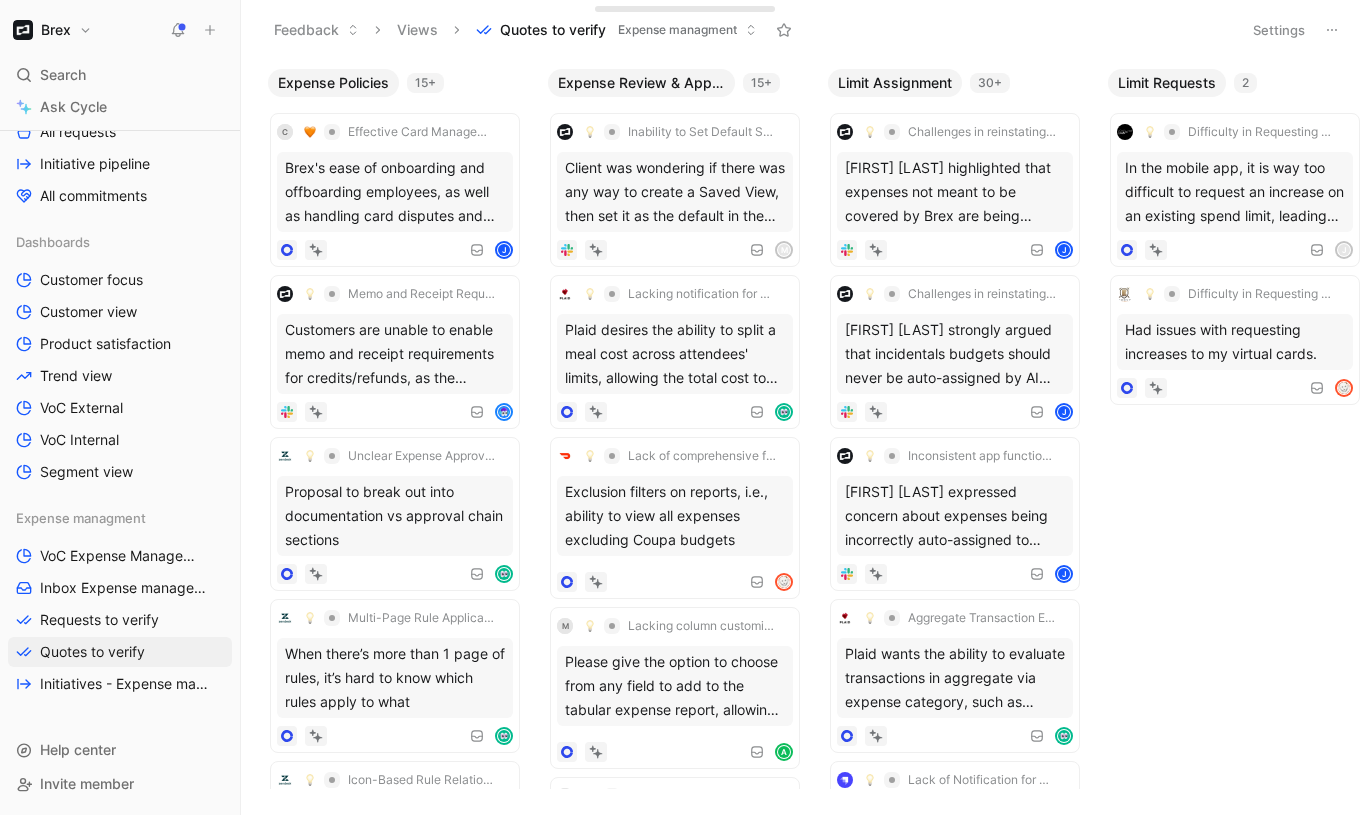 click on "Expense Review & Approval" at bounding box center [641, 83] 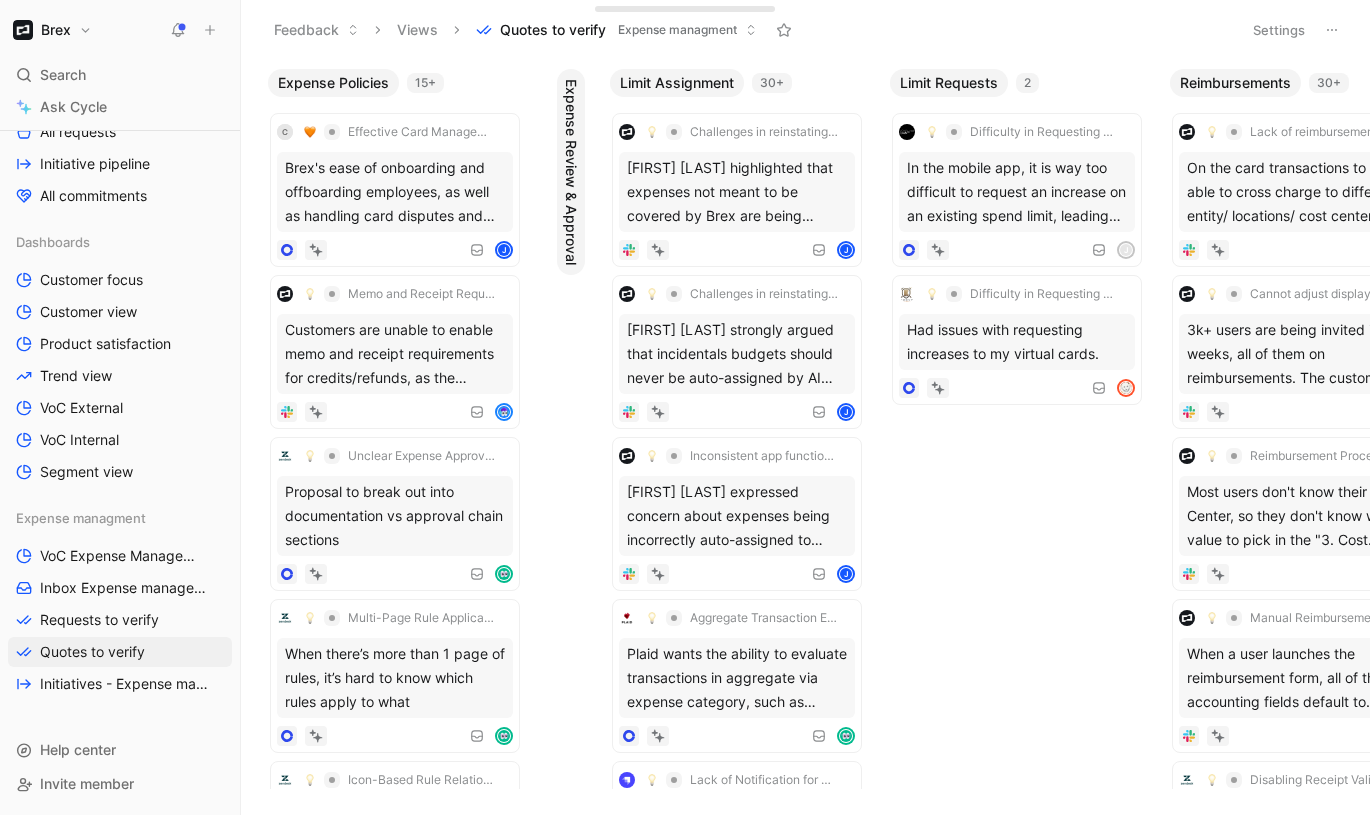 click on "Expense Review & Approval" at bounding box center (571, 172) 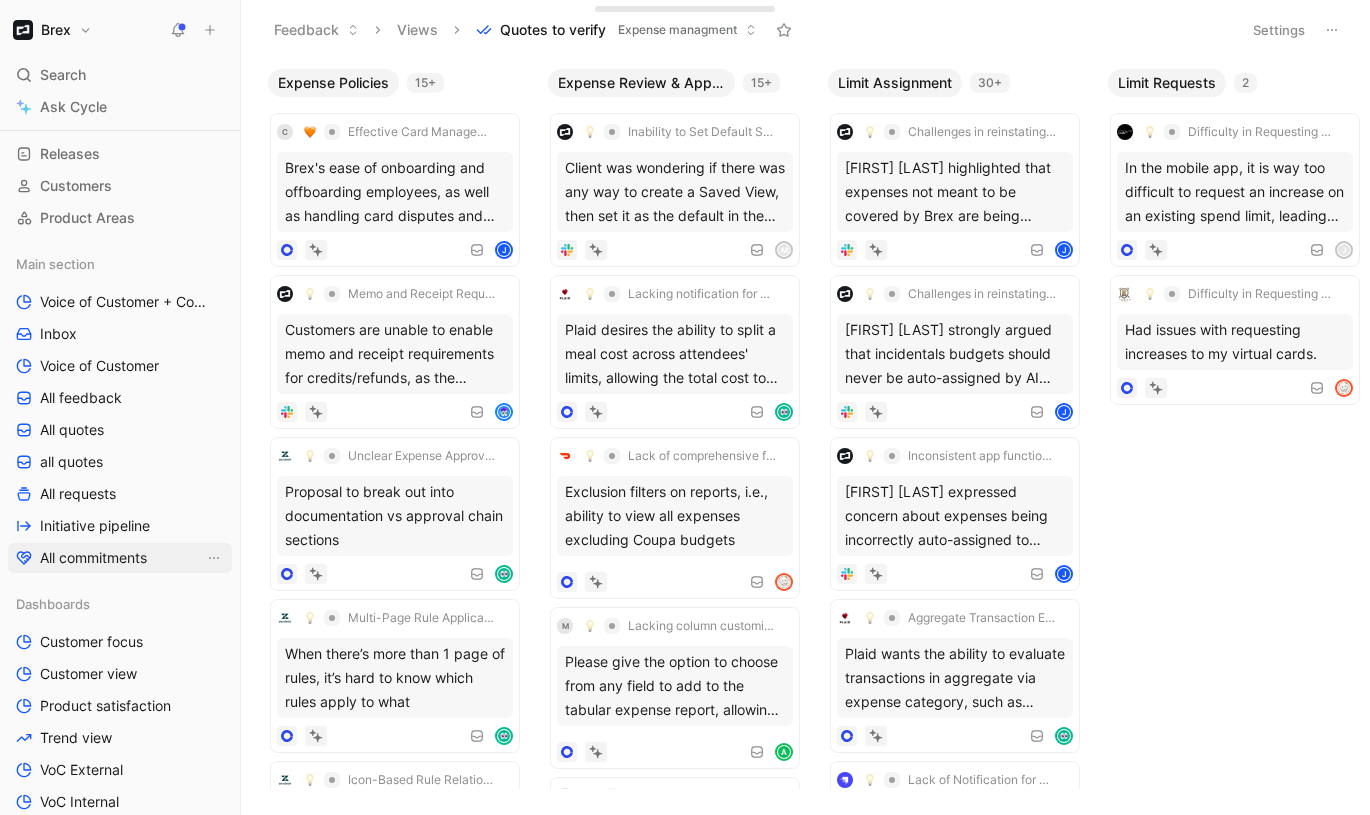 scroll, scrollTop: 0, scrollLeft: 0, axis: both 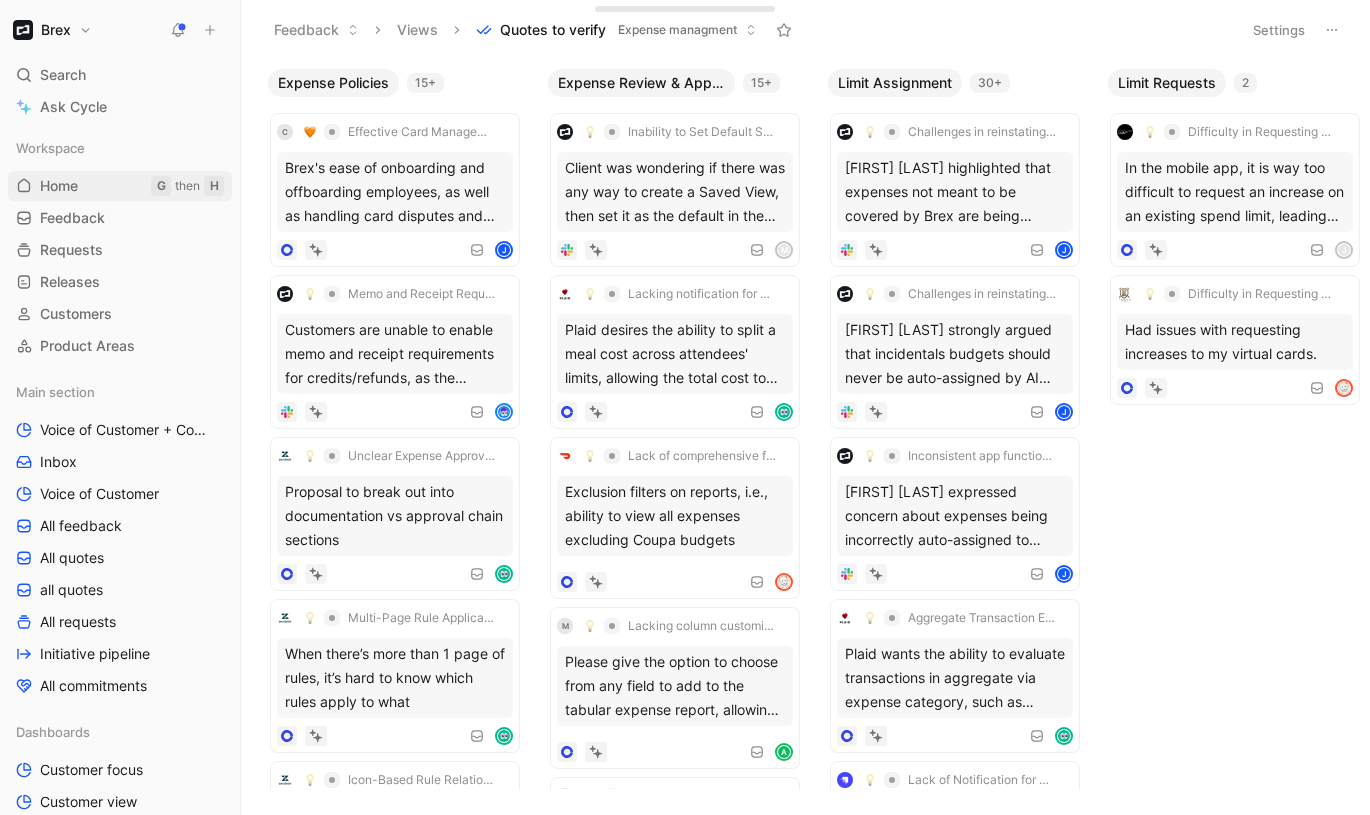 click on "Home G then H" at bounding box center (120, 186) 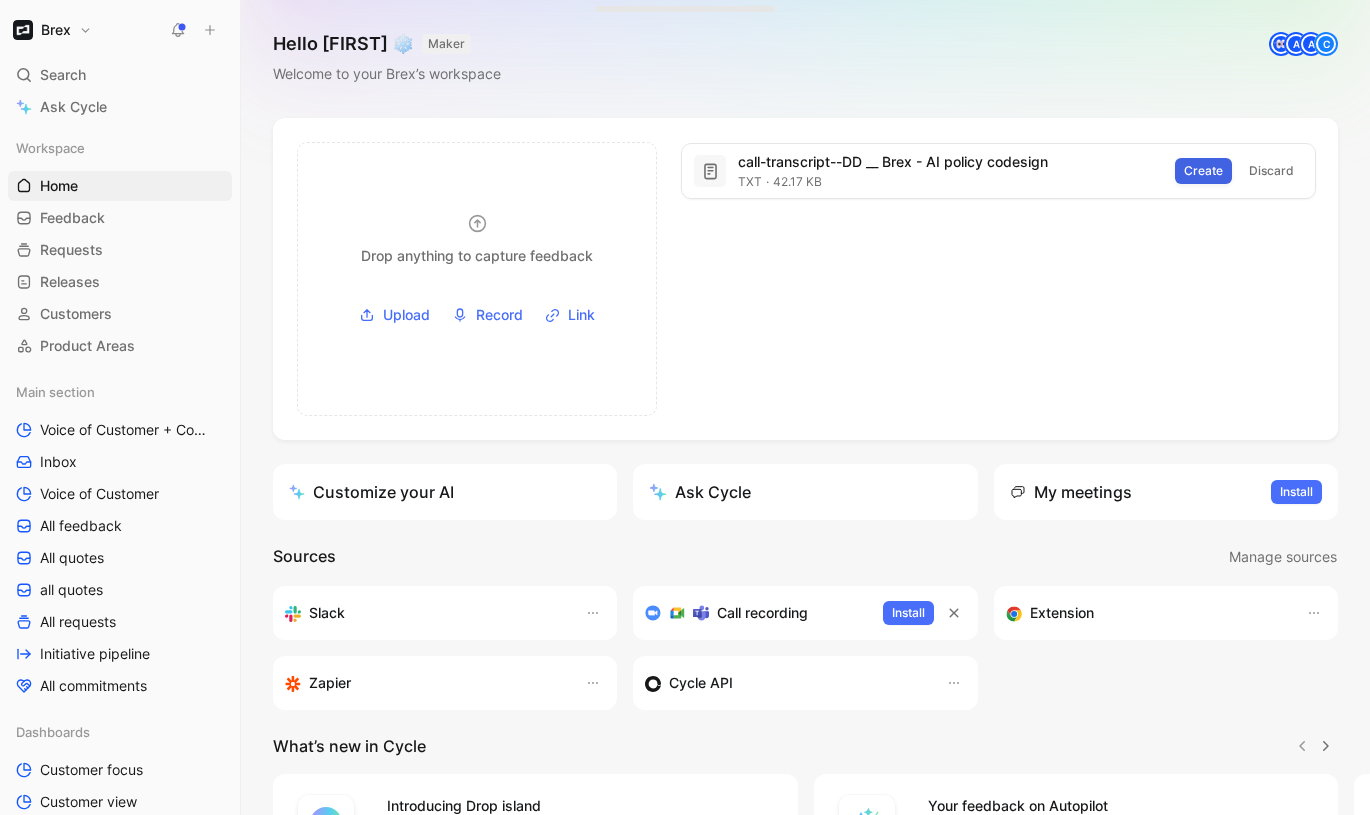 click on "Create" at bounding box center [1203, 171] 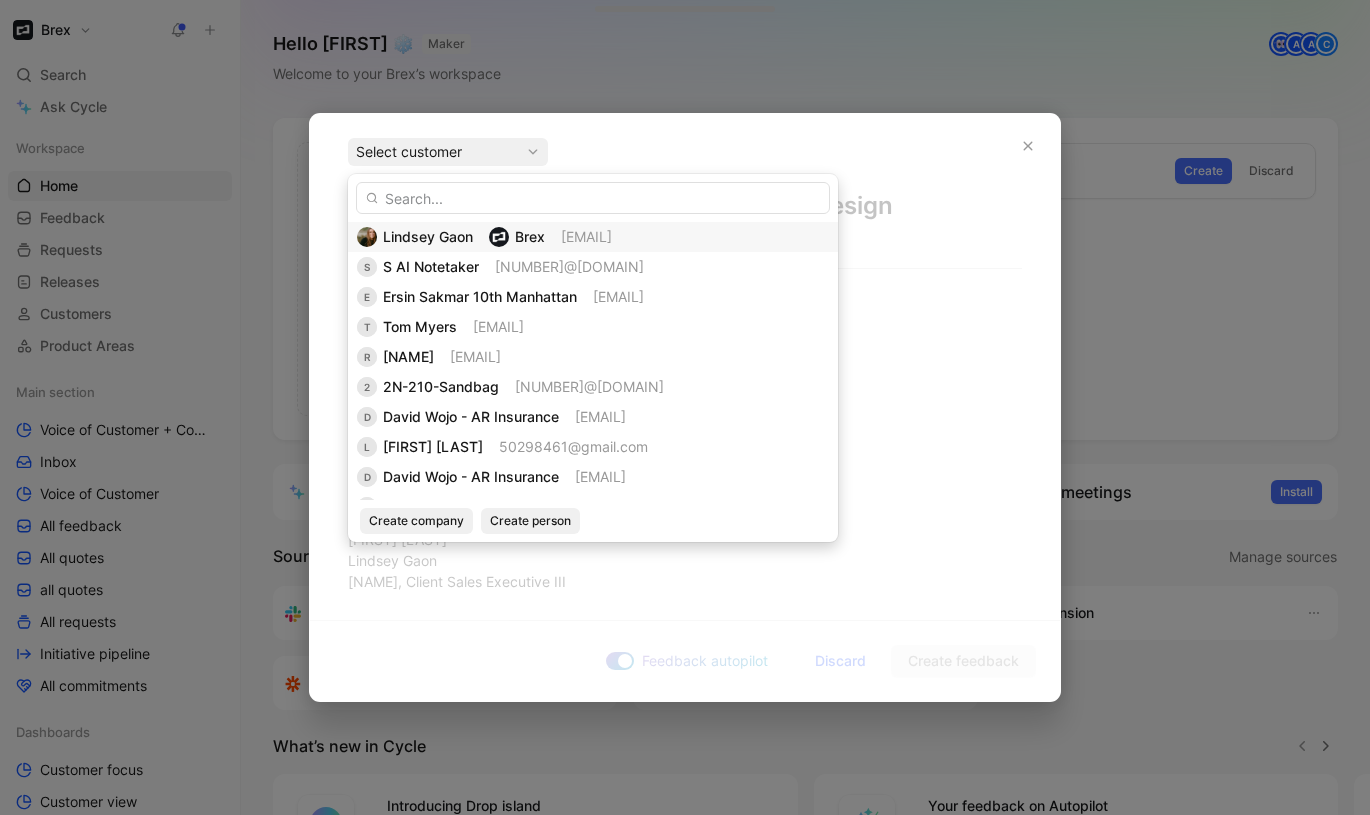 click on "[EMAIL]" at bounding box center (586, 236) 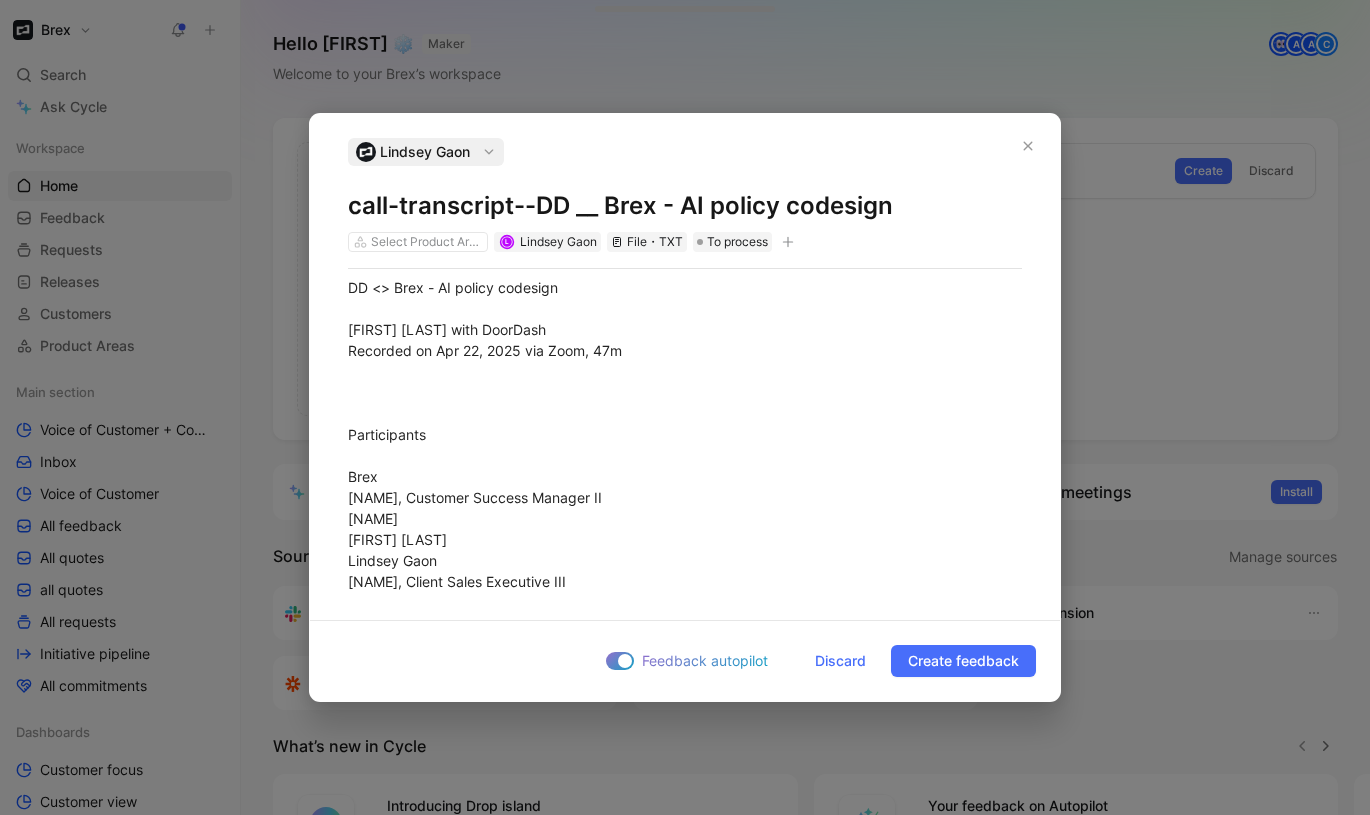click 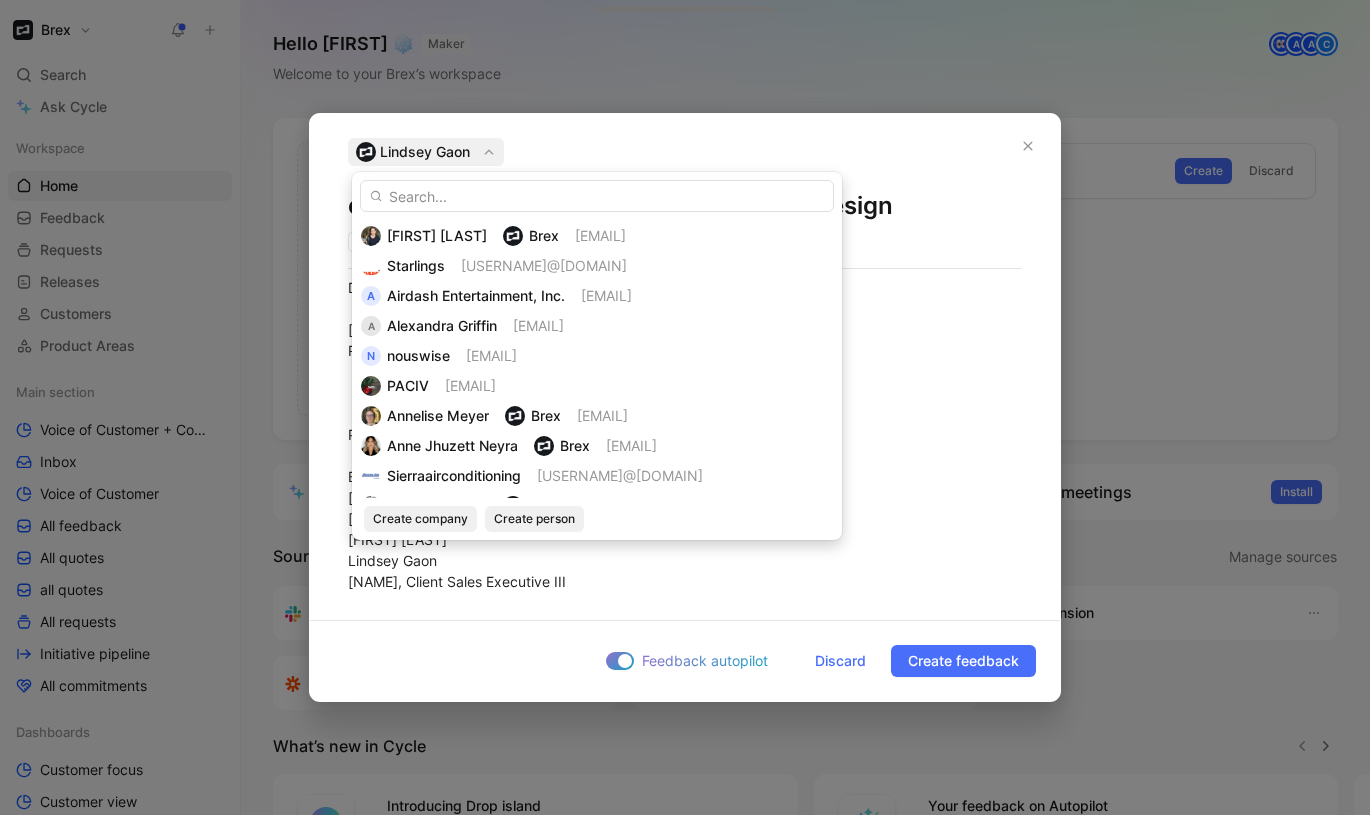 scroll, scrollTop: 971, scrollLeft: 0, axis: vertical 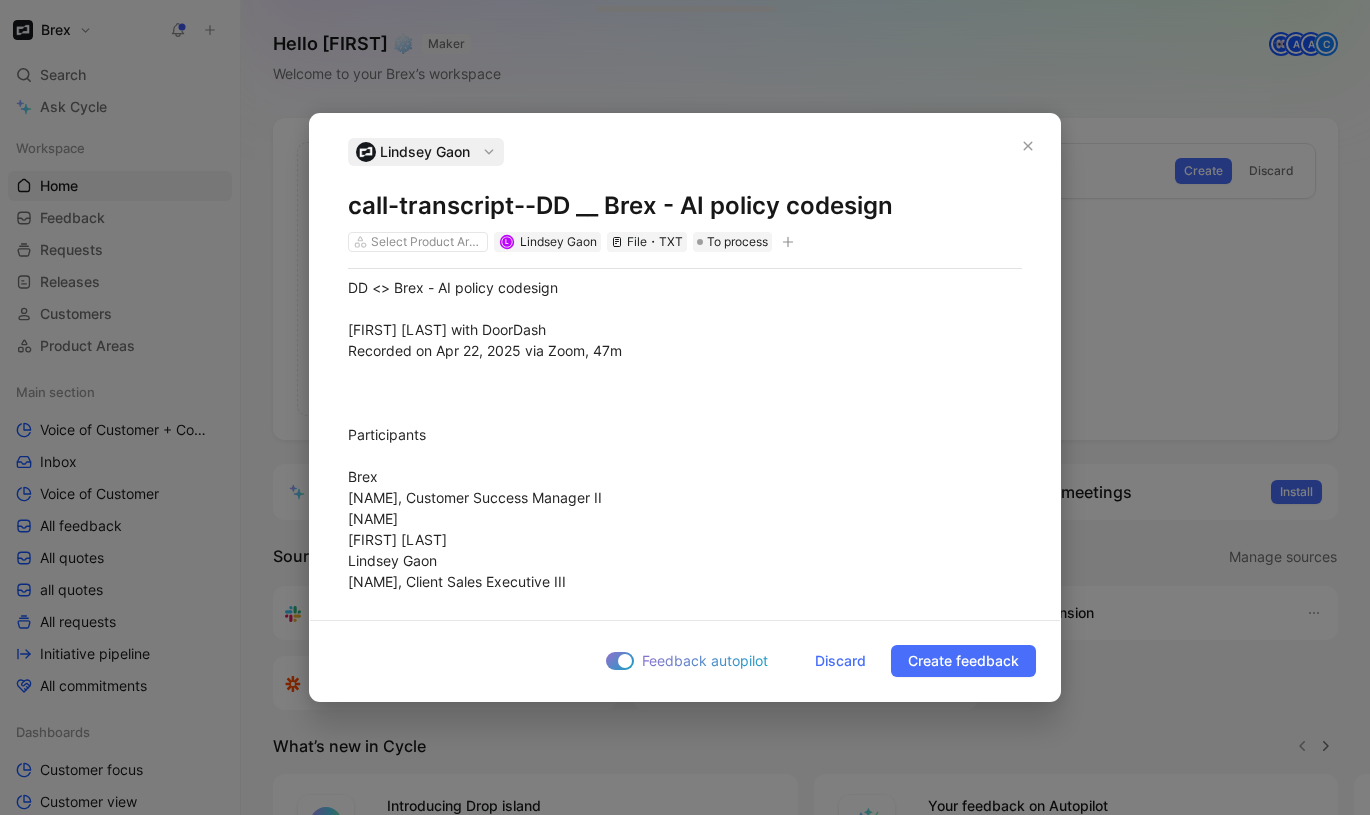 click on "Lindsey Gaon" at bounding box center [426, 152] 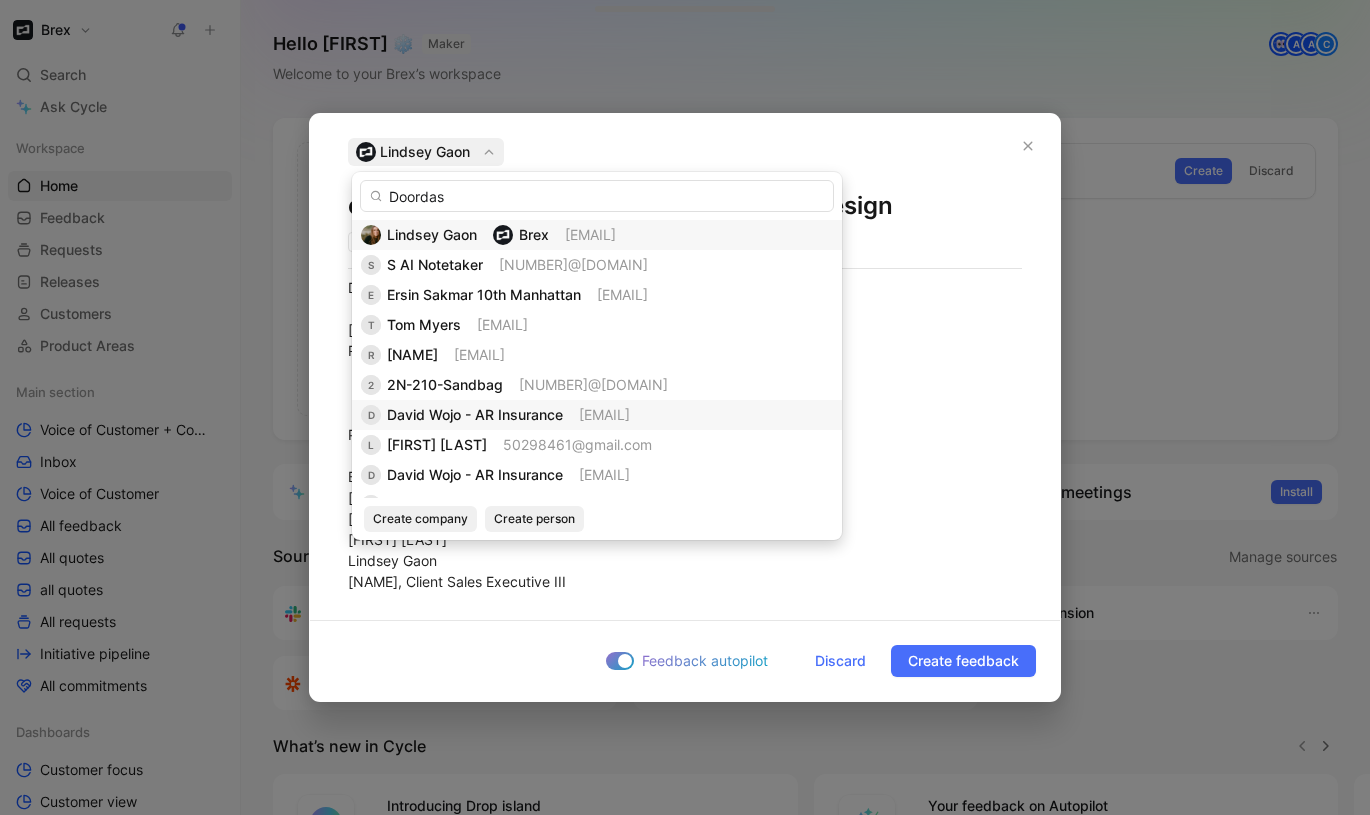 type on "Doordash" 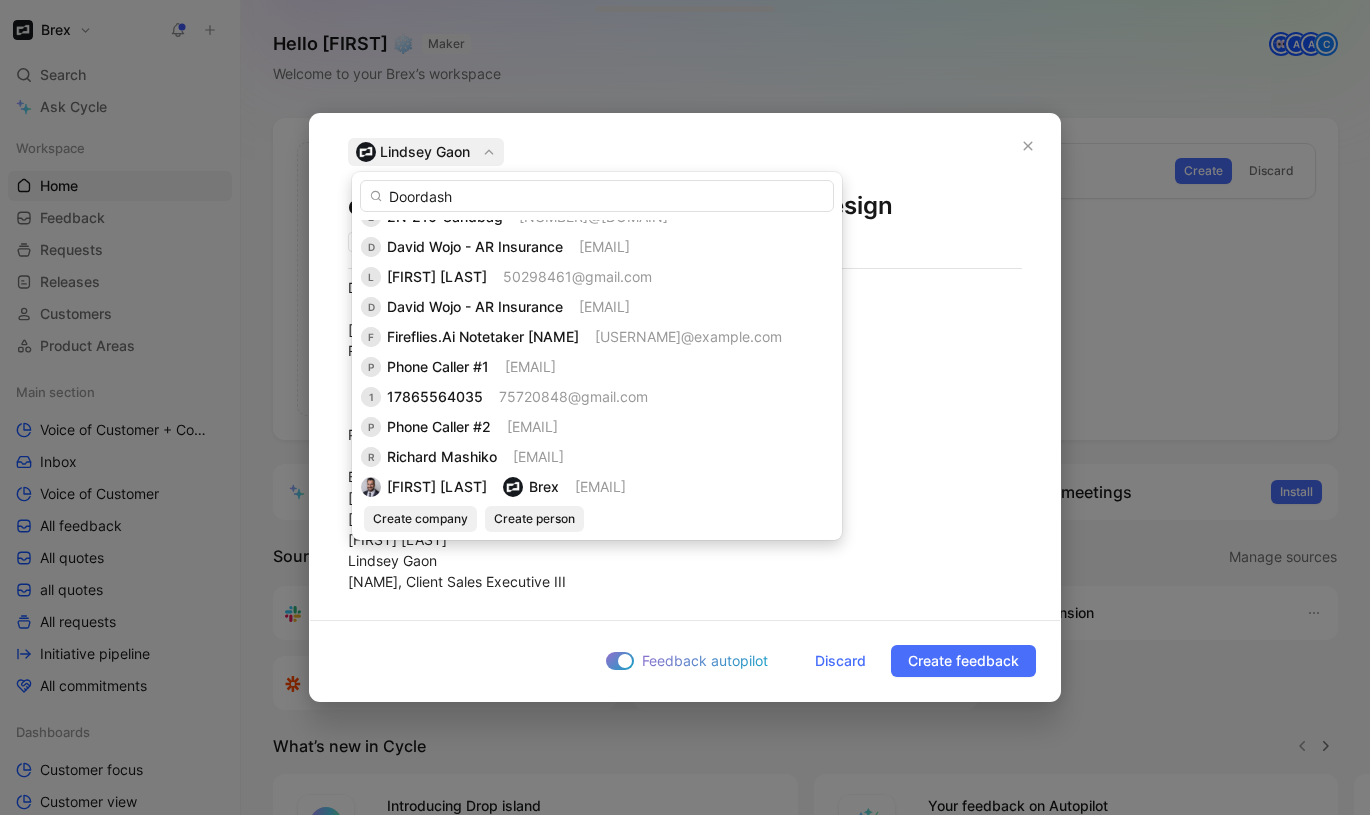 scroll, scrollTop: 328, scrollLeft: 0, axis: vertical 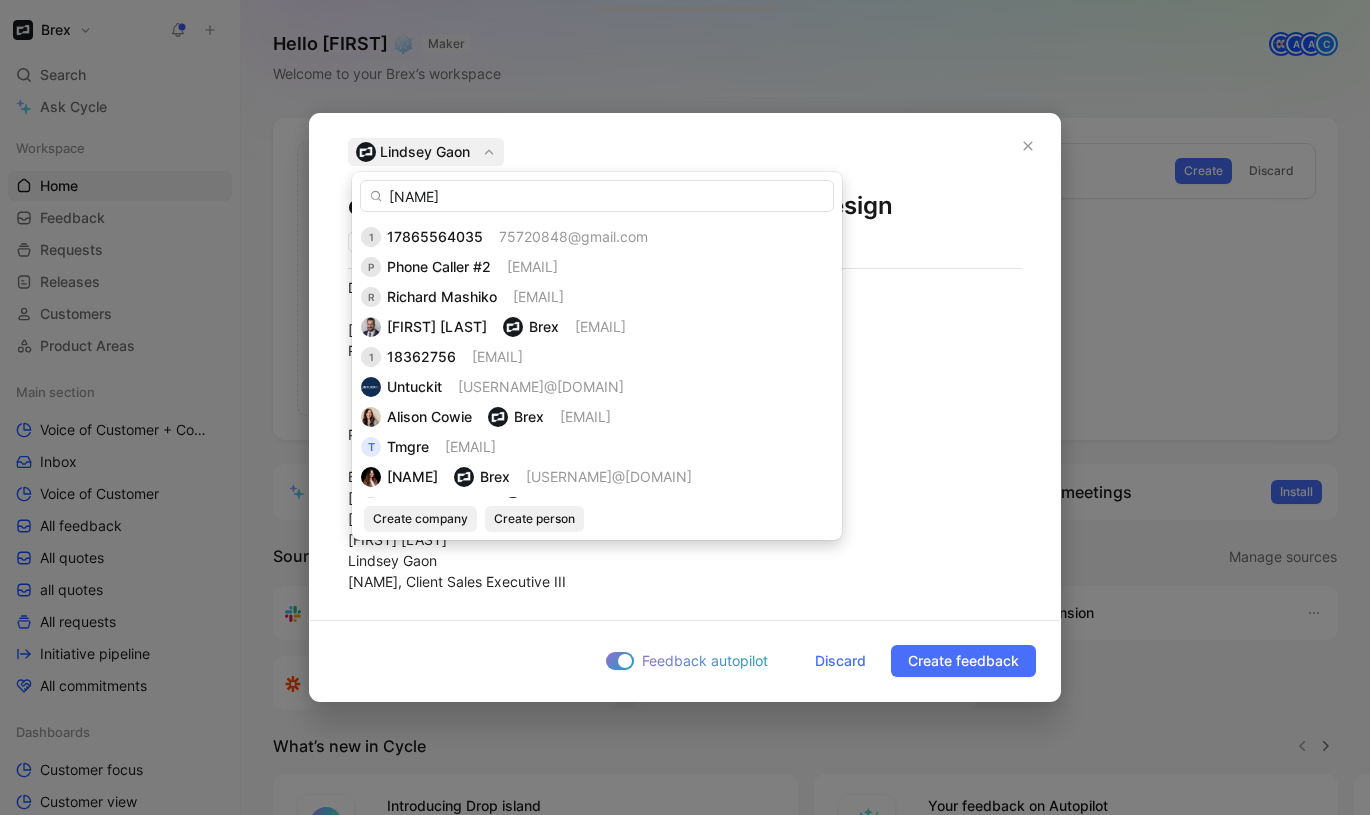 type on "[FIRST]" 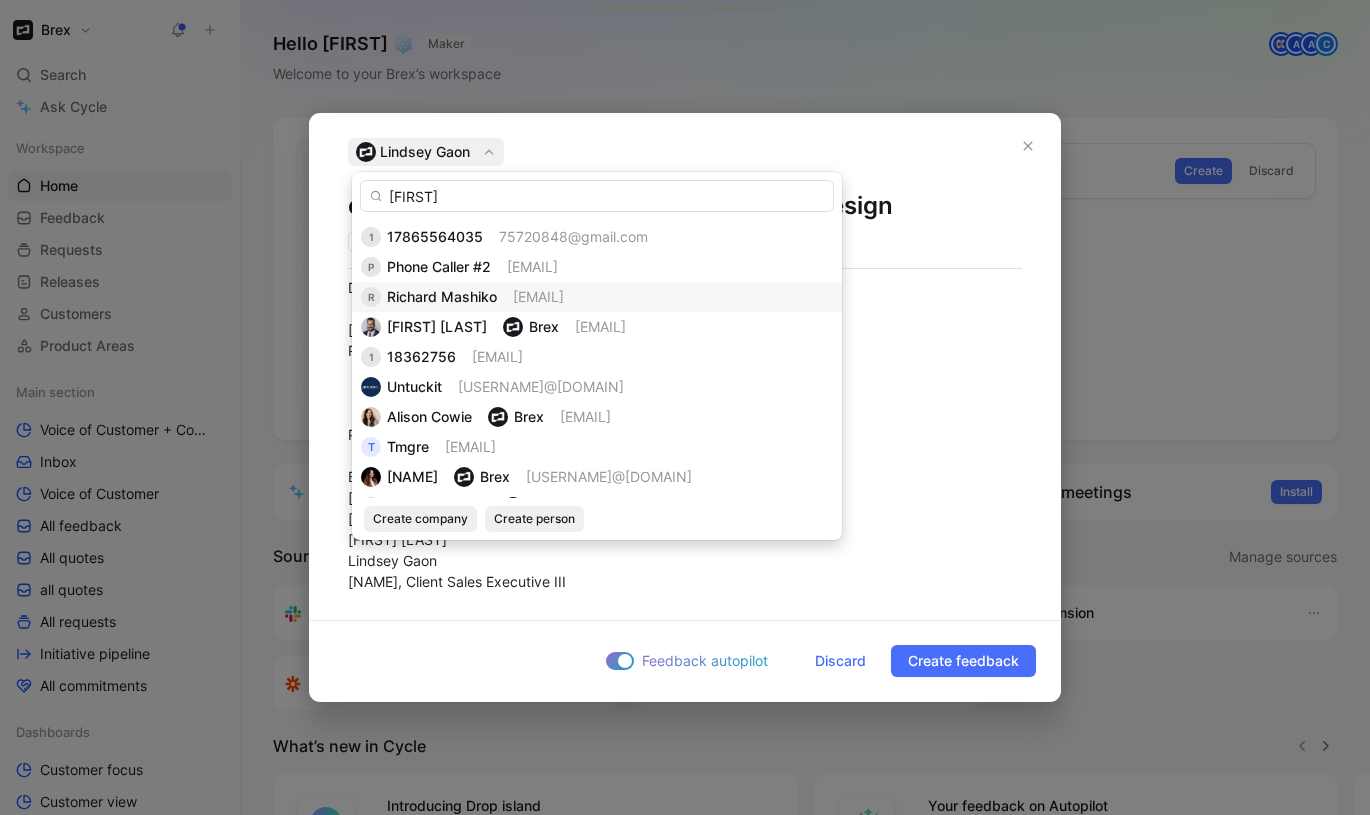 scroll, scrollTop: 0, scrollLeft: 0, axis: both 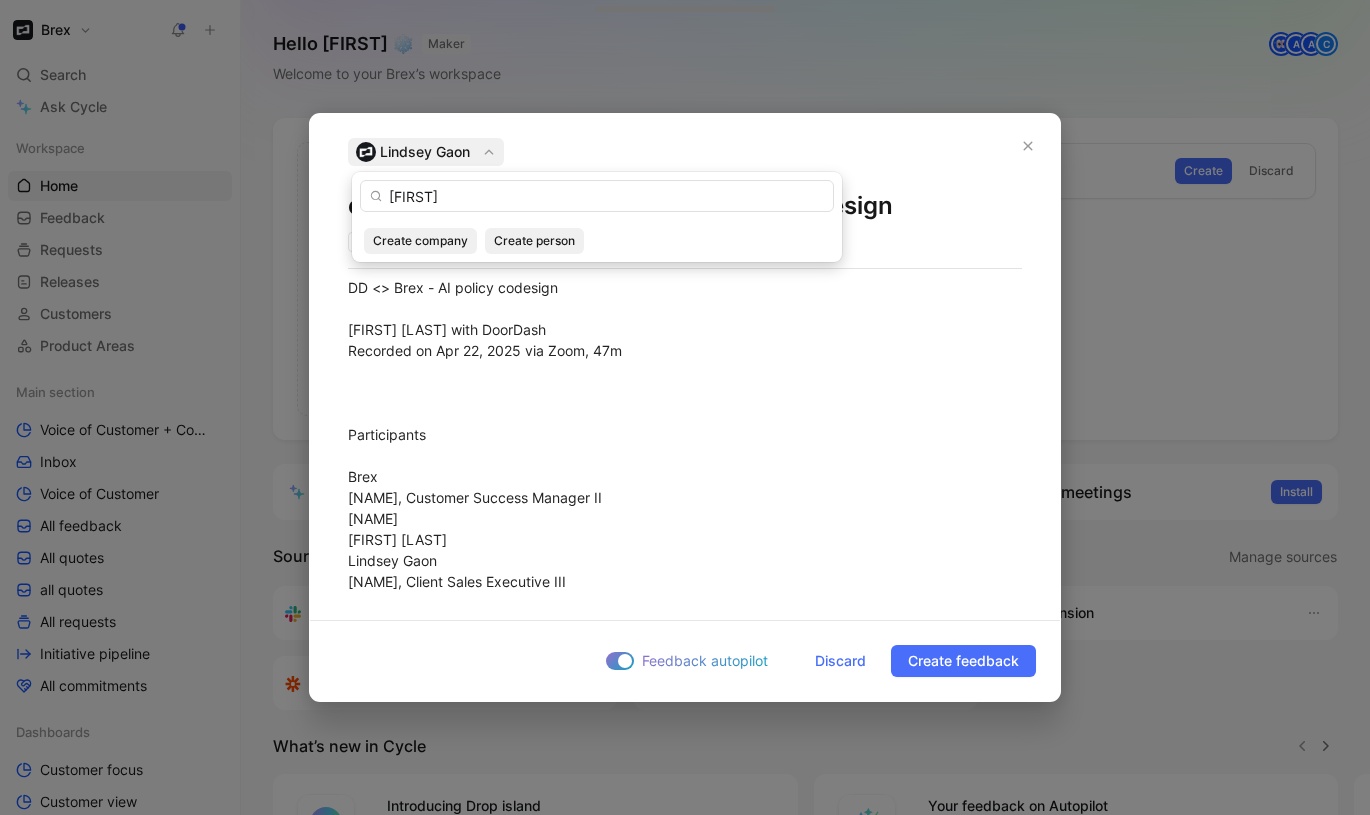 type 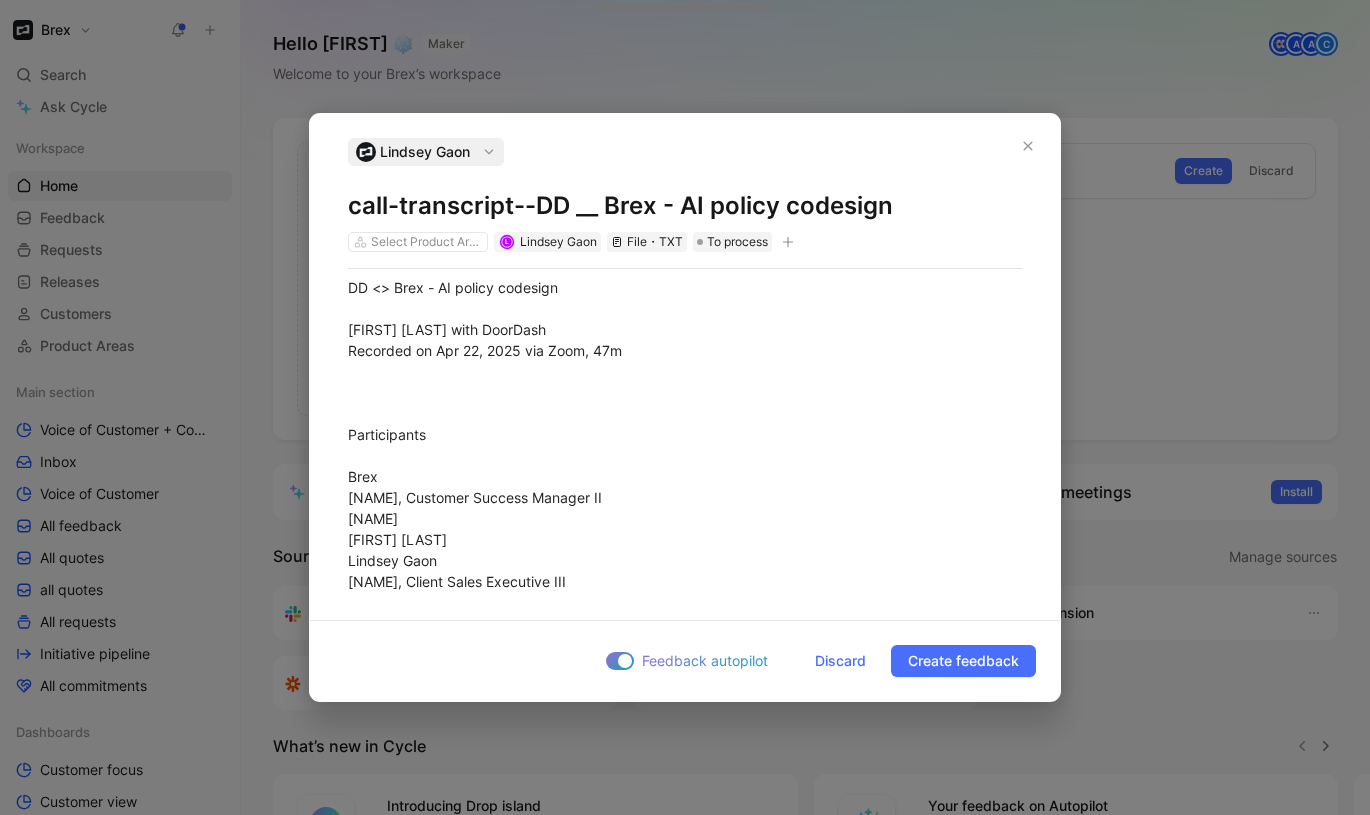 click on "Lindsey Gaon" at bounding box center [426, 152] 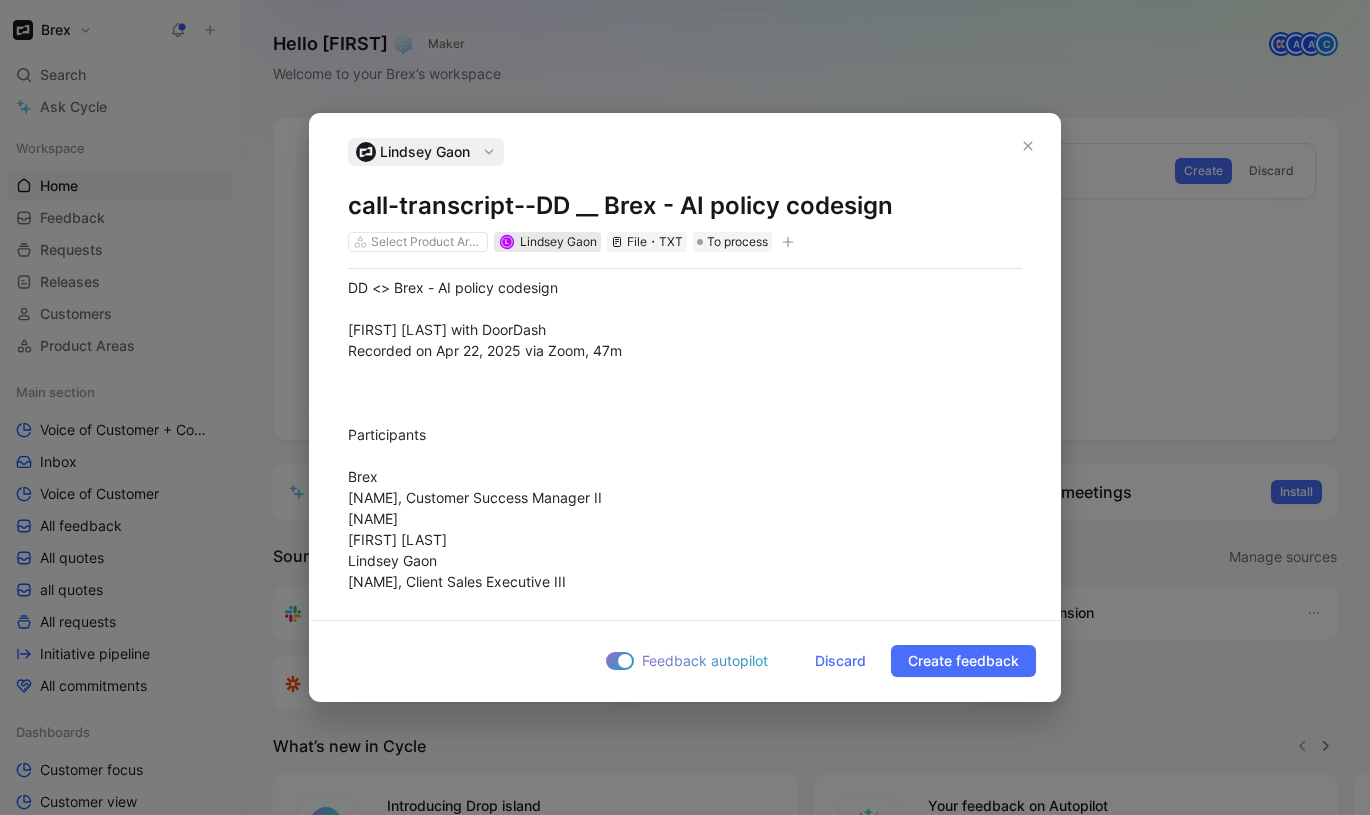 click on "Lindsey Gaon" at bounding box center [558, 241] 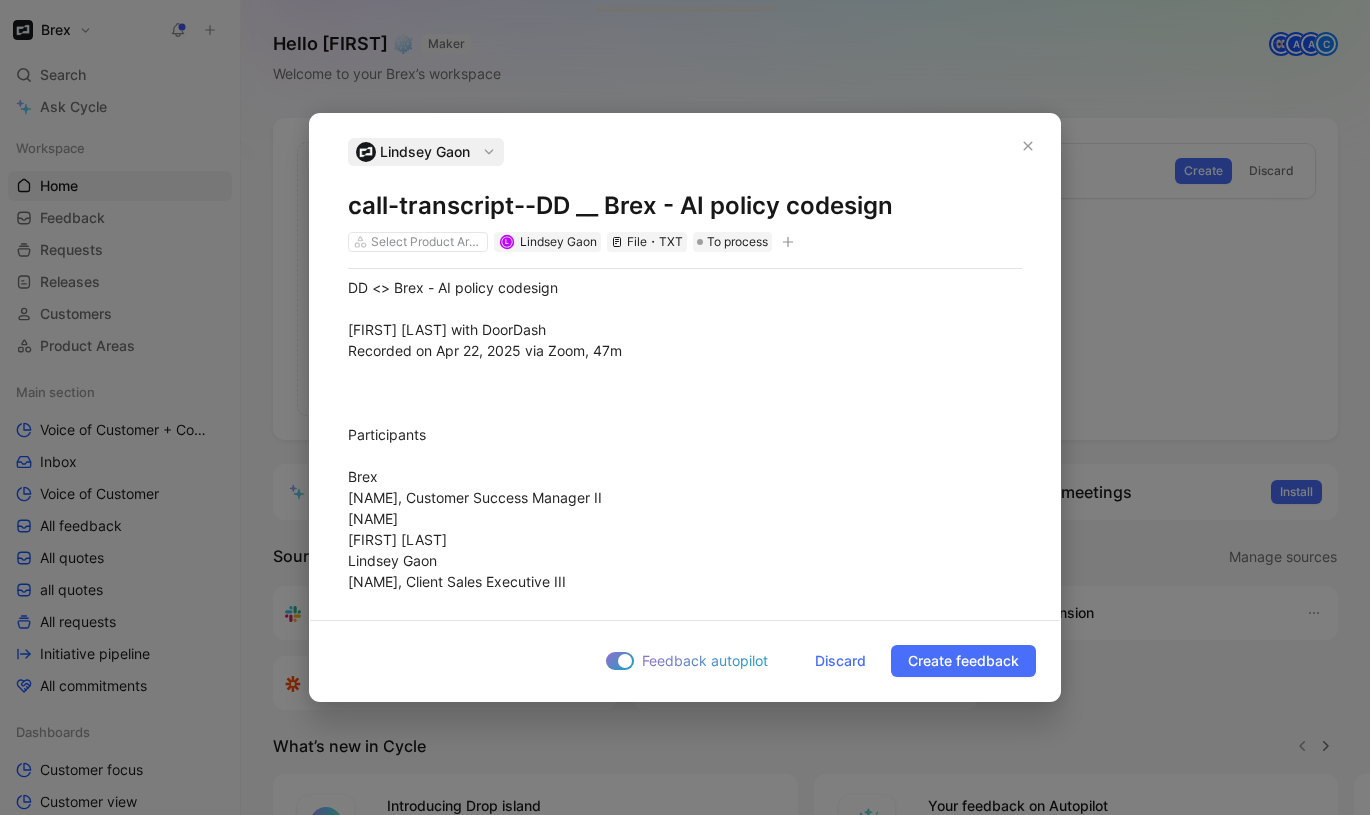 click on "Lindsey Gaon call-transcript--DD __ Brex - AI policy codesign Select Product Areas L Lindsey Gaon File・TXT To process" at bounding box center [685, 195] 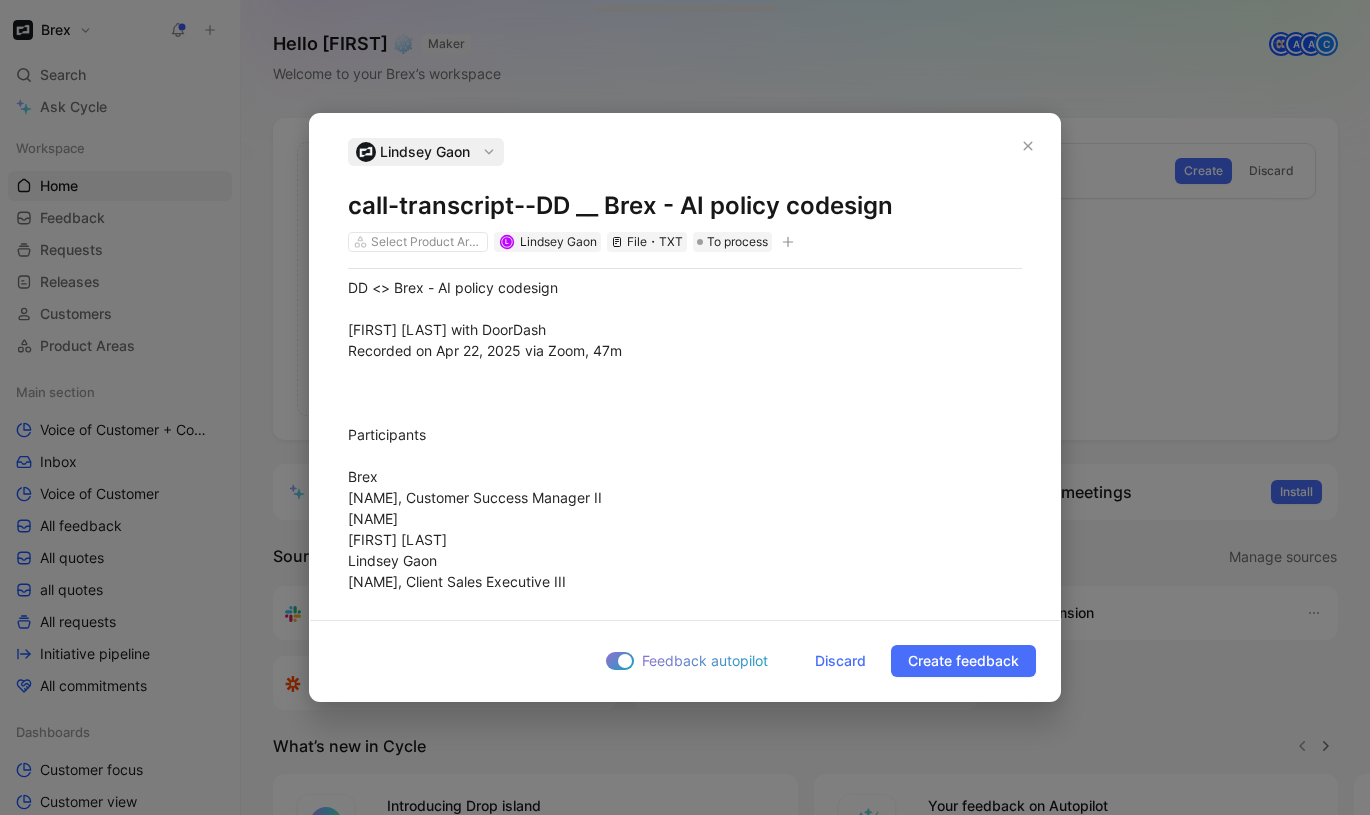 click on "Lindsey Gaon" at bounding box center [425, 152] 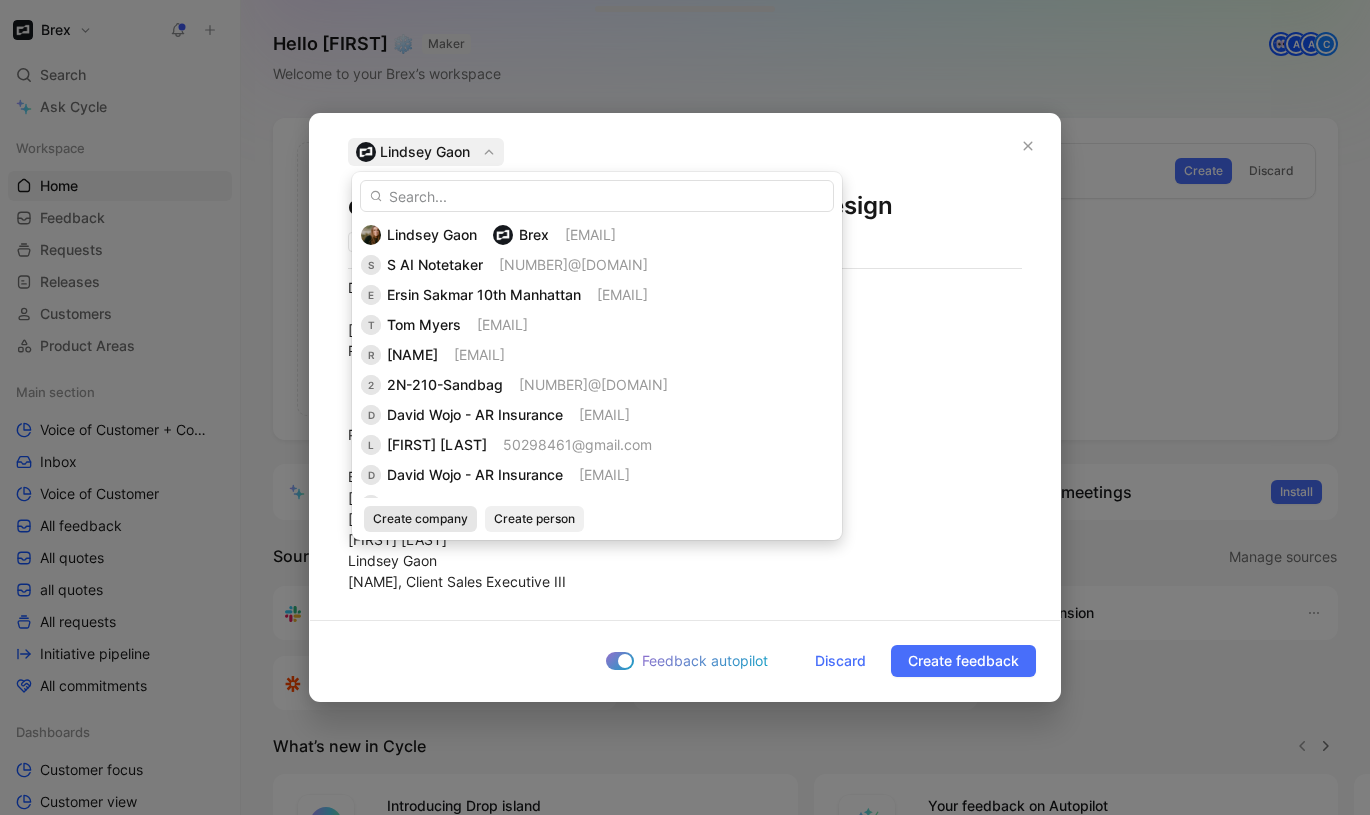 click on "Create company" at bounding box center [420, 519] 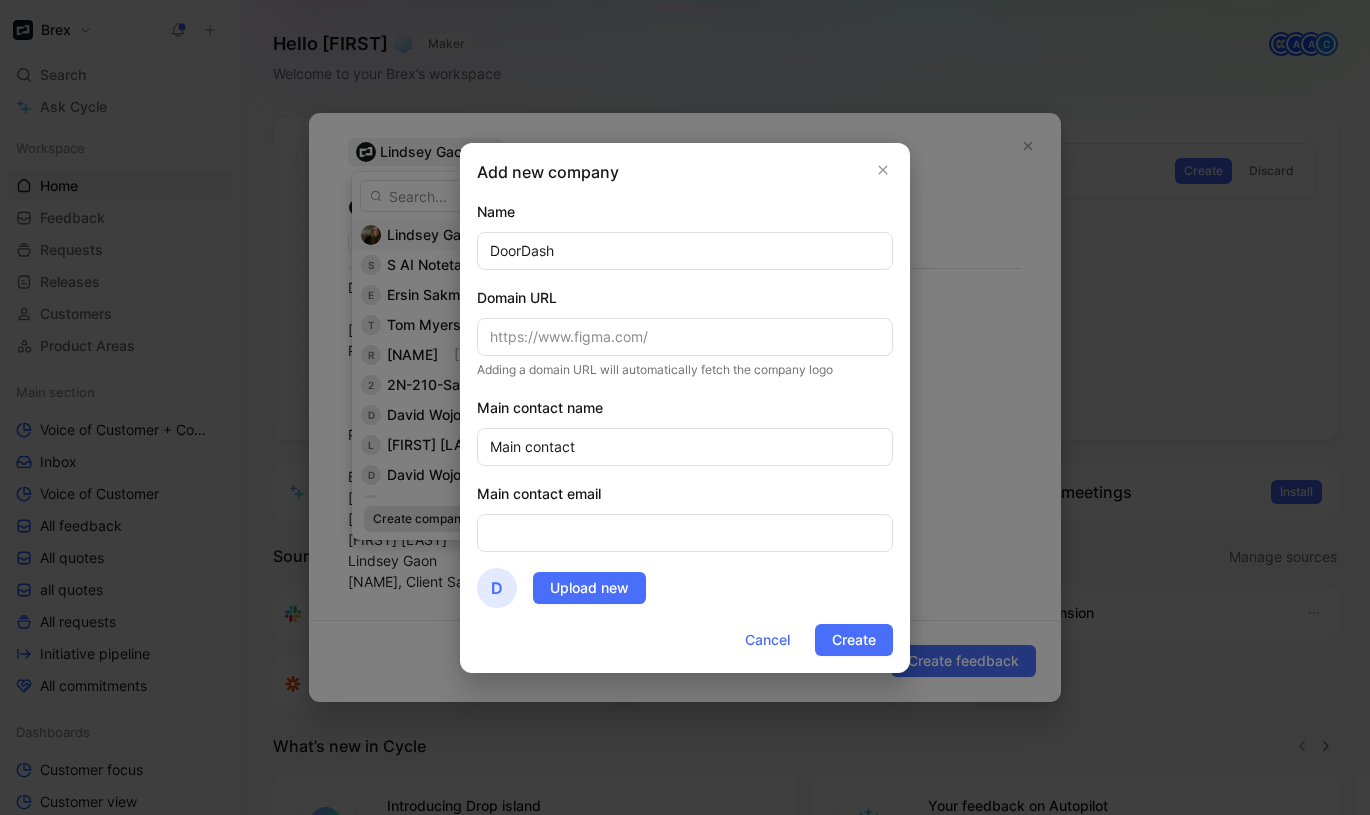 type on "DoorDash" 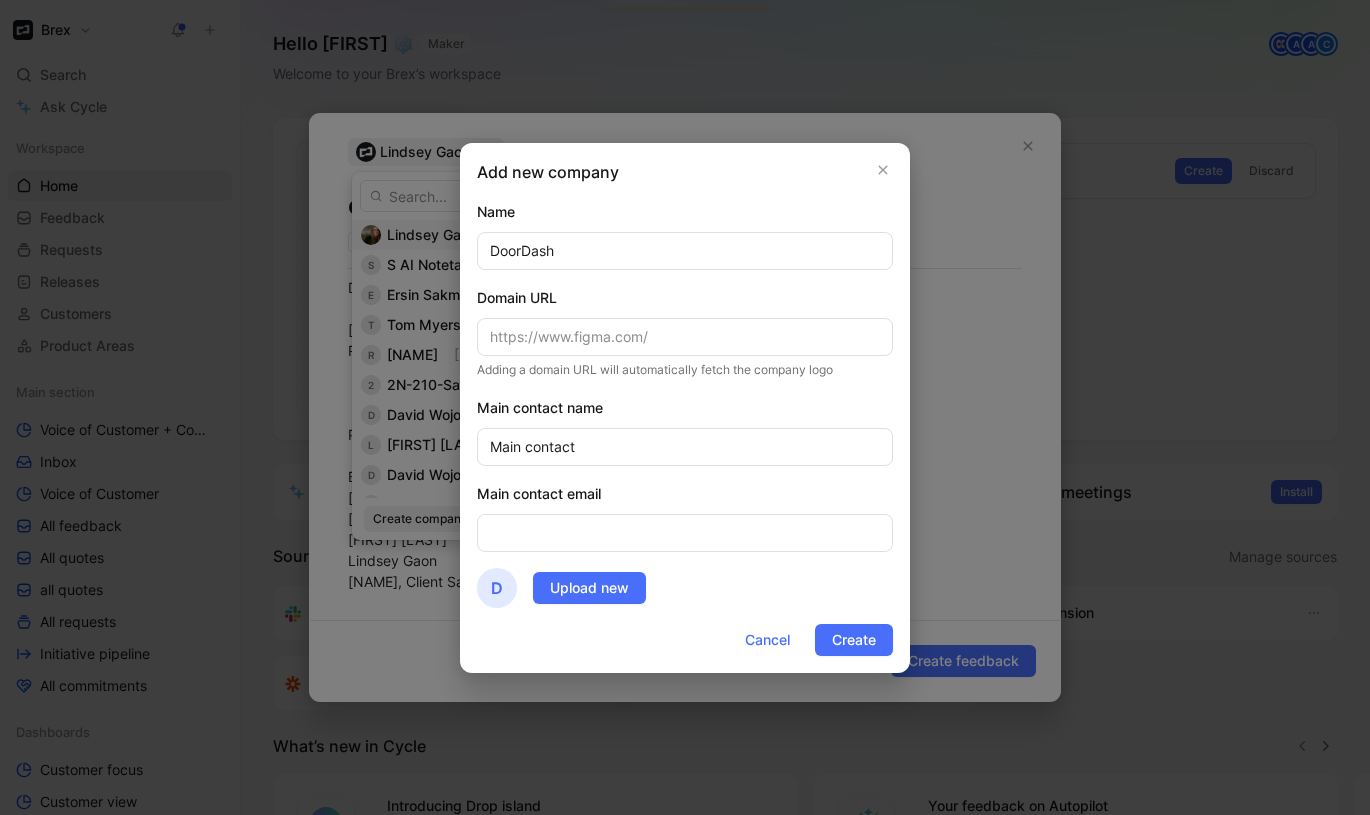 click on "Add new company Name DoorDash Domain URL Adding a domain URL will automatically fetch the company logo Main contact name Main contact Main contact email Logo D Upload new Cancel Create" at bounding box center [685, 408] 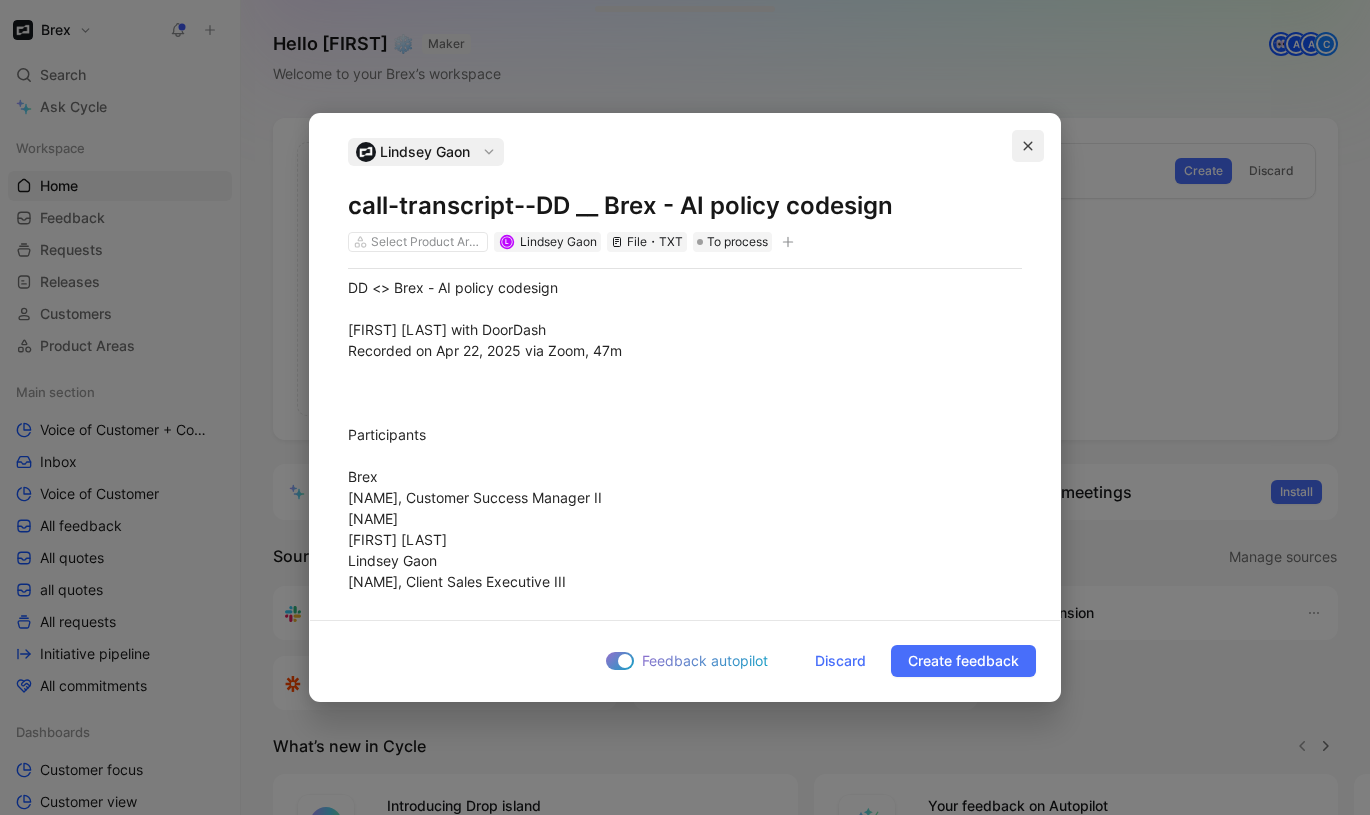 click at bounding box center [1028, 146] 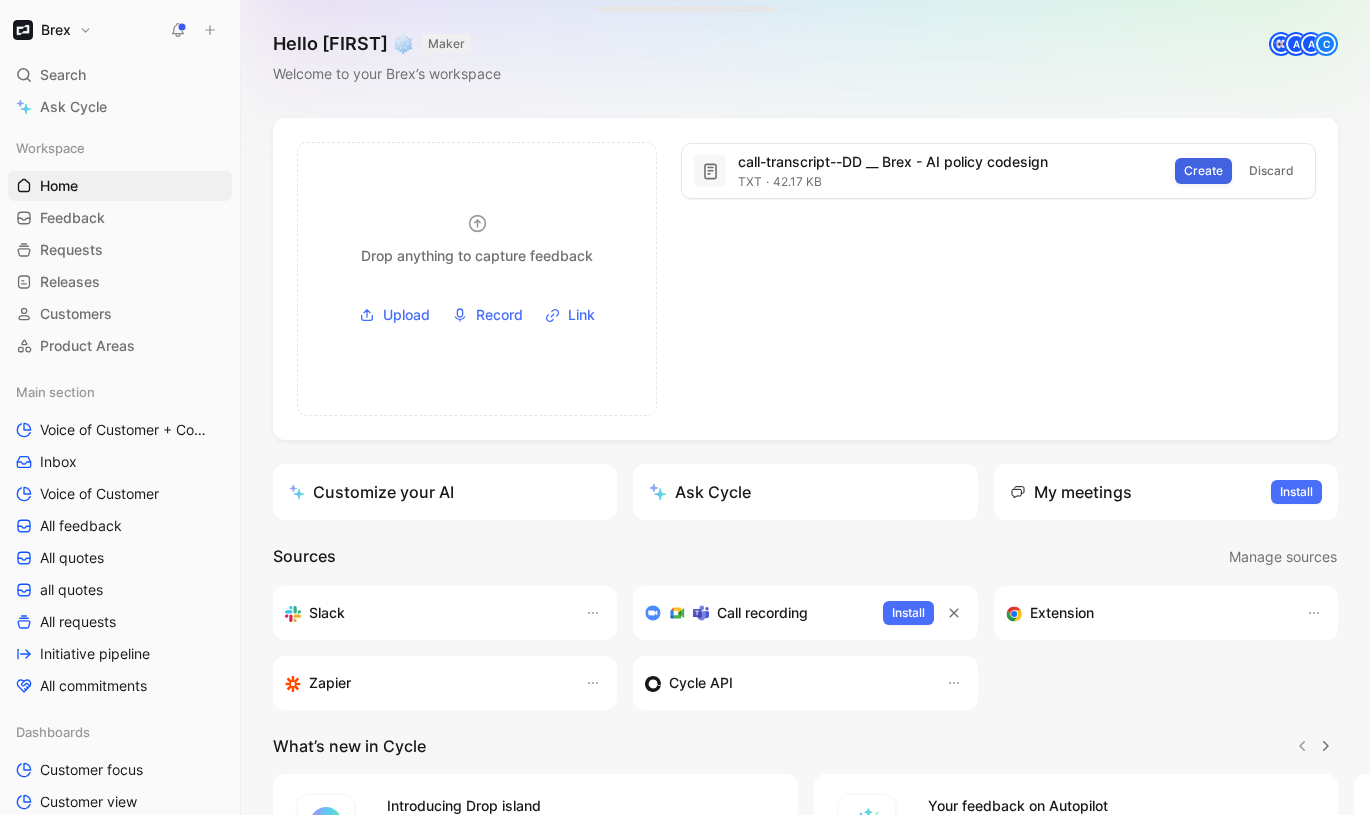 click on "Create" at bounding box center [1203, 171] 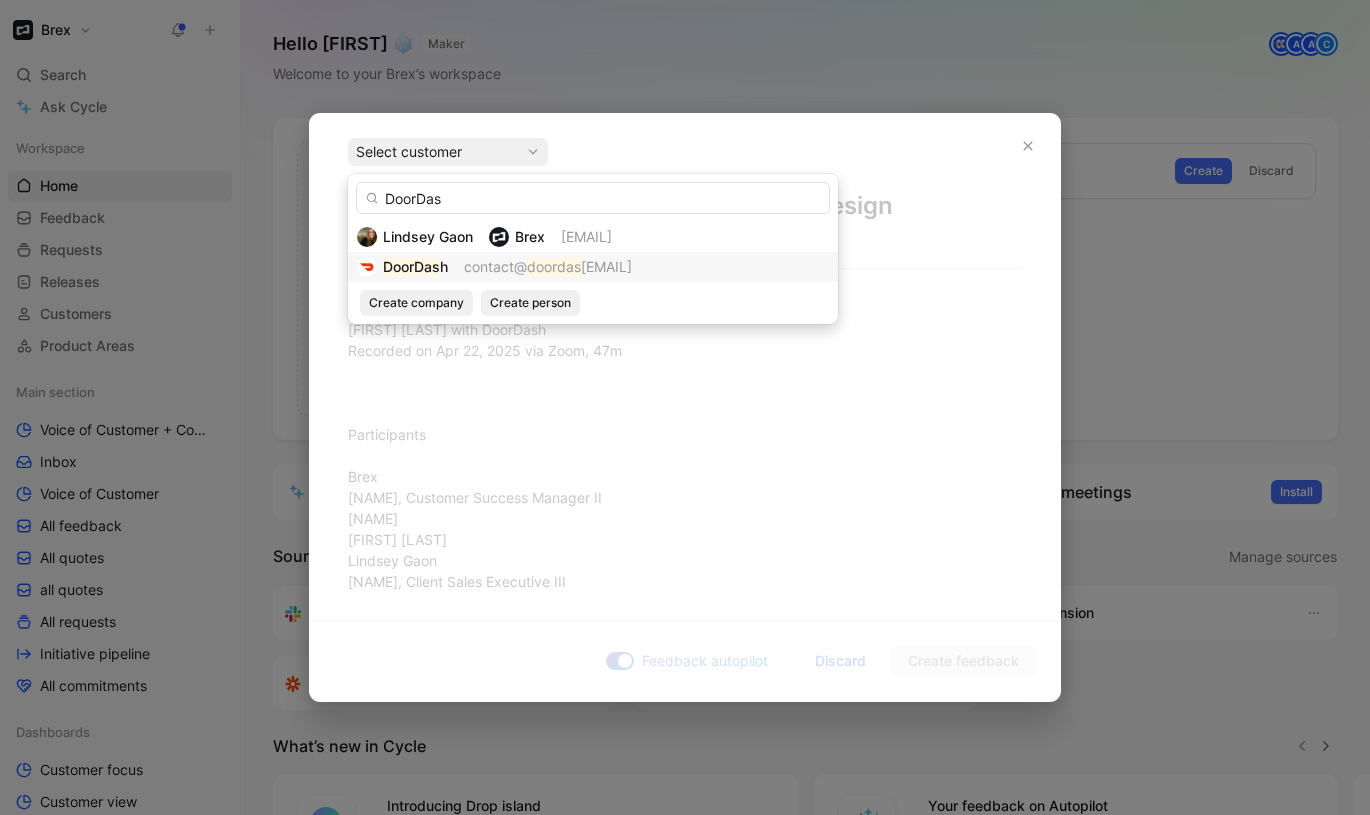 type on "DoorDas" 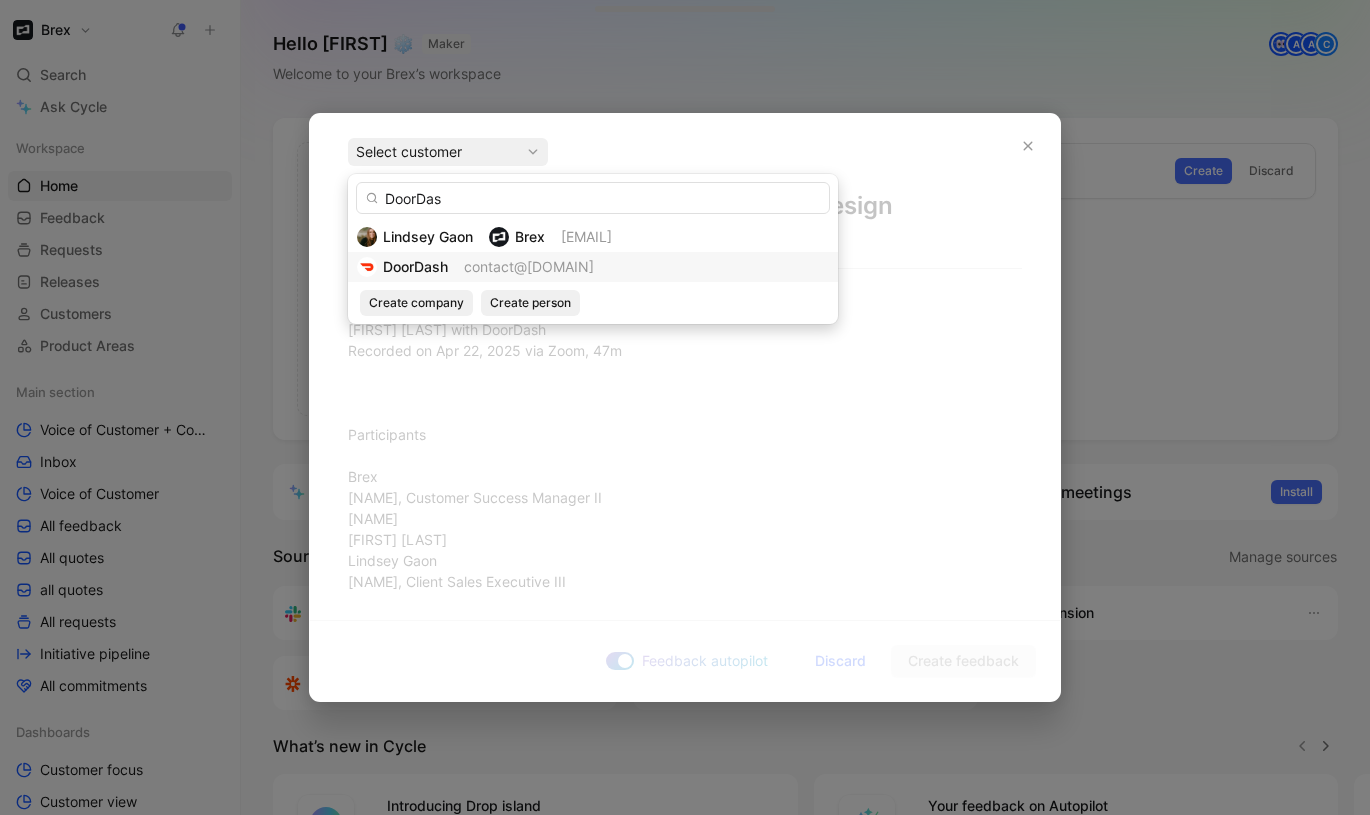 click on "contact@[DOMAIN]" at bounding box center (529, 267) 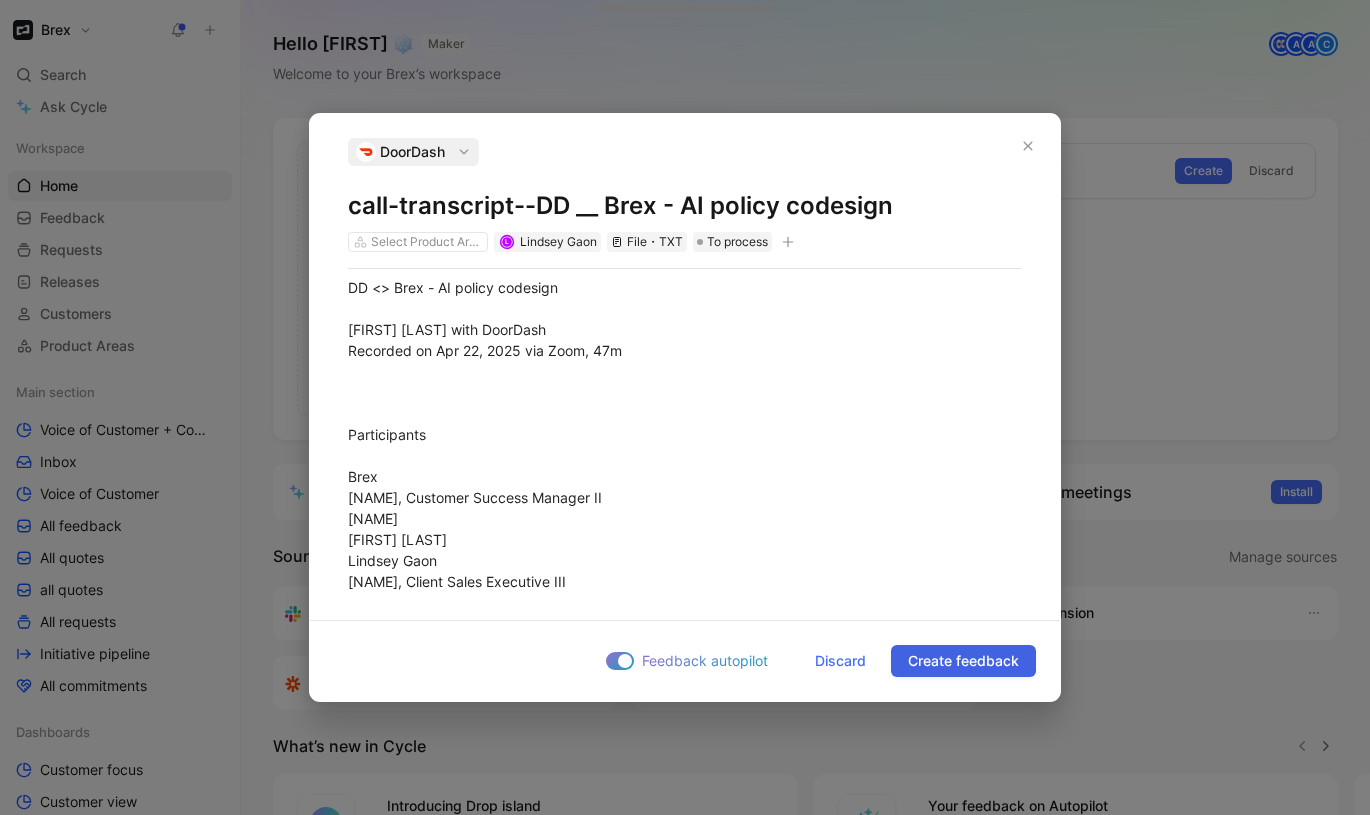 click on "Create feedback" at bounding box center [963, 661] 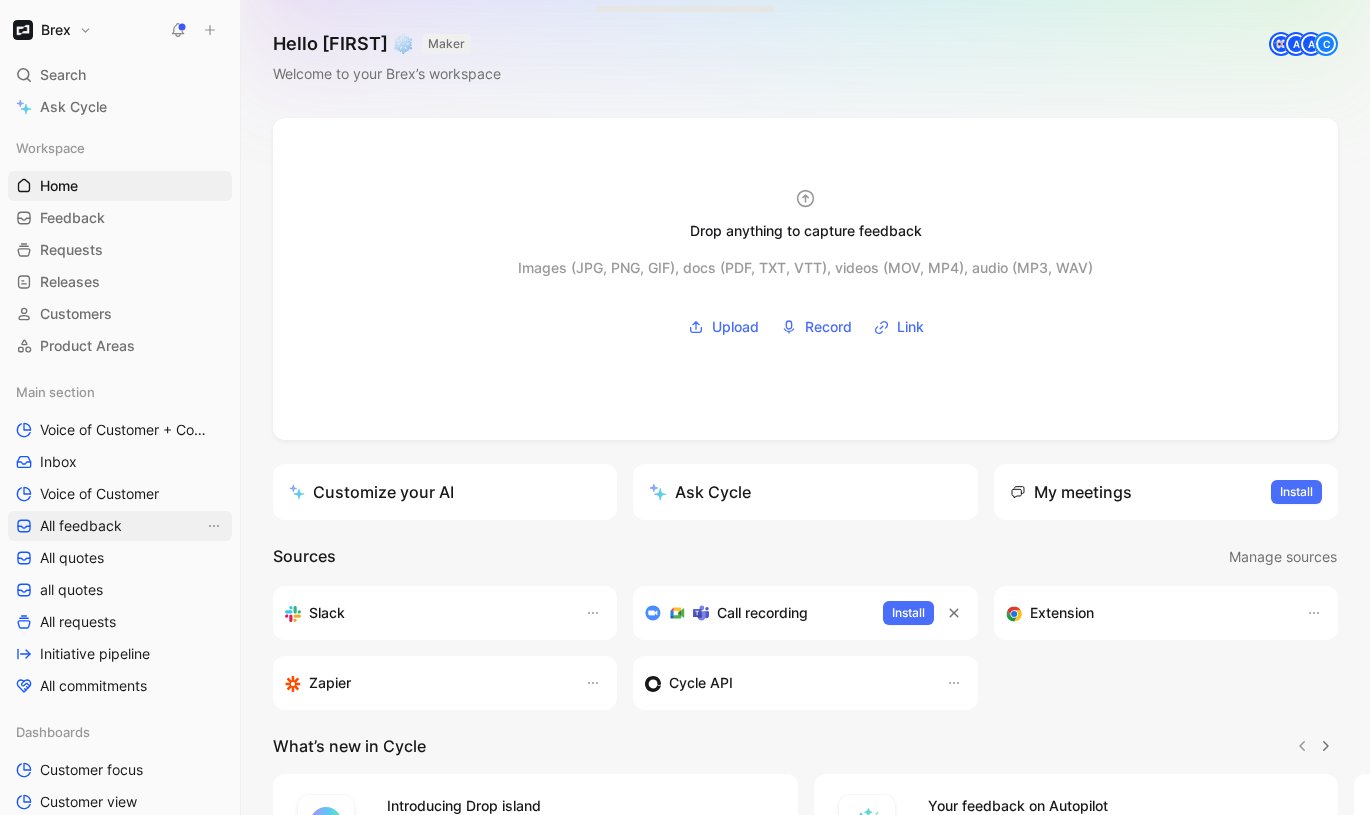click on "All feedback" at bounding box center [81, 526] 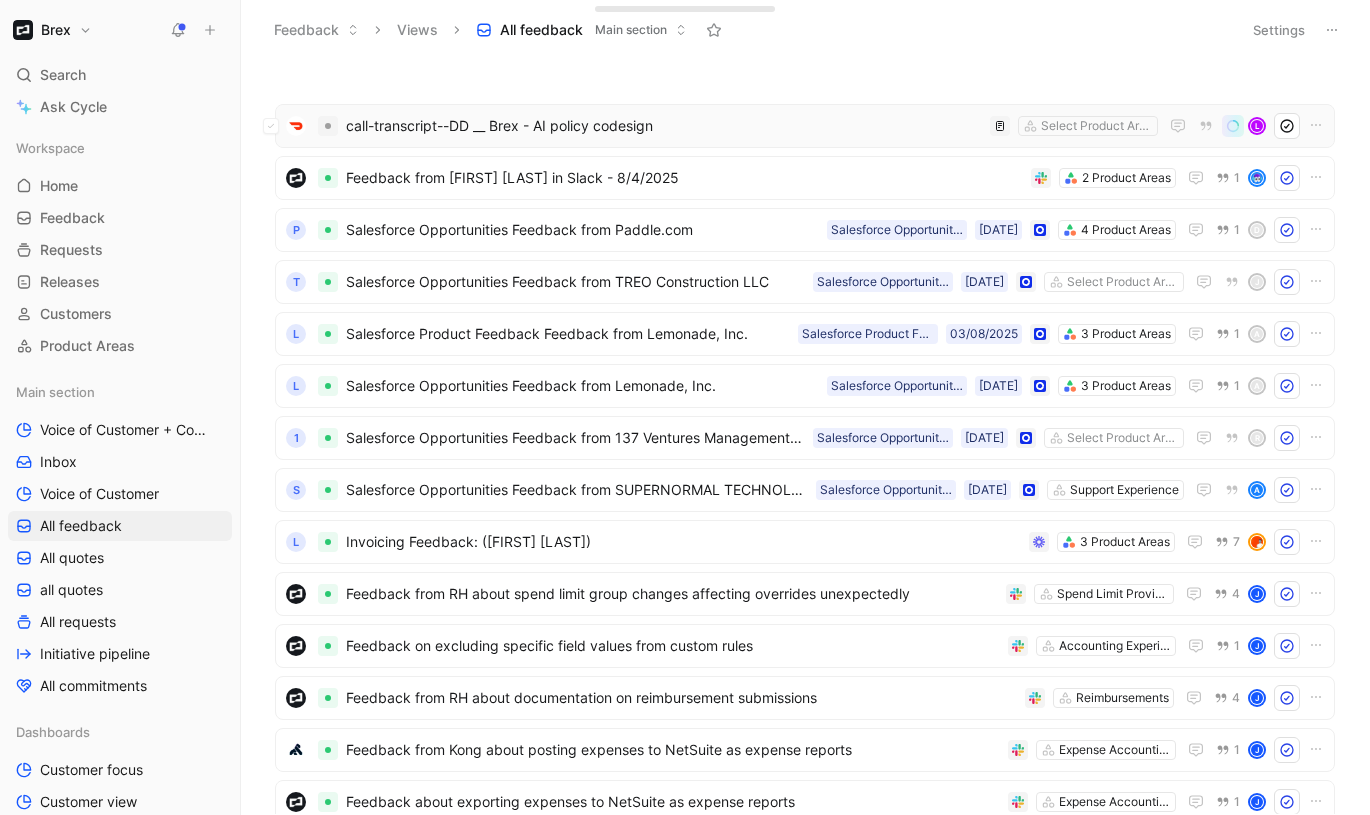 click on "call-transcript--DD __ Brex - AI policy codesign" at bounding box center [664, 126] 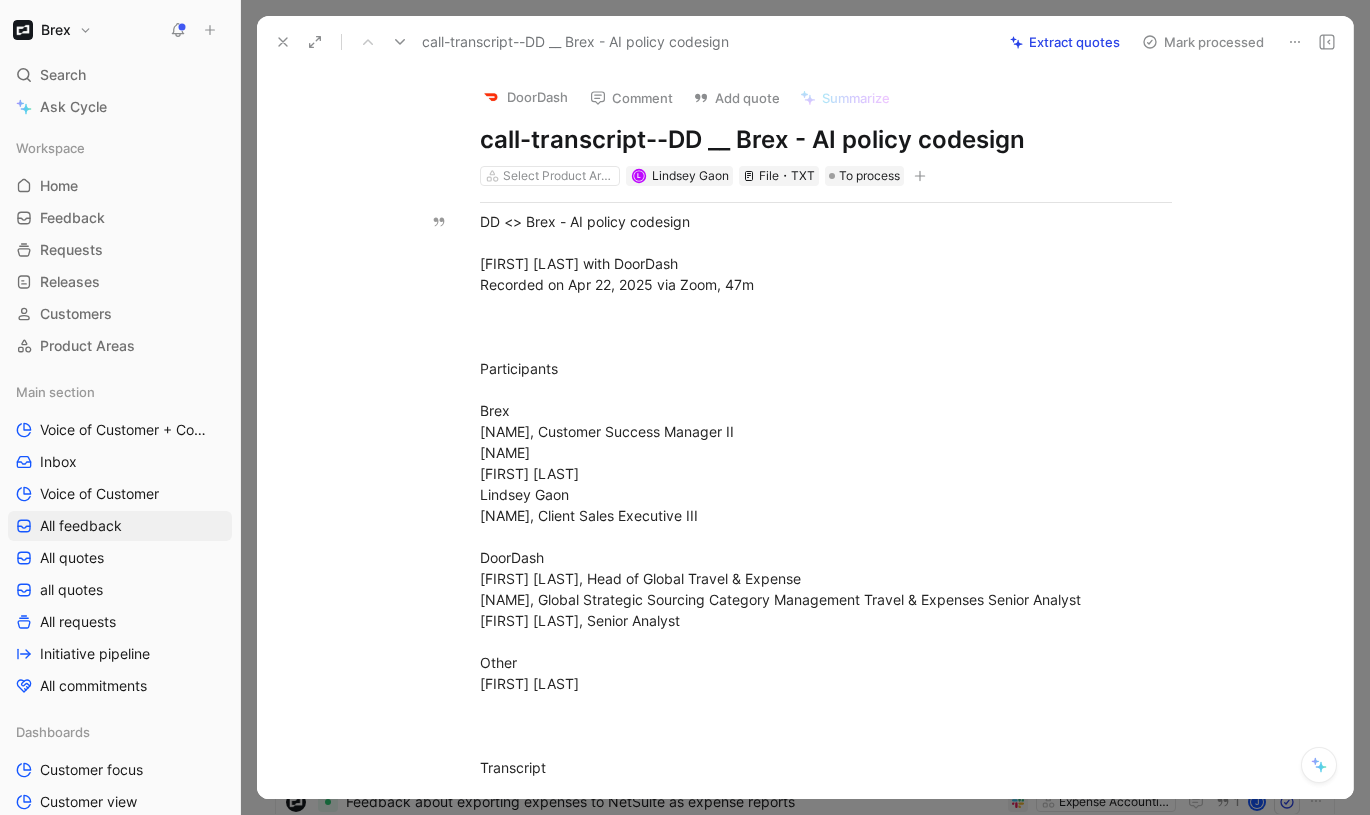 click on "Extract quotes" at bounding box center (1065, 42) 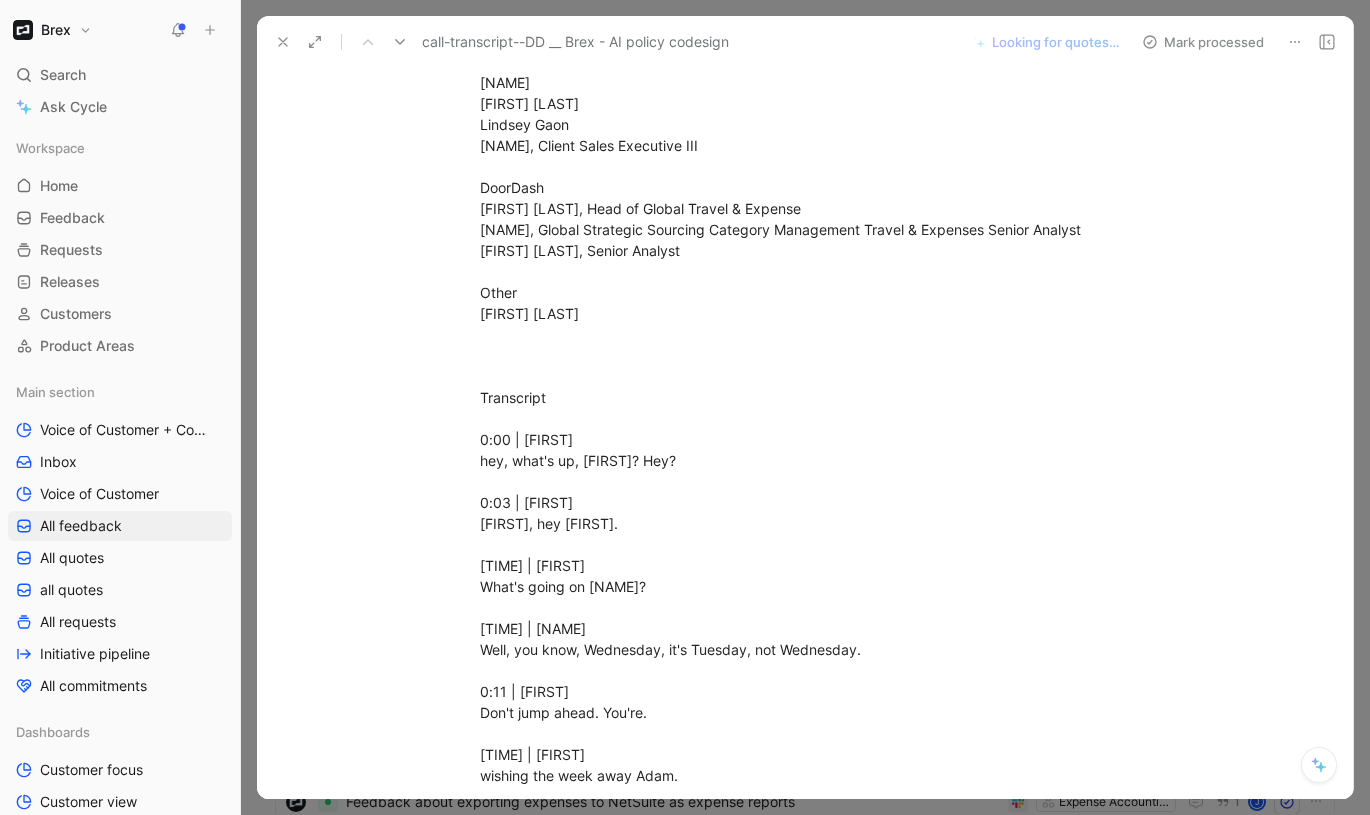 scroll, scrollTop: 0, scrollLeft: 0, axis: both 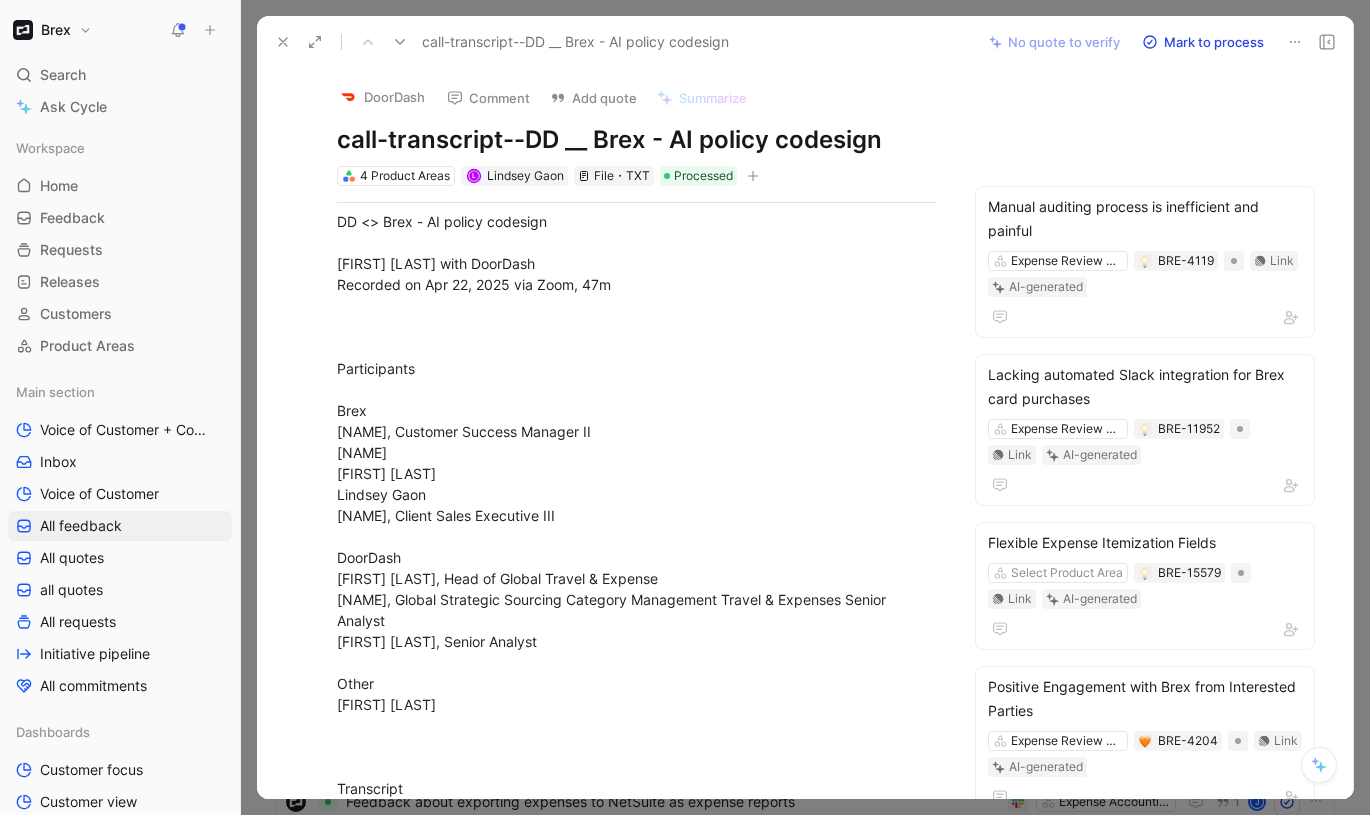 click 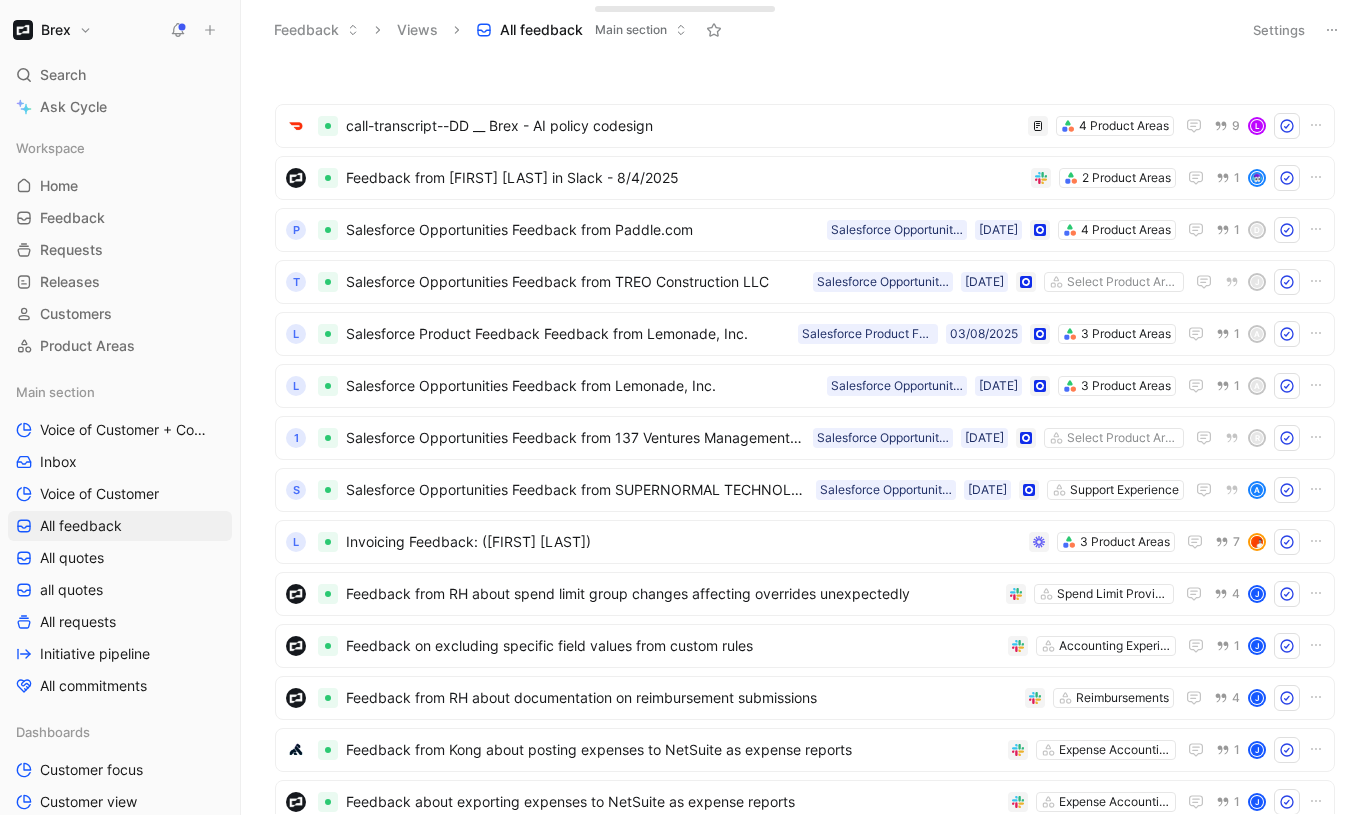 click on "Feedback" at bounding box center [316, 30] 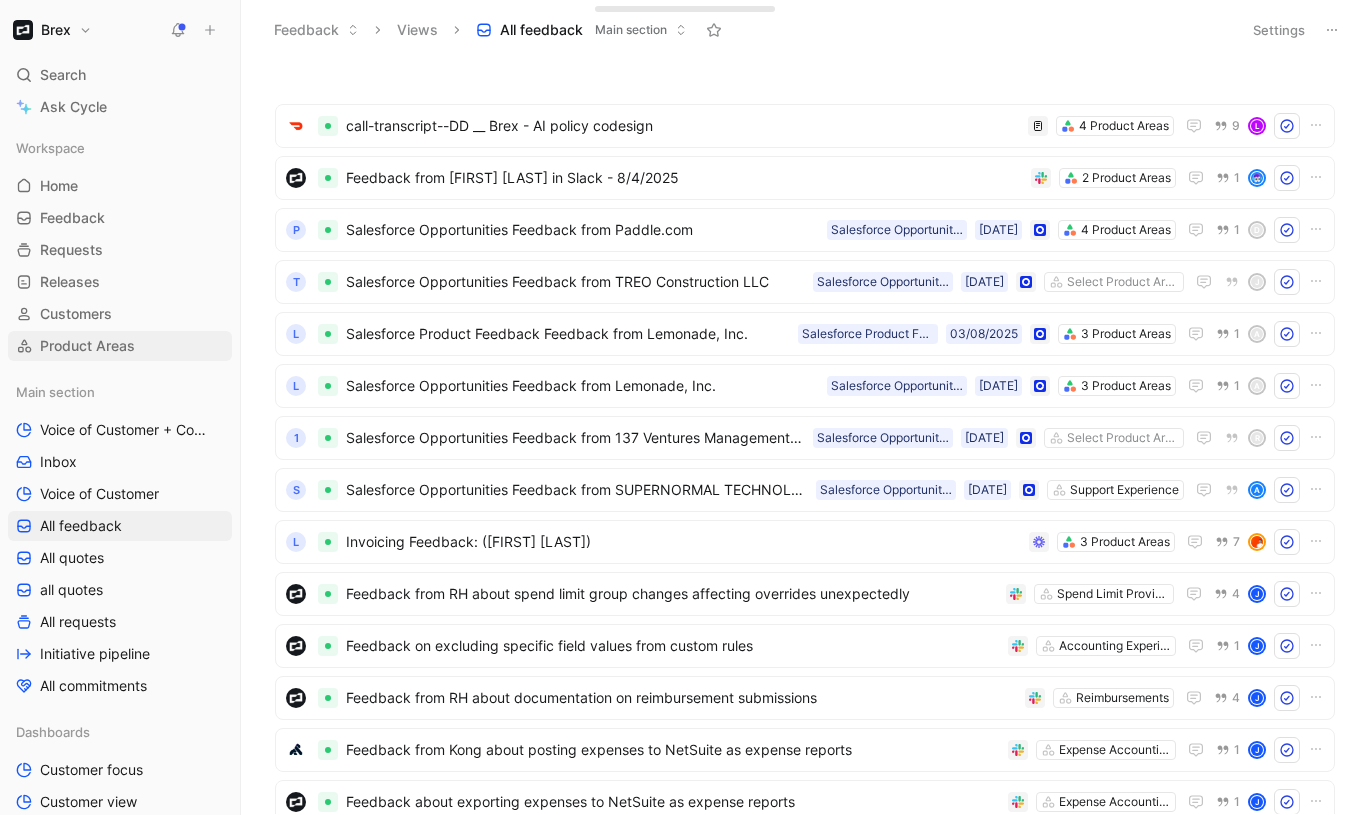 click on "Product Areas" at bounding box center (87, 346) 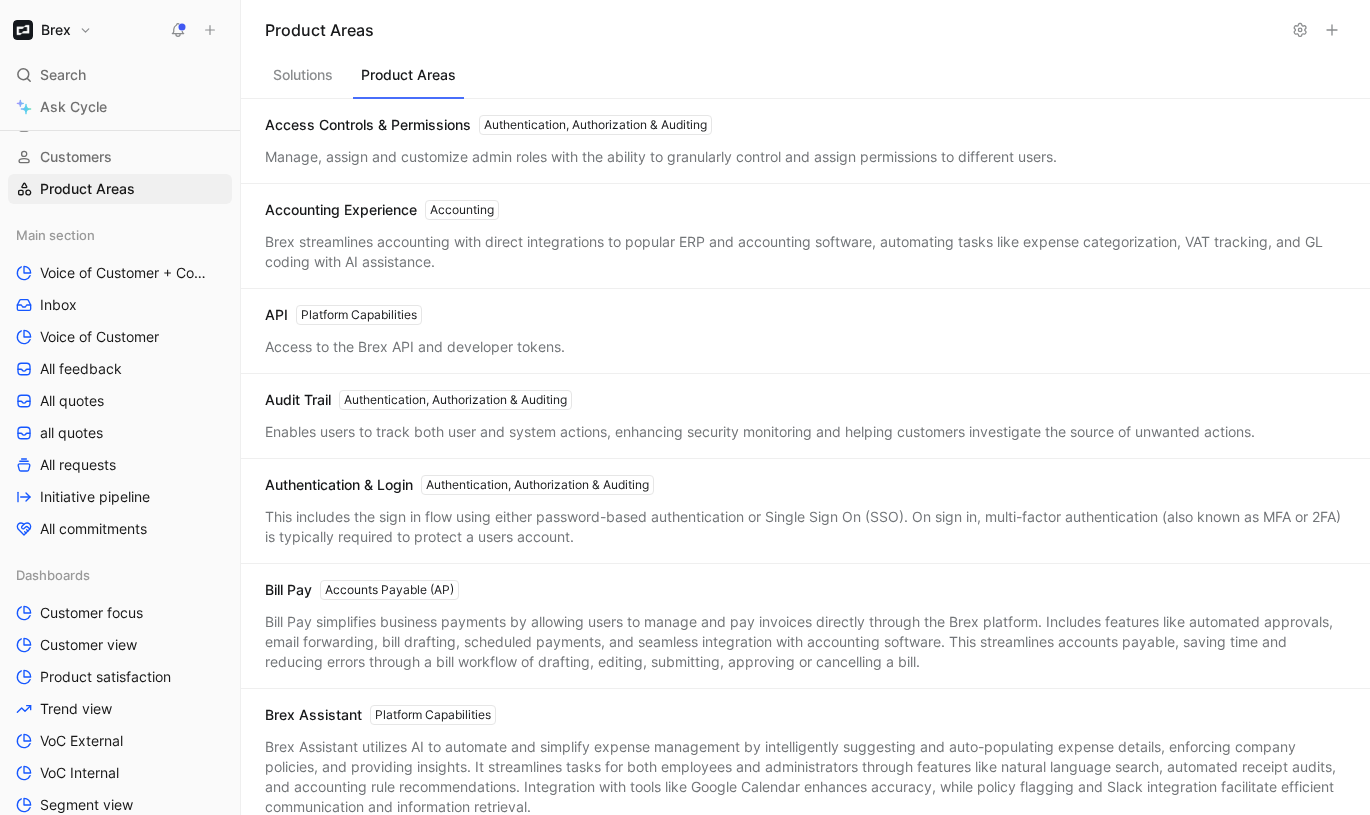 scroll, scrollTop: 370, scrollLeft: 0, axis: vertical 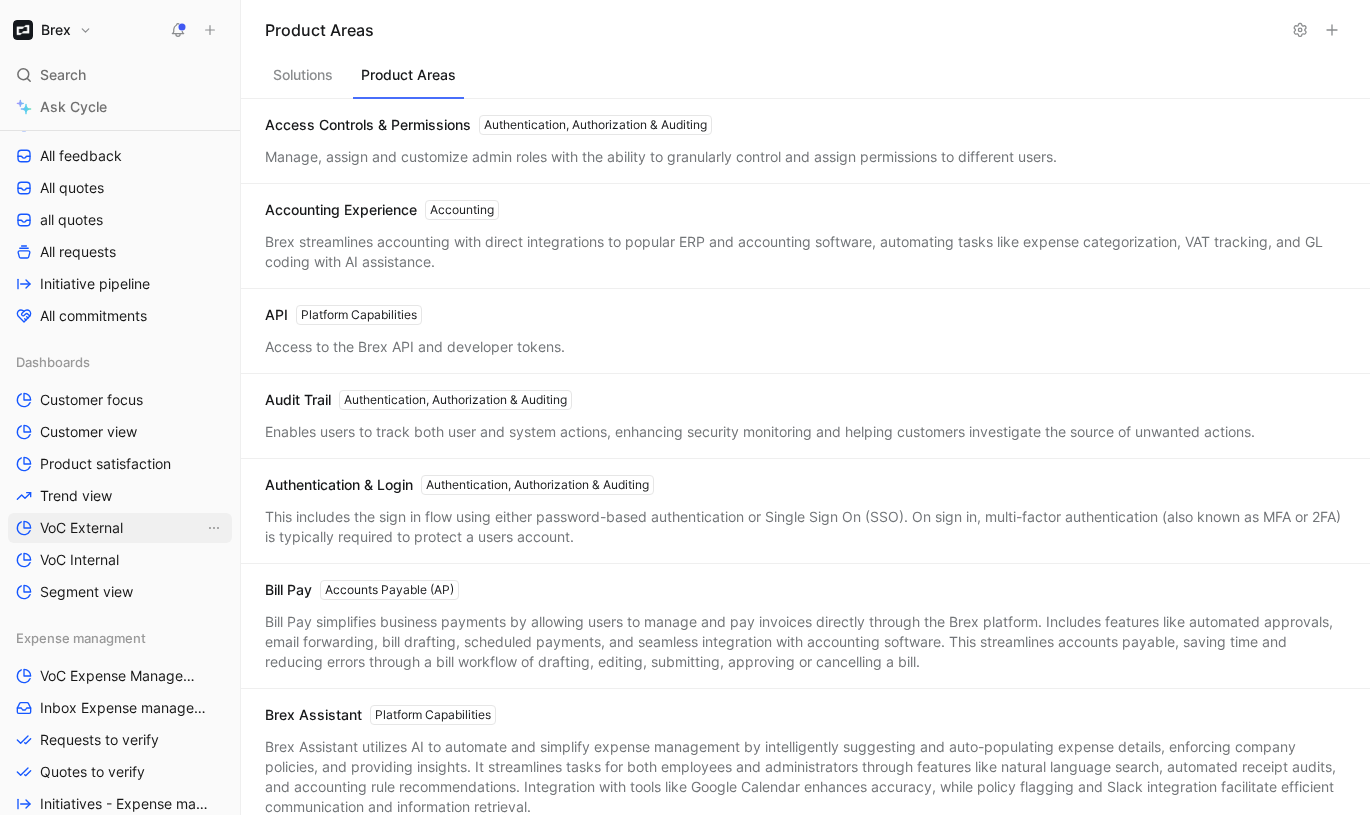 click on "VoC External" at bounding box center [81, 528] 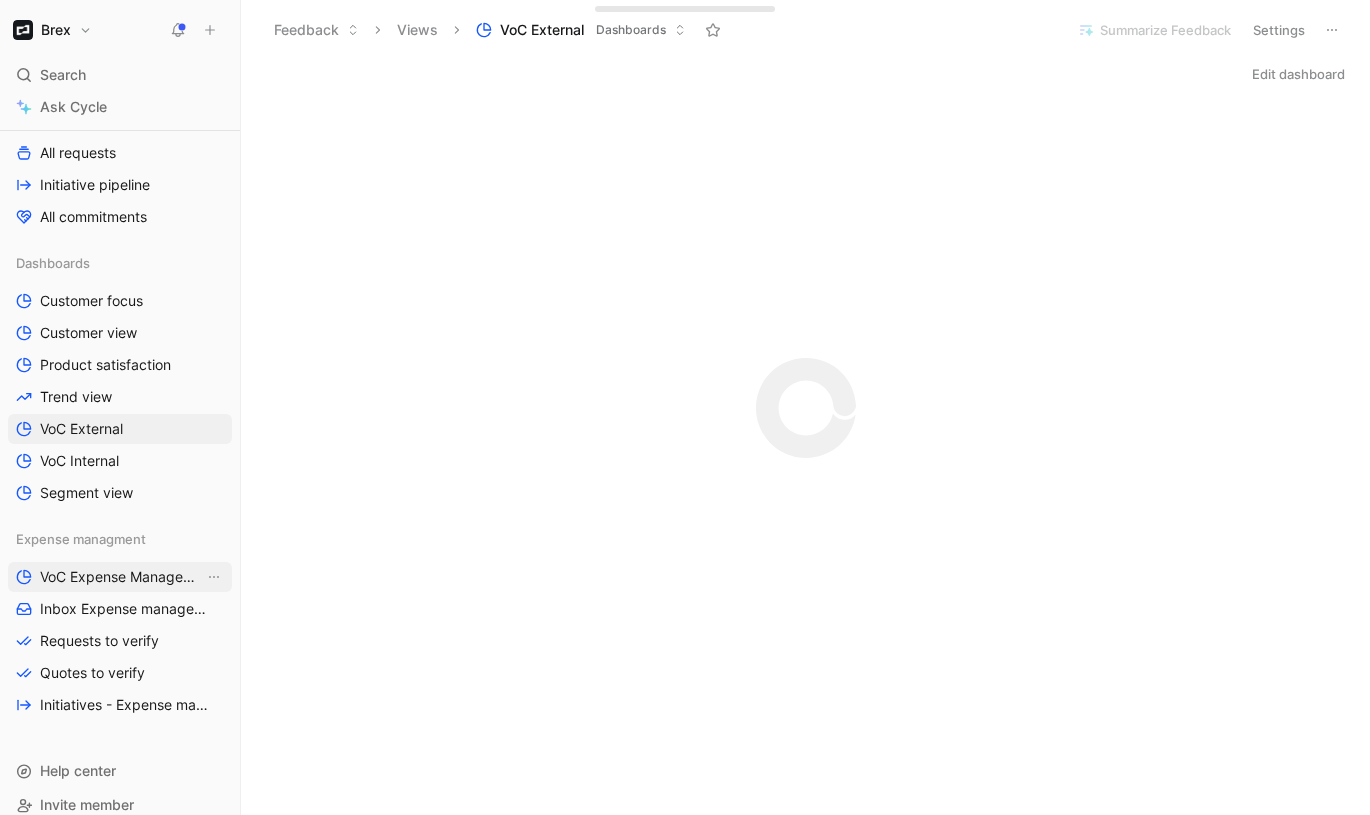 scroll, scrollTop: 490, scrollLeft: 0, axis: vertical 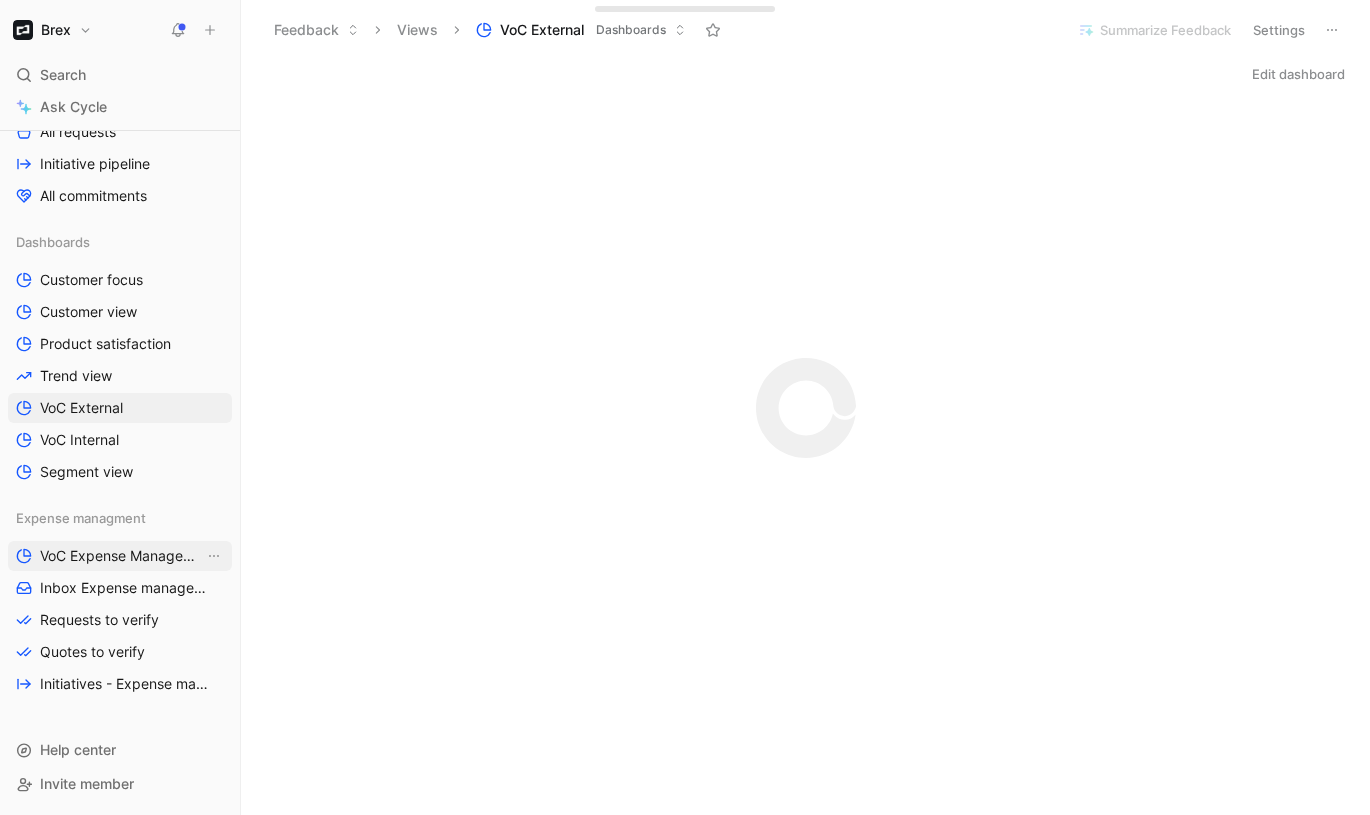 click on "VoC Expense Management" at bounding box center [122, 556] 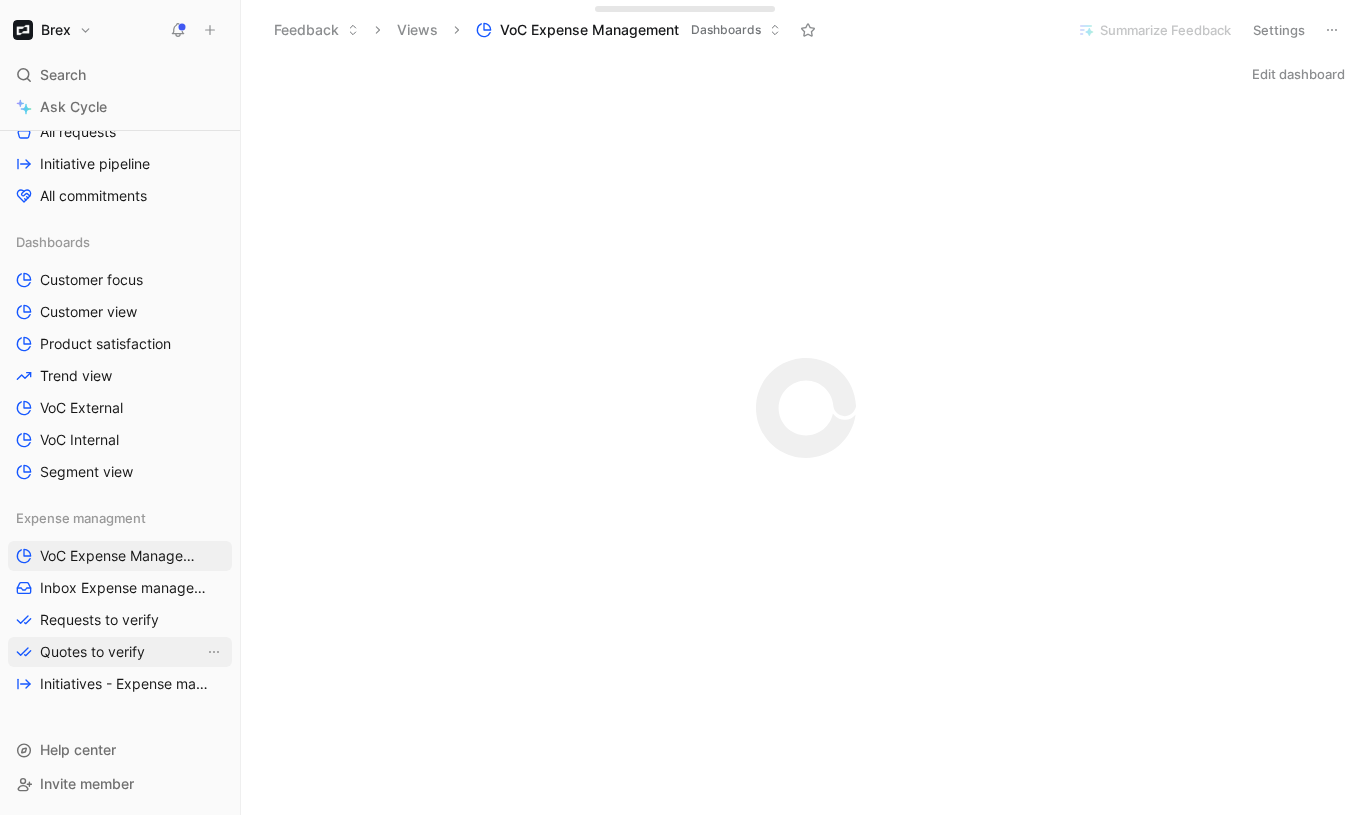 click on "Quotes to verify" at bounding box center (92, 652) 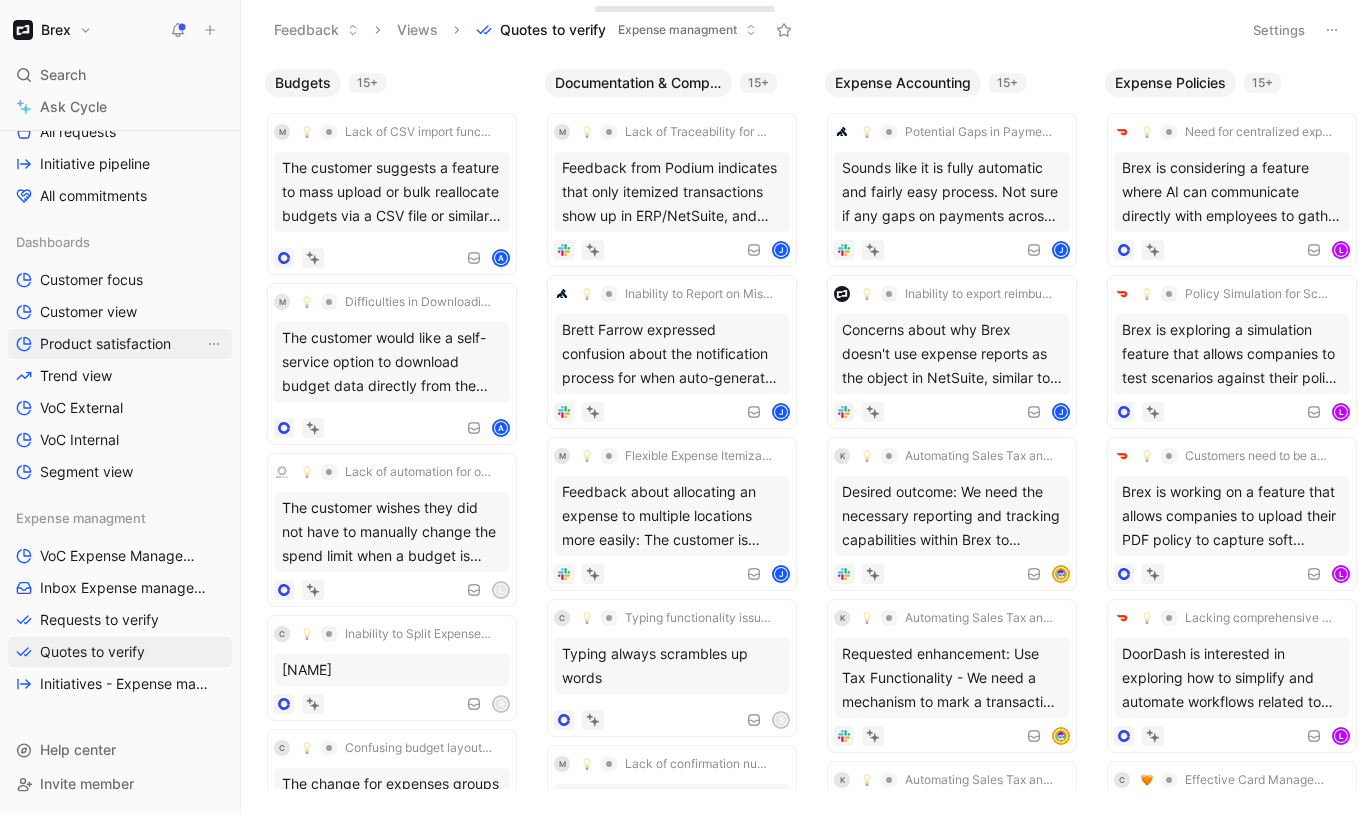 scroll, scrollTop: 0, scrollLeft: 0, axis: both 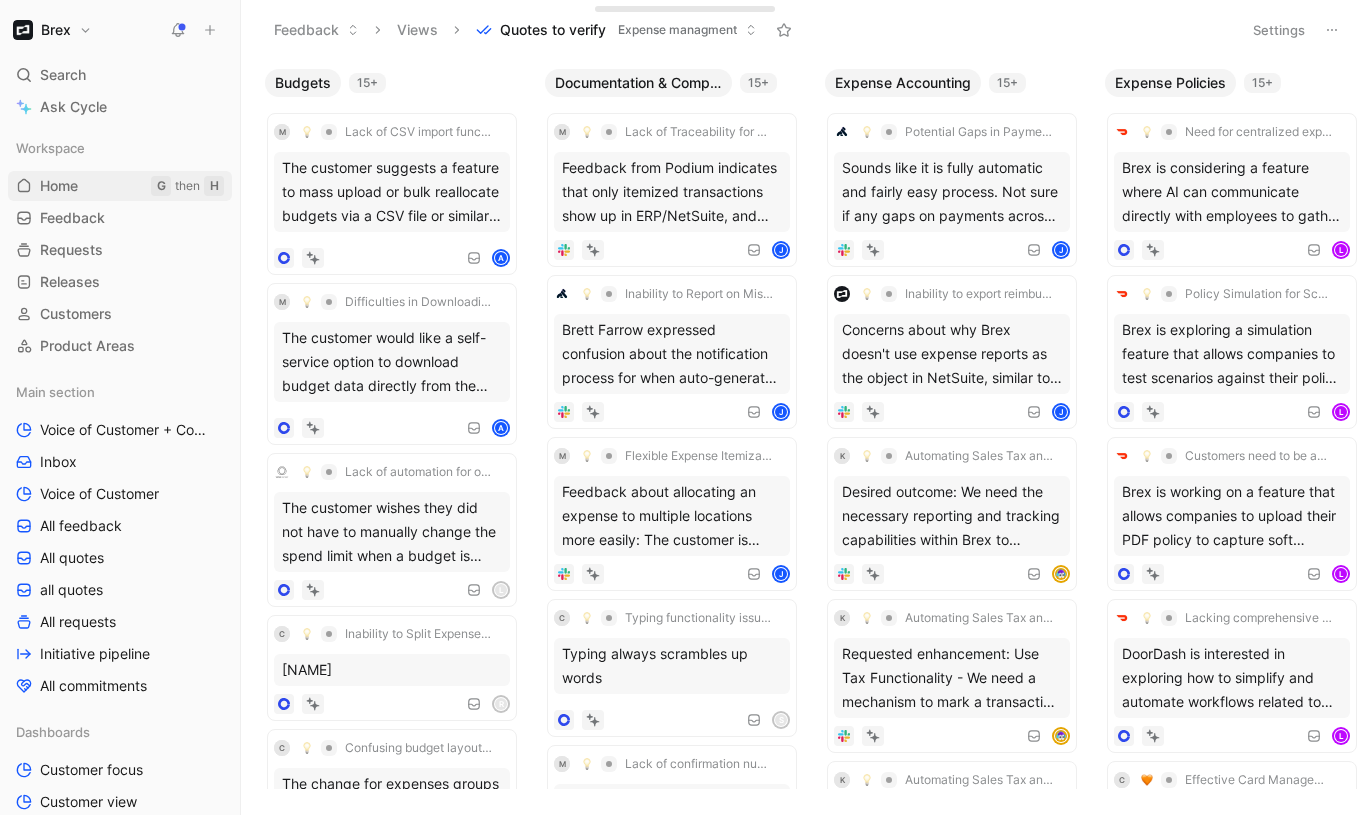 click on "Home G then H" at bounding box center [120, 186] 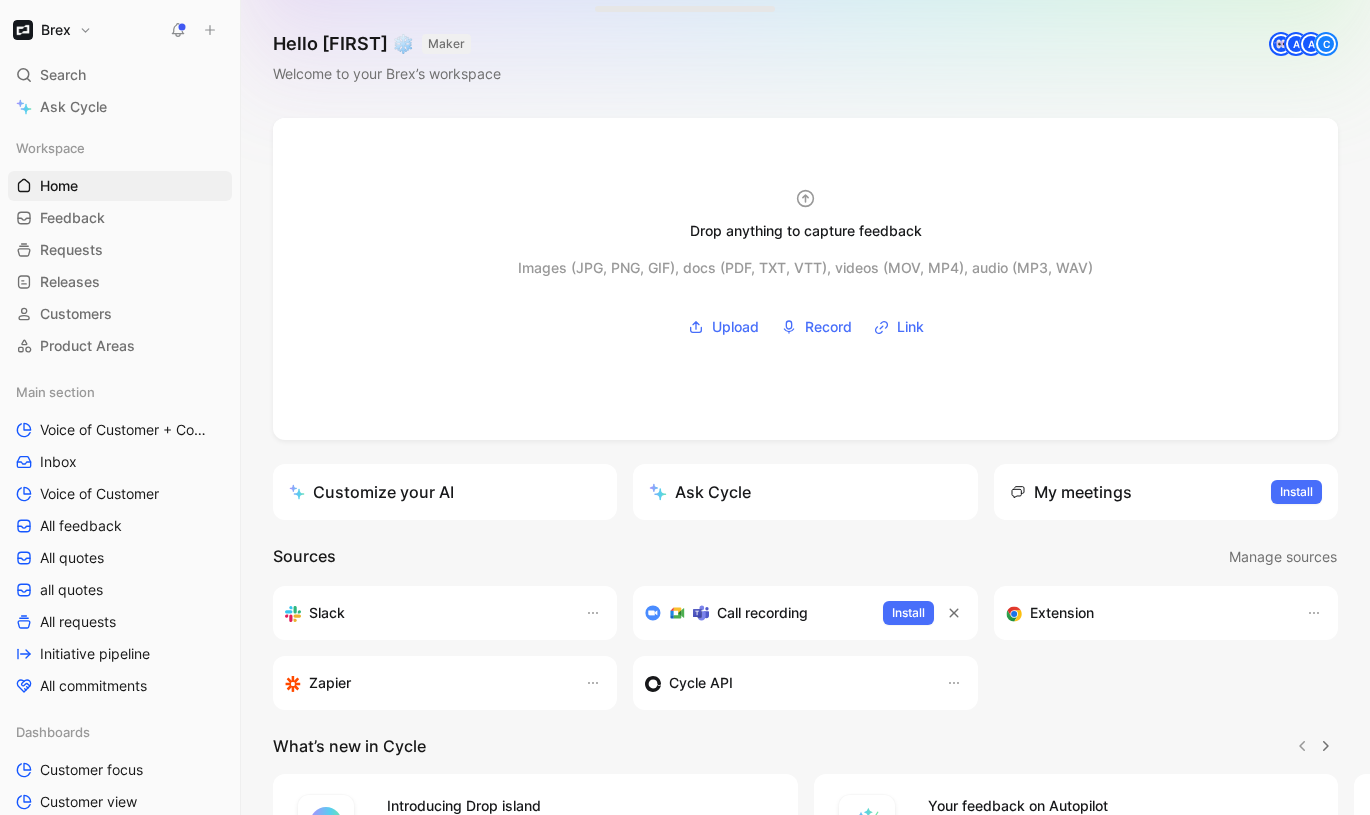 scroll, scrollTop: 247, scrollLeft: 0, axis: vertical 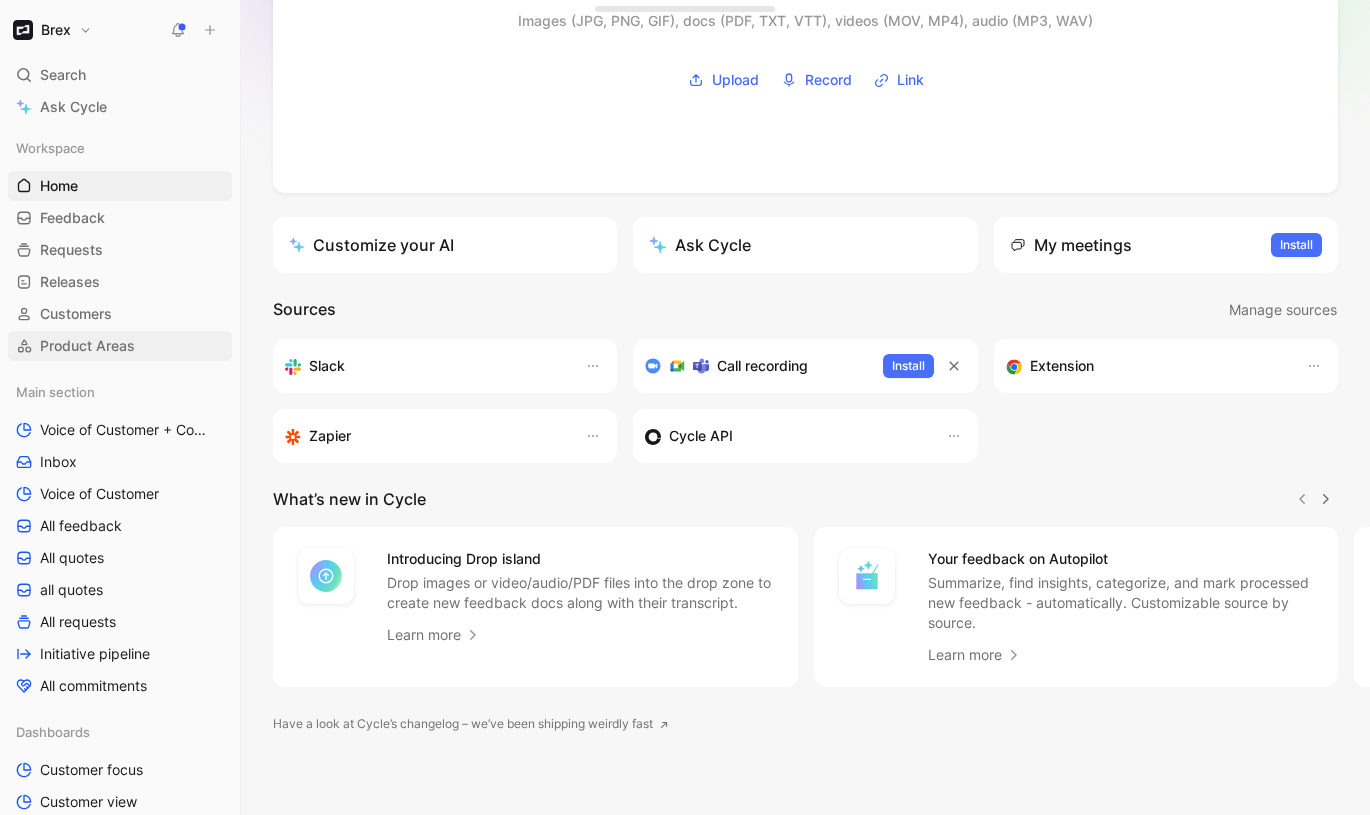 click on "Product Areas" at bounding box center (87, 346) 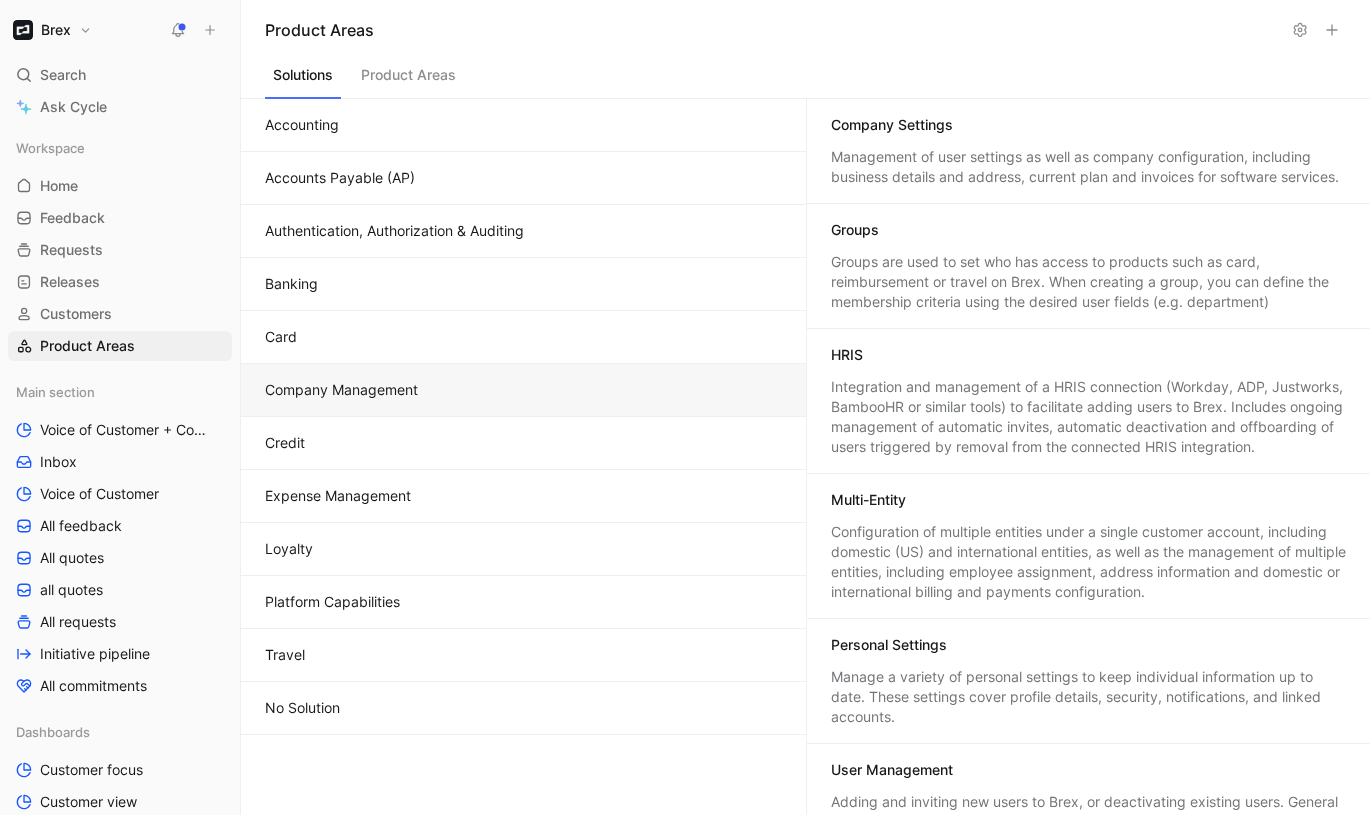 click on "Solutions" at bounding box center [303, 80] 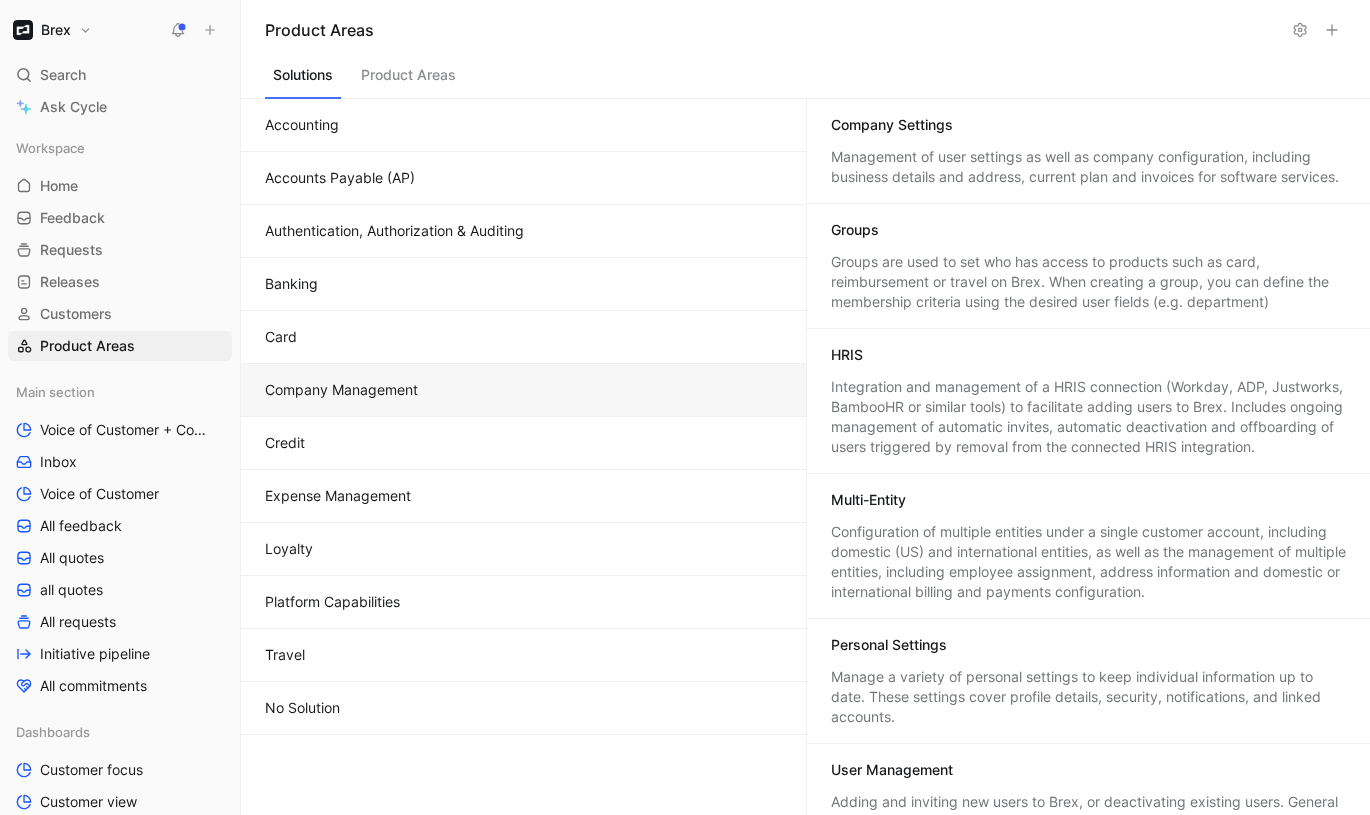 click on "Product Areas" at bounding box center [805, 30] 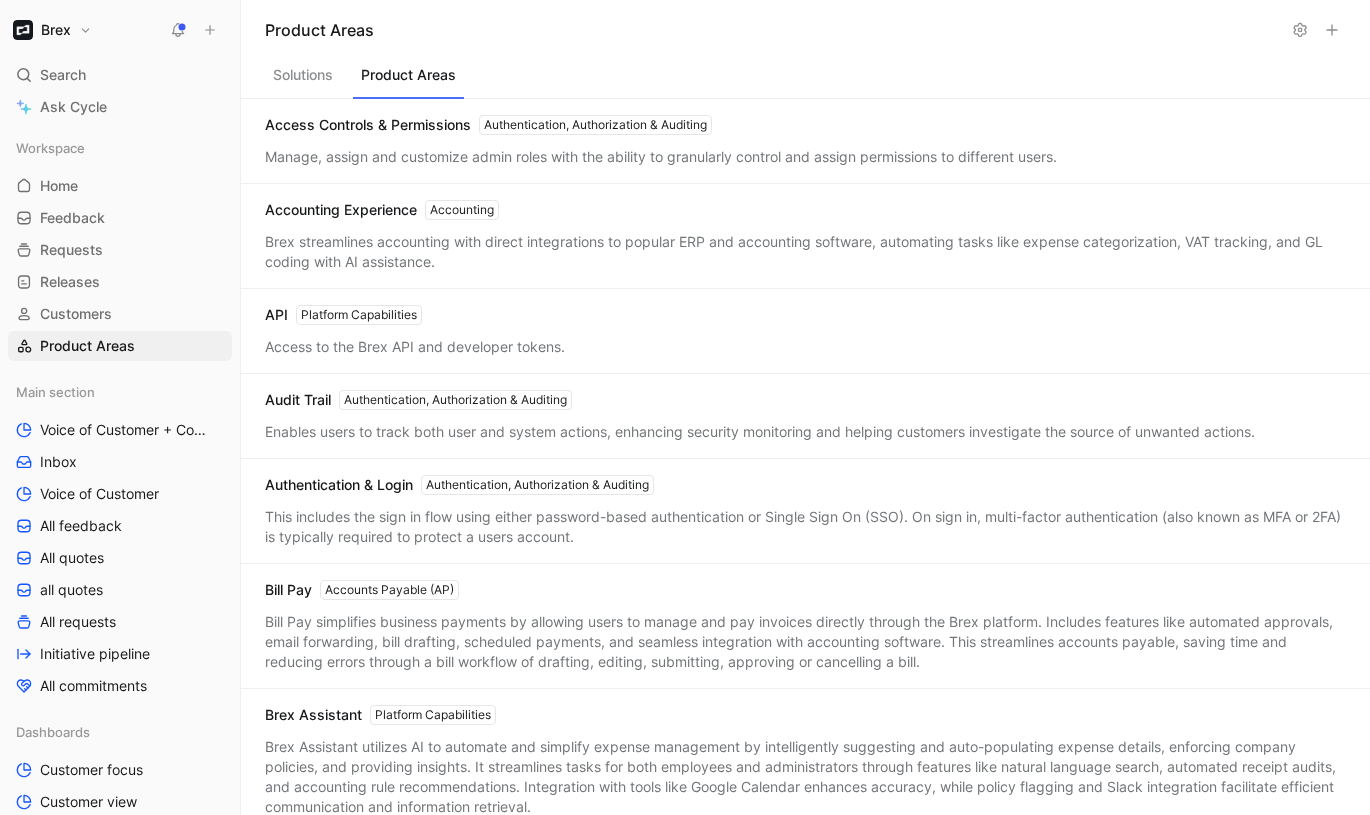 click on "Product Areas" at bounding box center (408, 80) 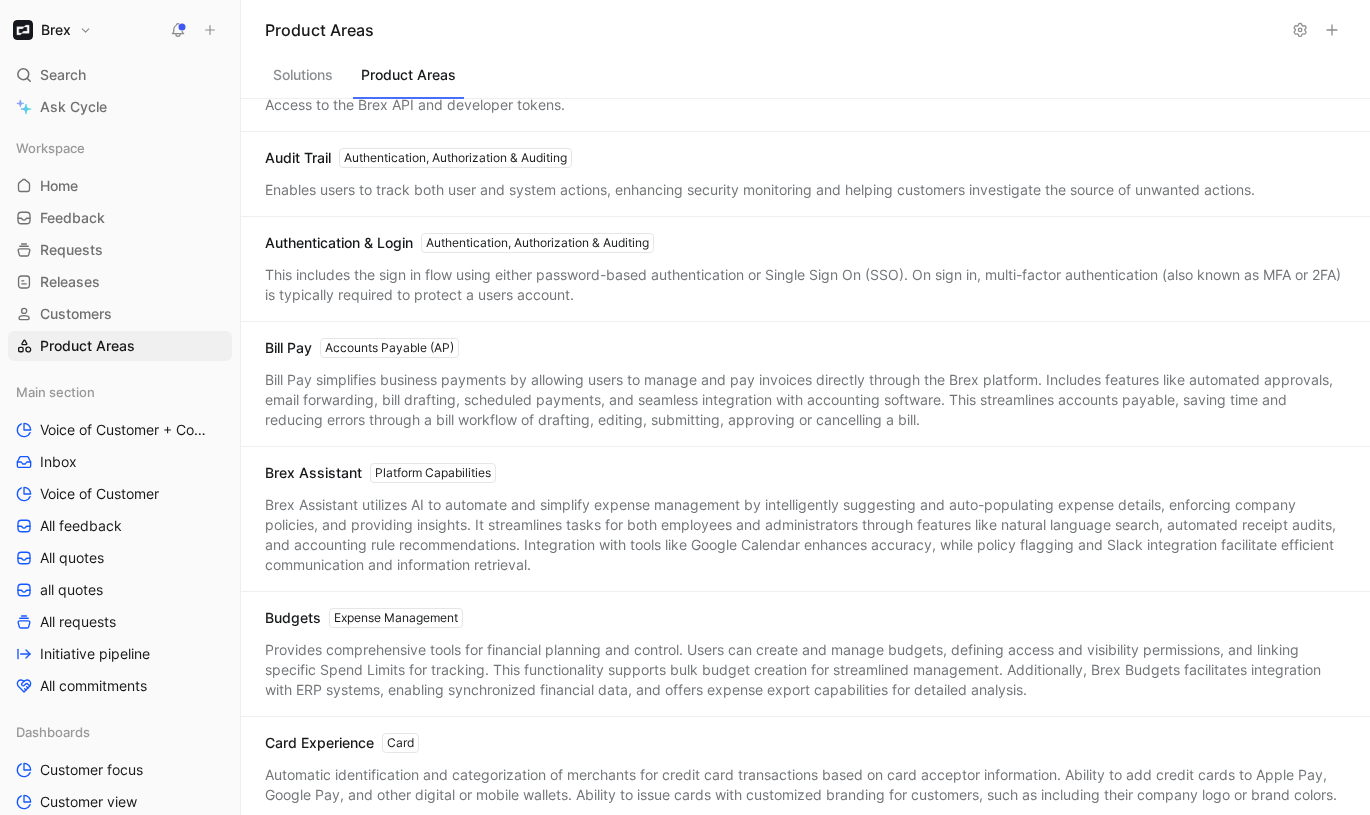 scroll, scrollTop: 941, scrollLeft: 0, axis: vertical 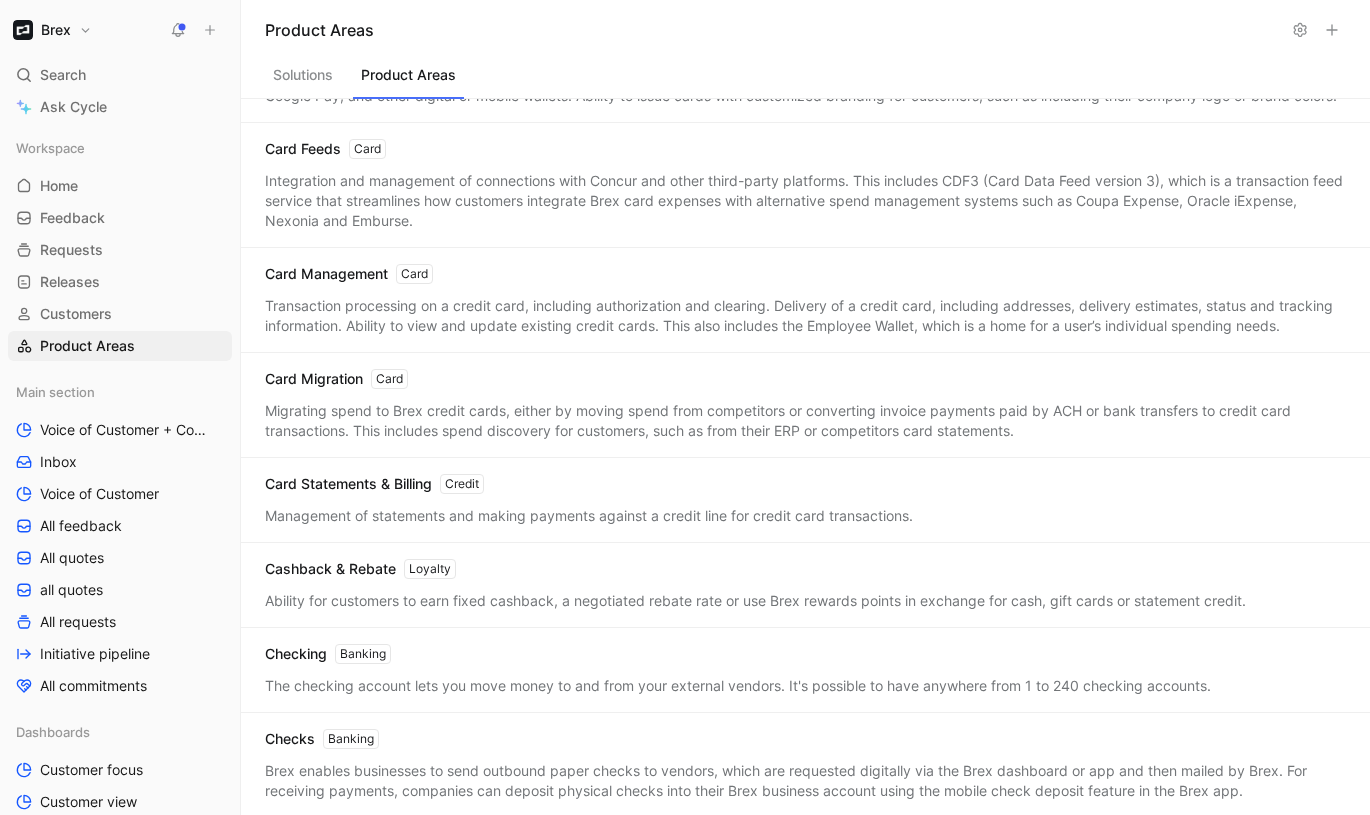 click on "Brex" at bounding box center [56, 30] 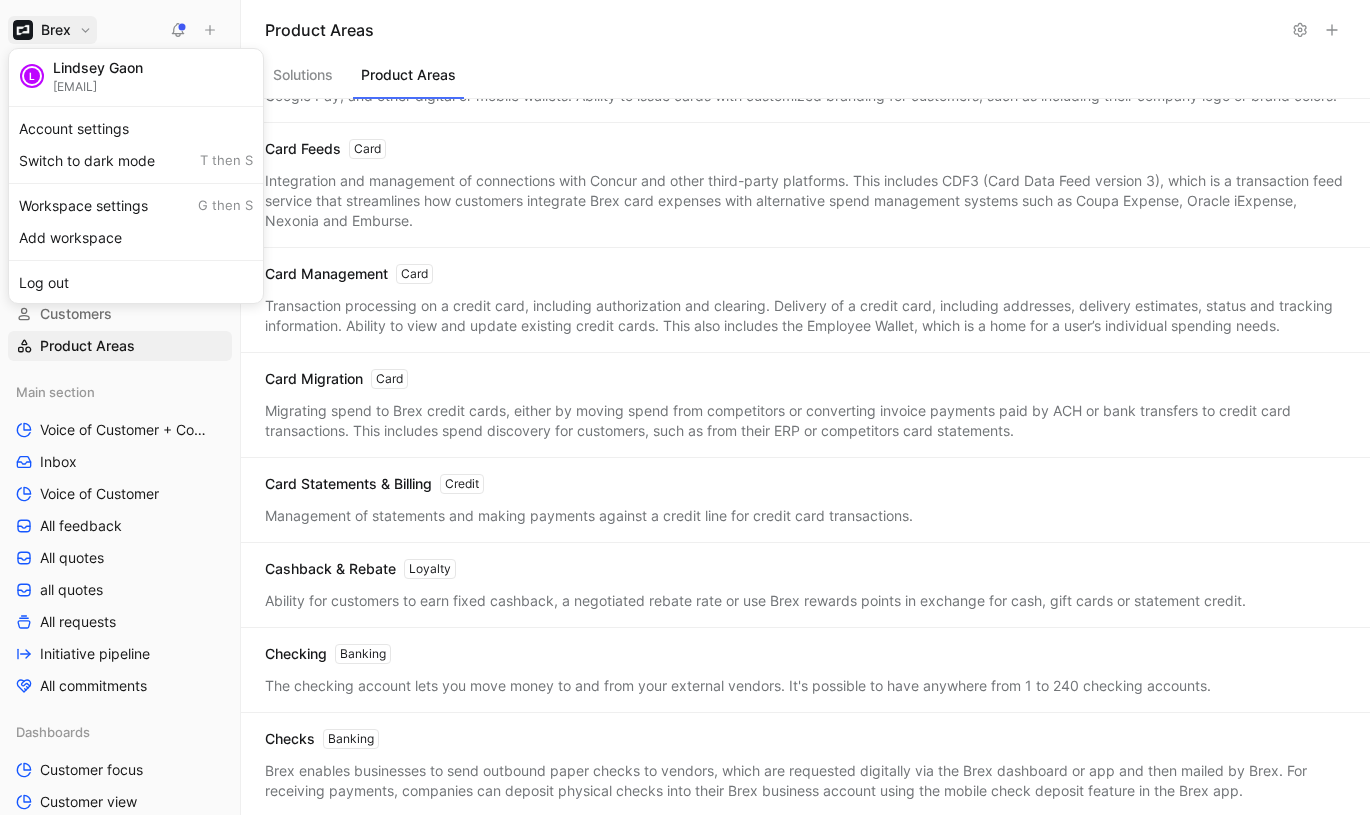 click at bounding box center (685, 407) 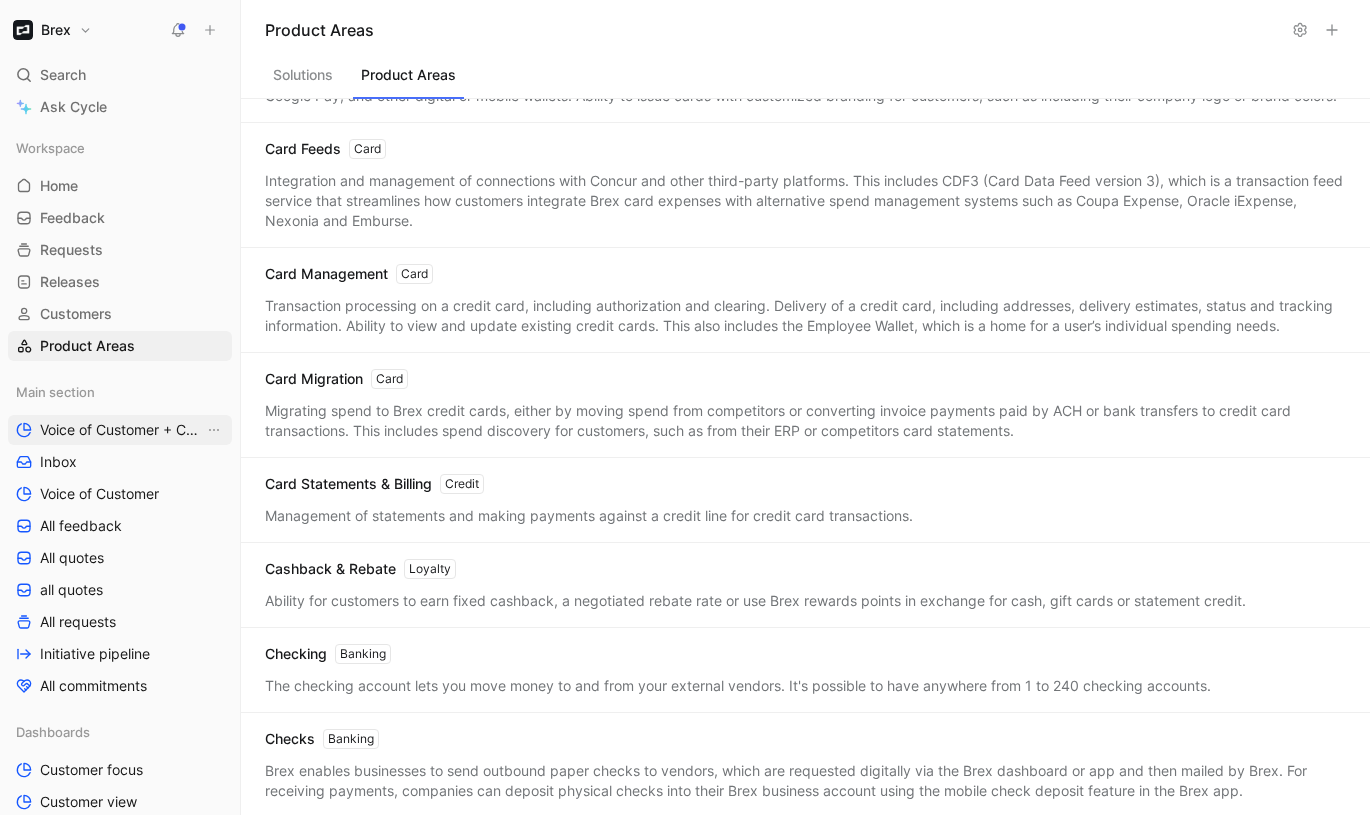scroll, scrollTop: 208, scrollLeft: 0, axis: vertical 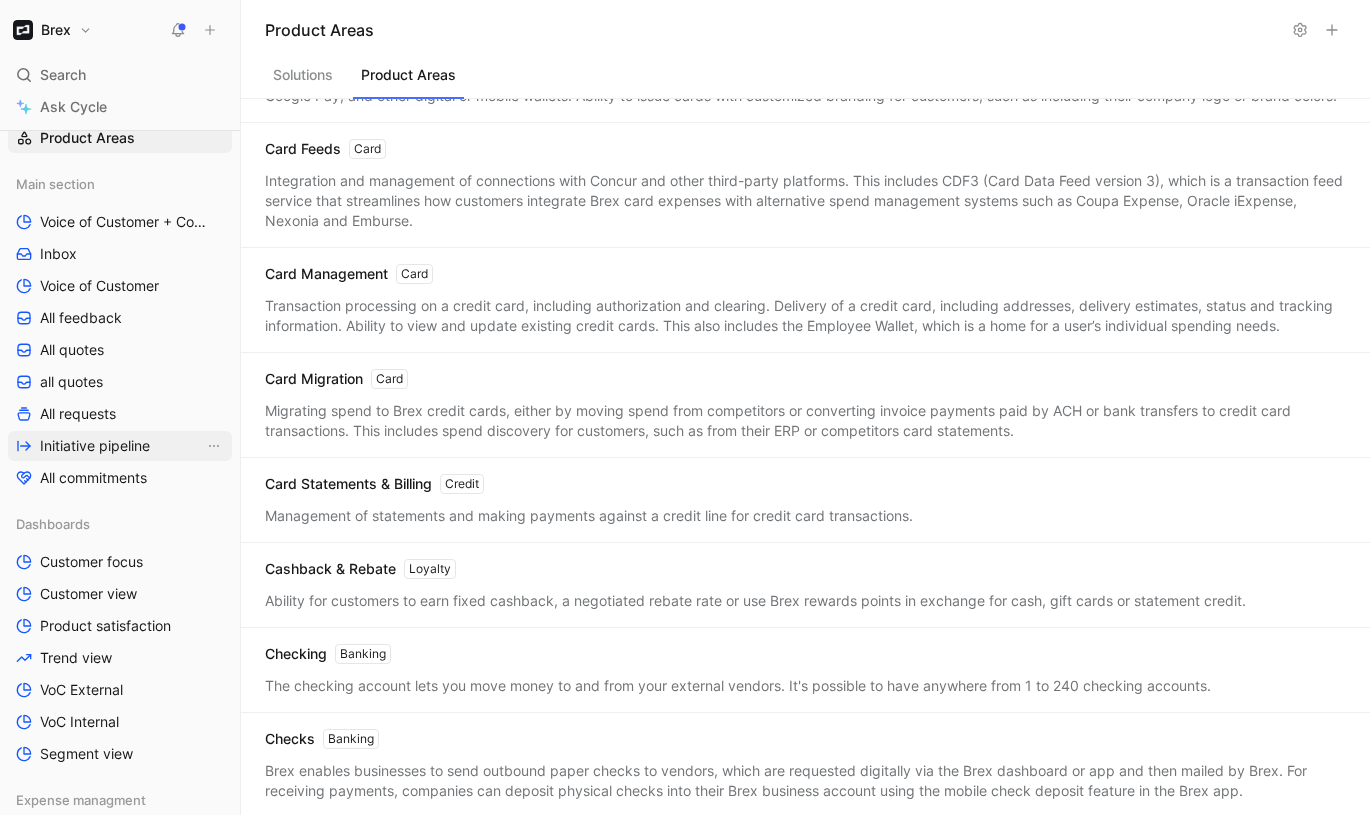 click on "Initiative pipeline" at bounding box center (95, 446) 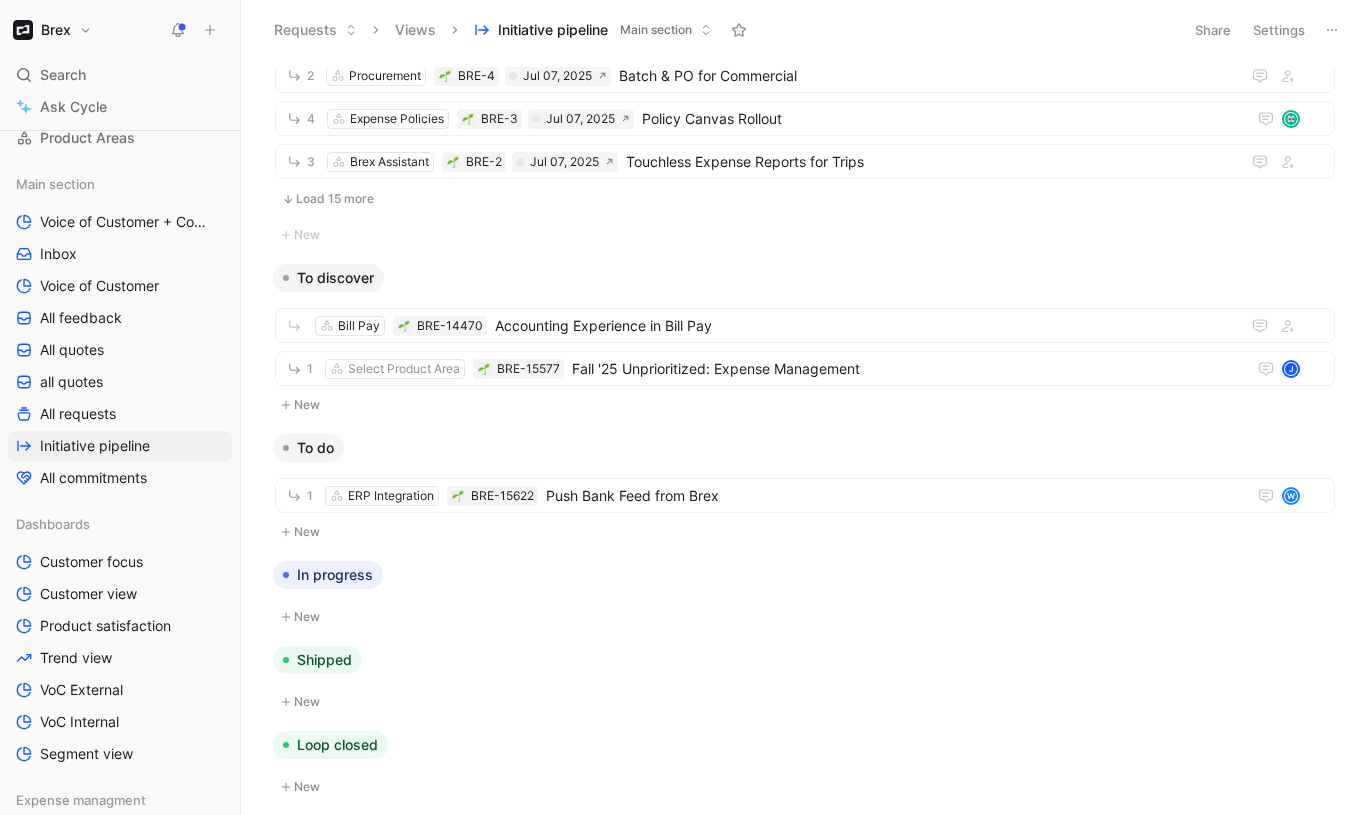 scroll, scrollTop: 826, scrollLeft: 0, axis: vertical 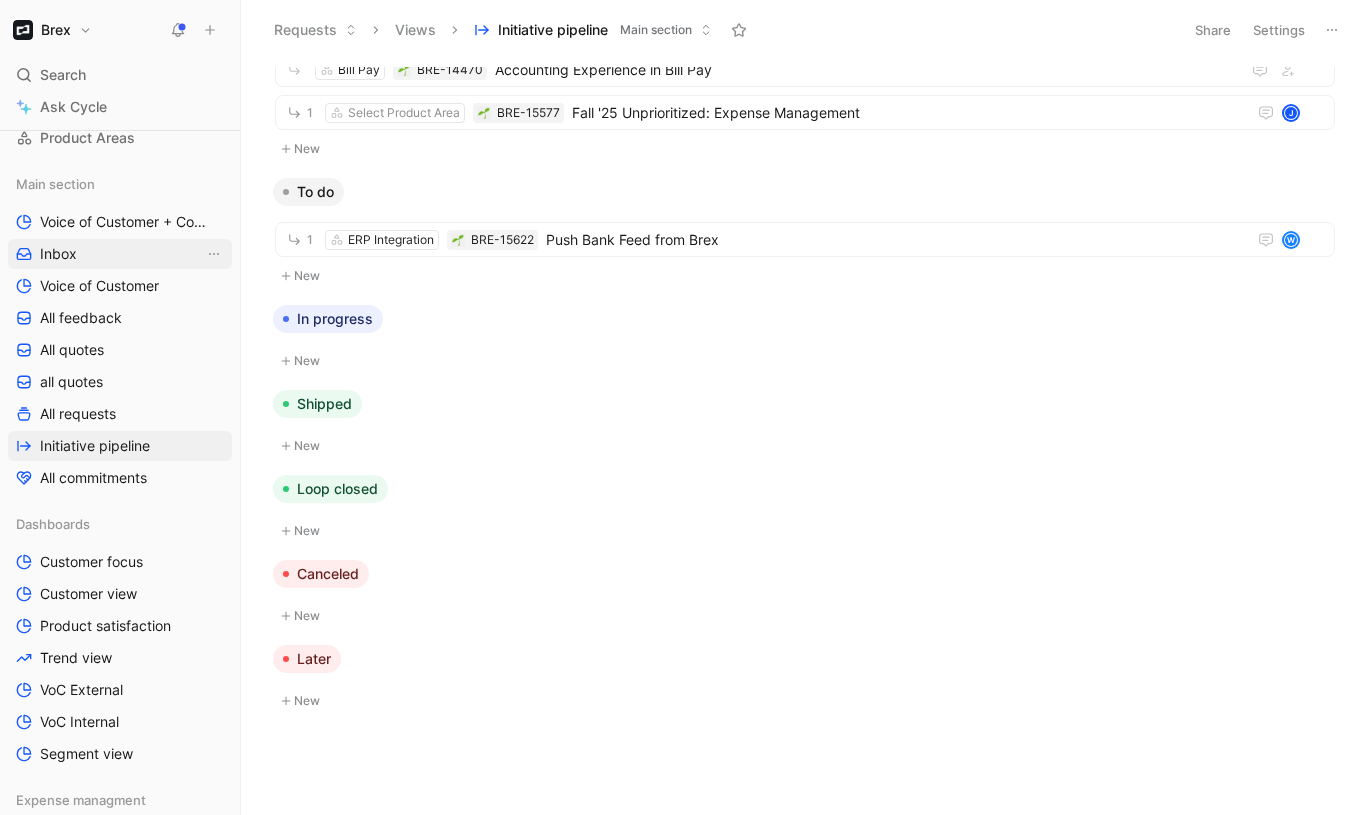 click on "Inbox" at bounding box center (120, 254) 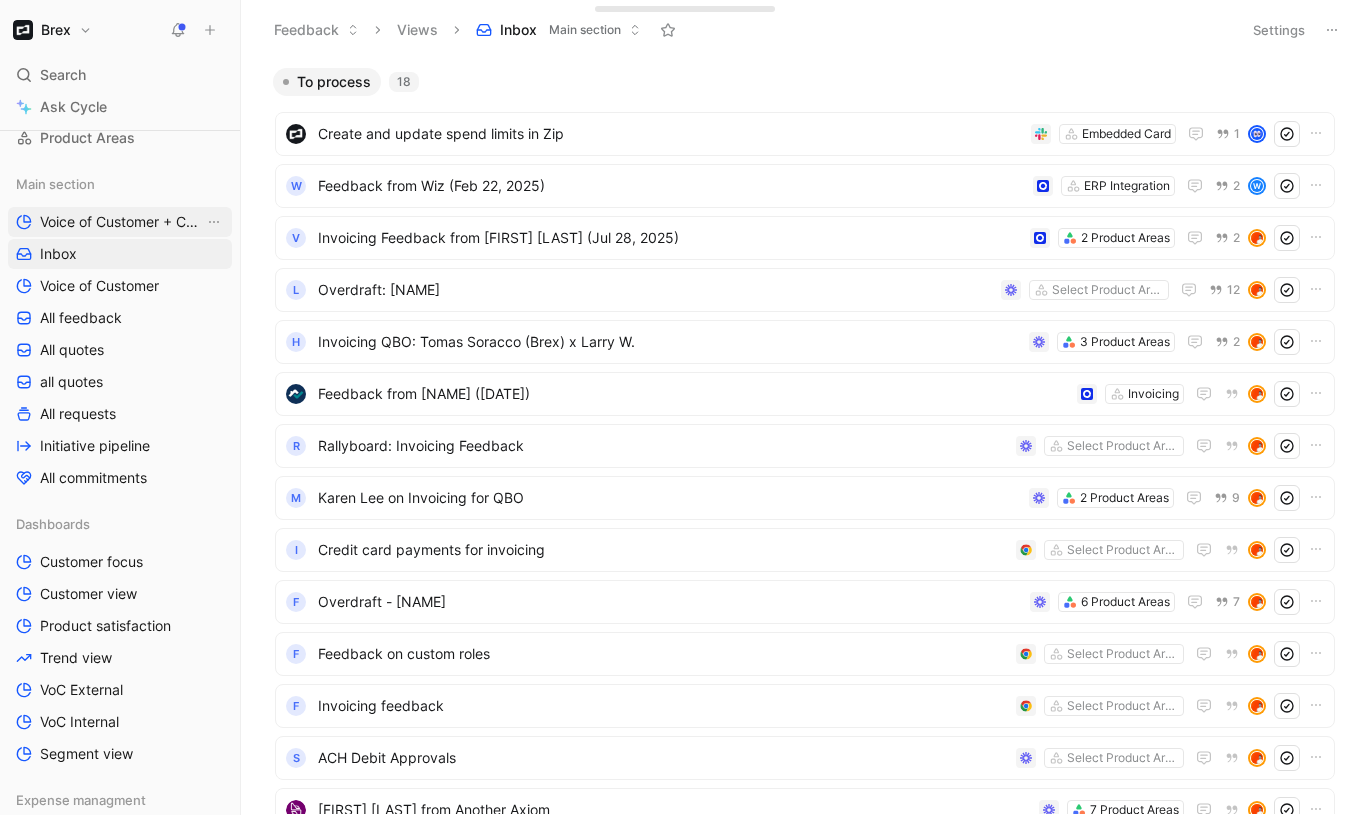 click on "Voice of Customer + Commercial NRR Feedback" at bounding box center (122, 222) 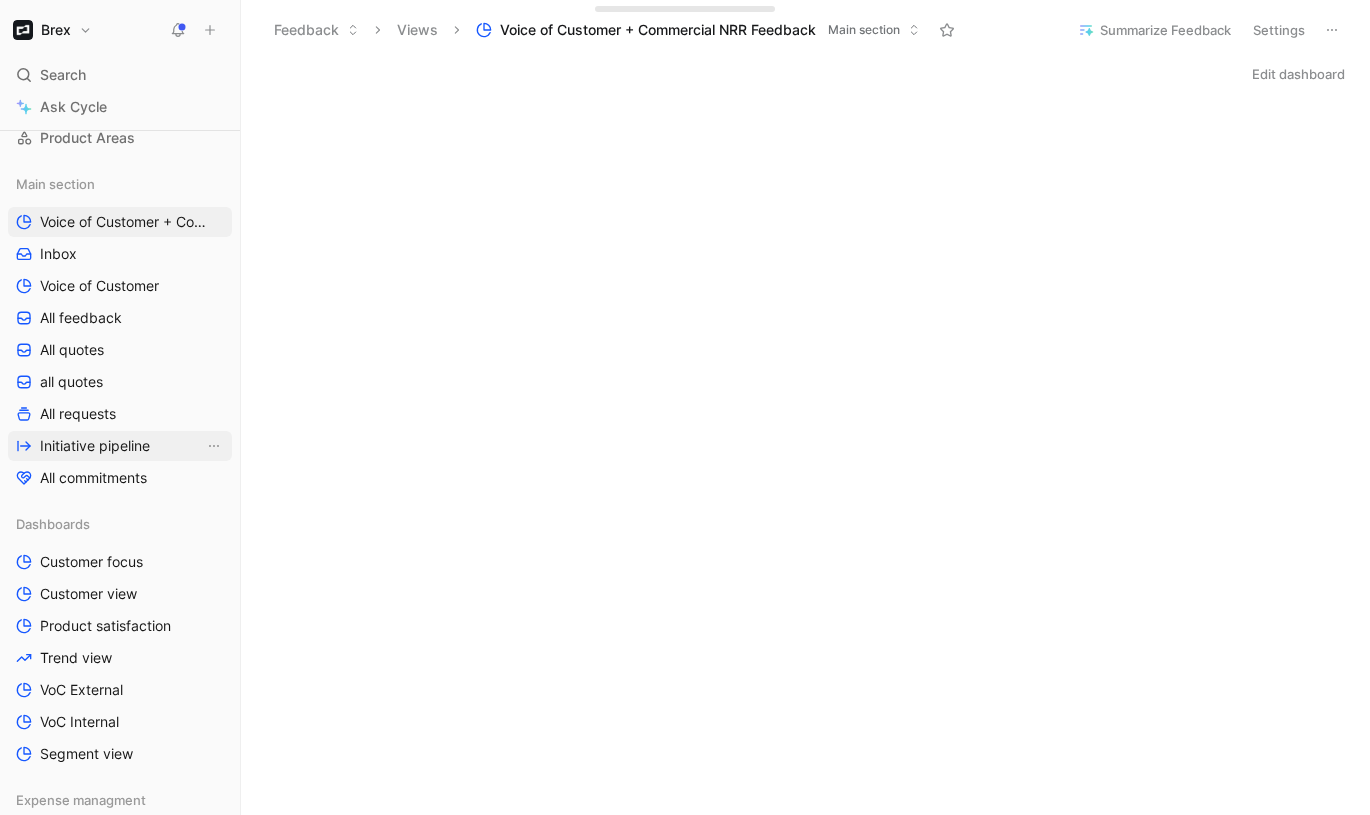 click on "Initiative pipeline" at bounding box center [95, 446] 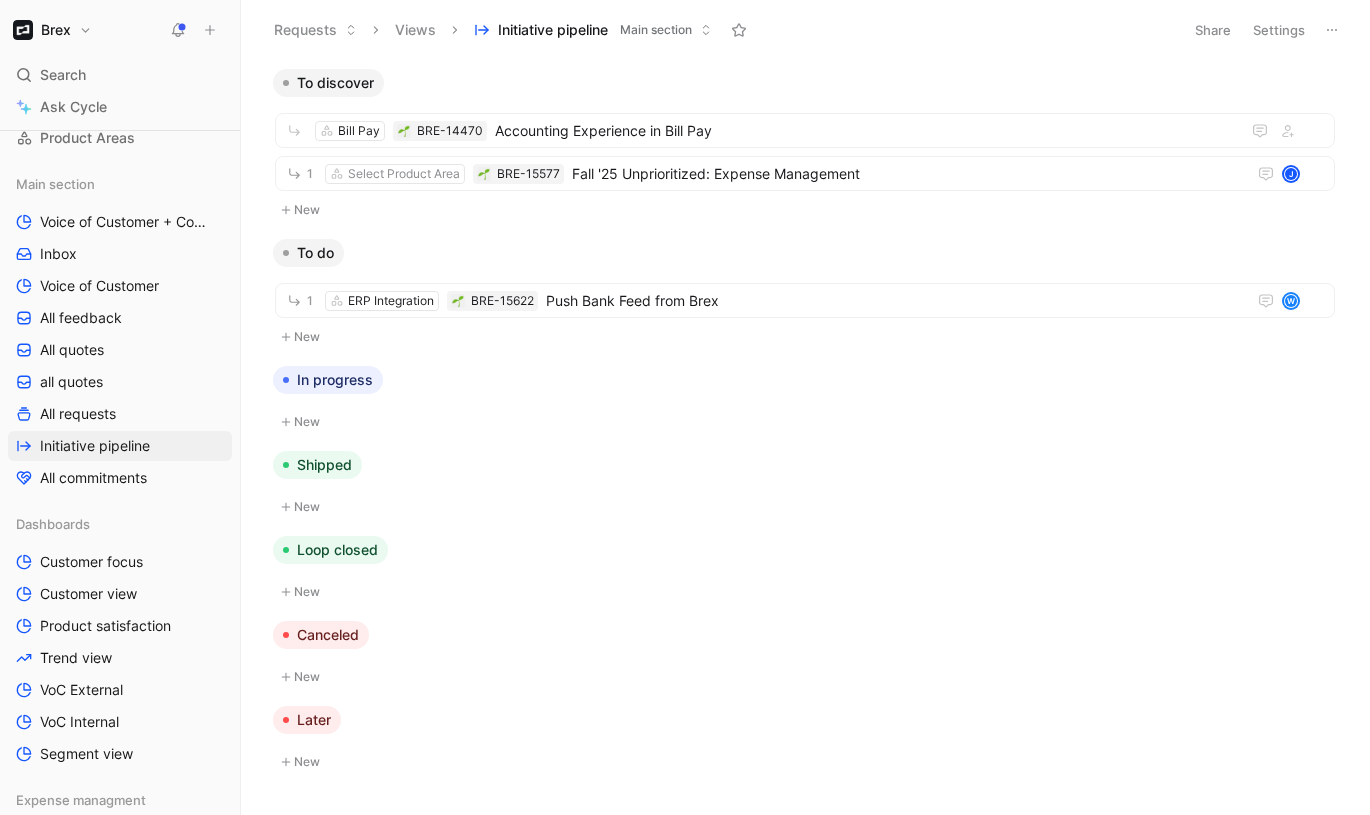 scroll, scrollTop: 826, scrollLeft: 0, axis: vertical 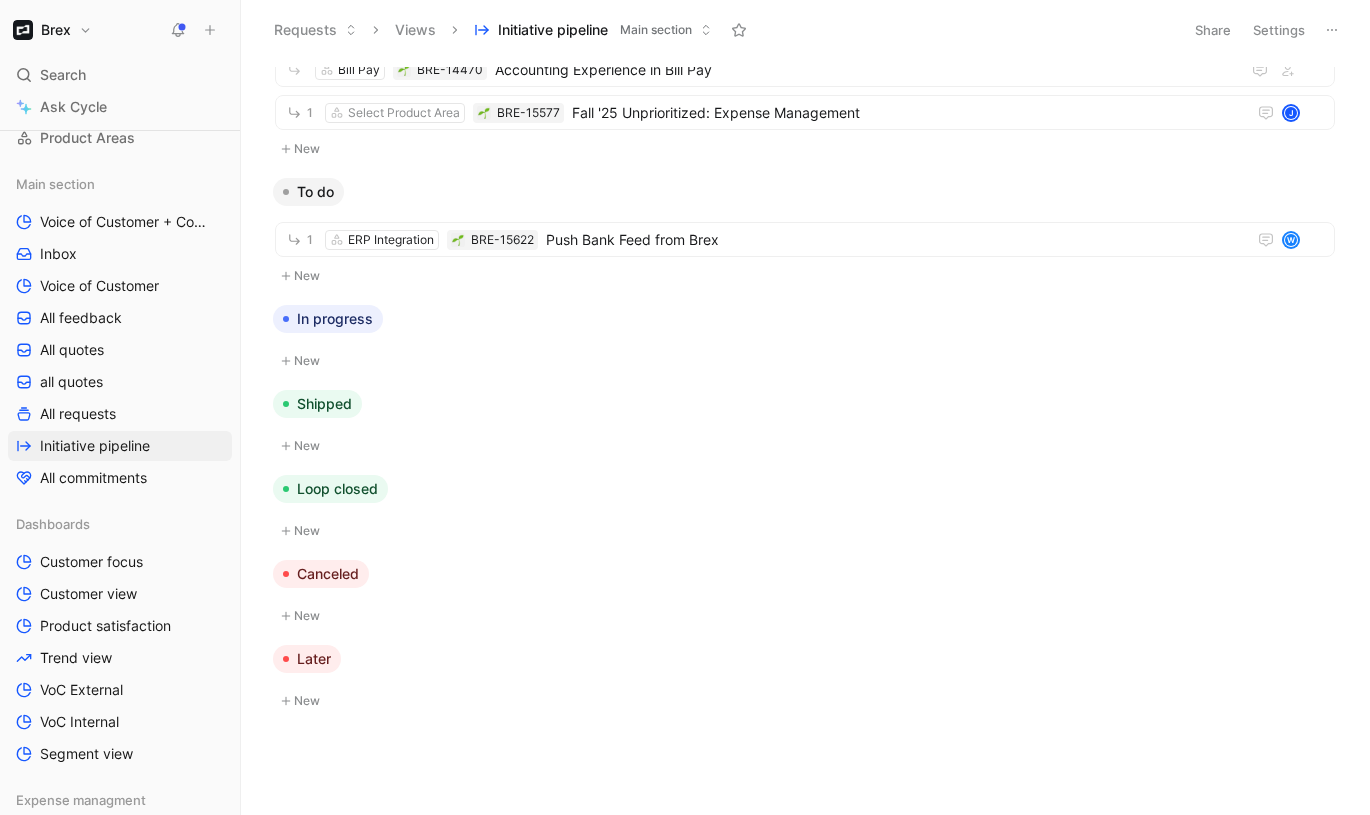 click on "New" at bounding box center [805, 361] 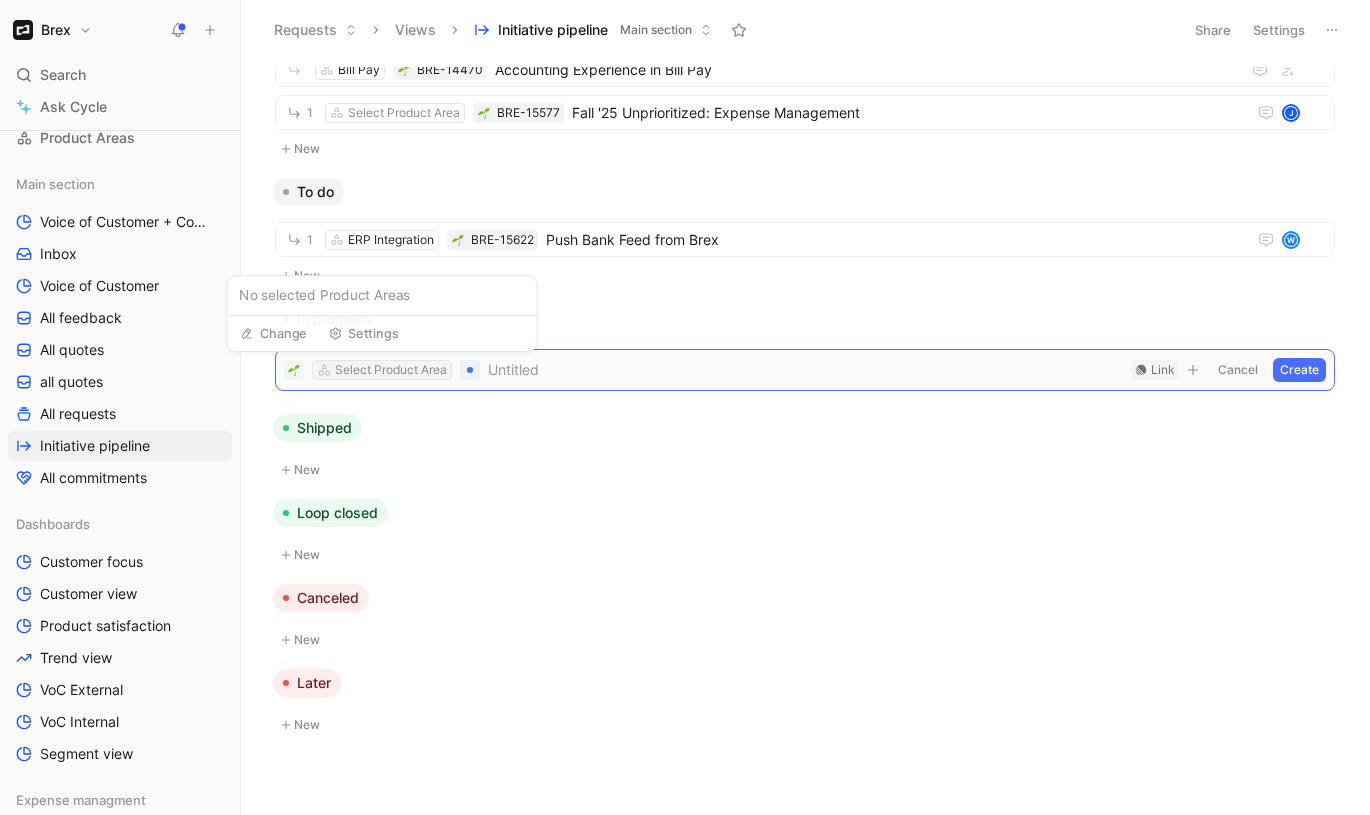 click on "Select Product Area" at bounding box center [391, 370] 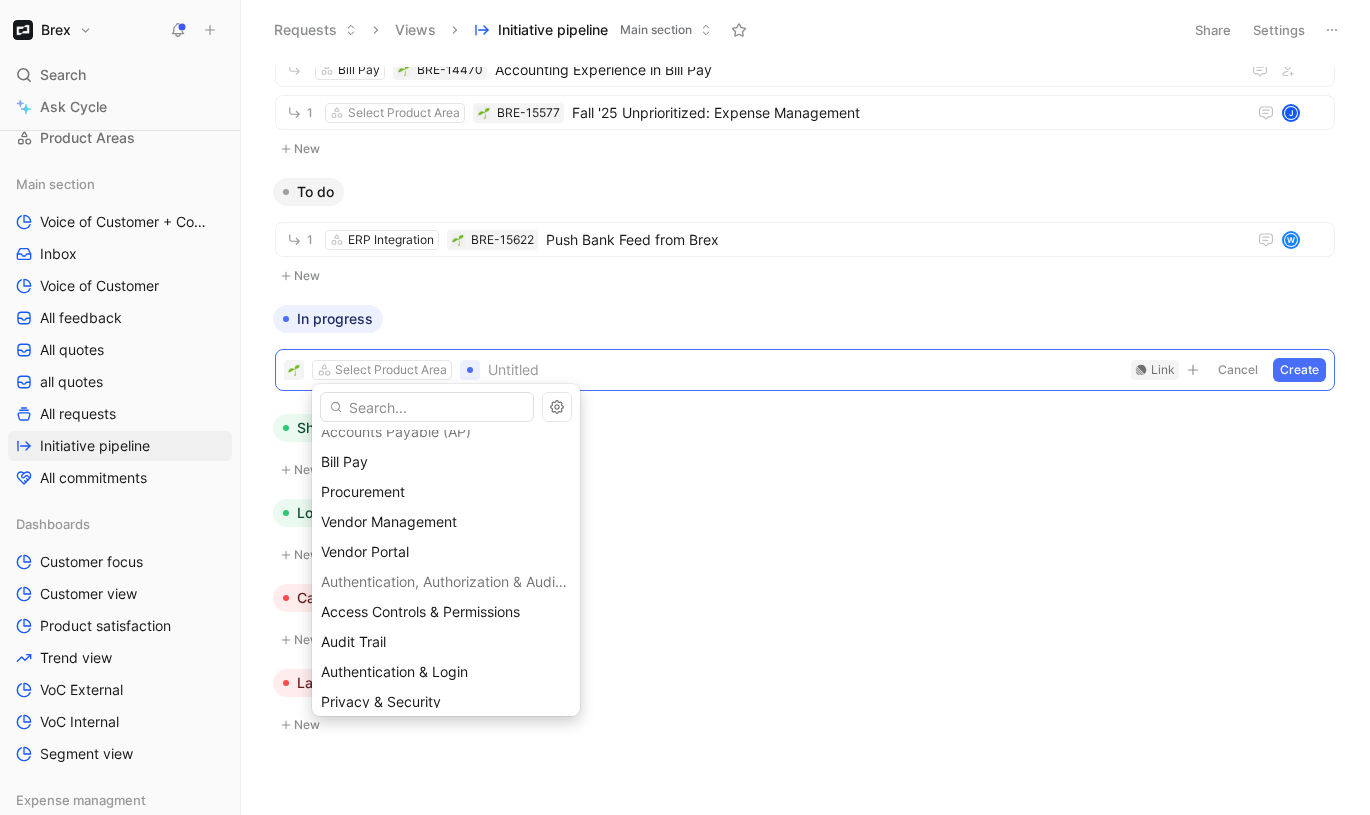 scroll, scrollTop: 0, scrollLeft: 0, axis: both 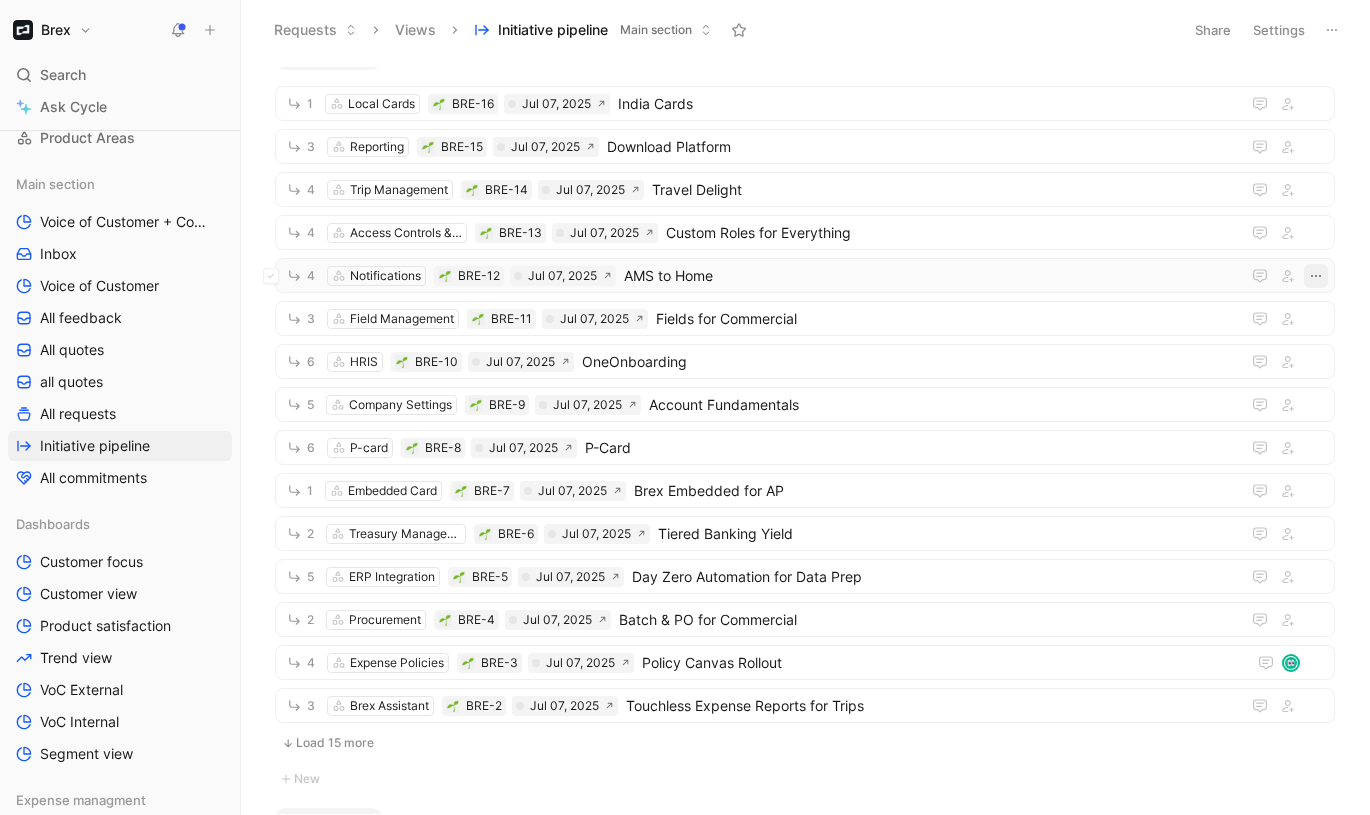 click 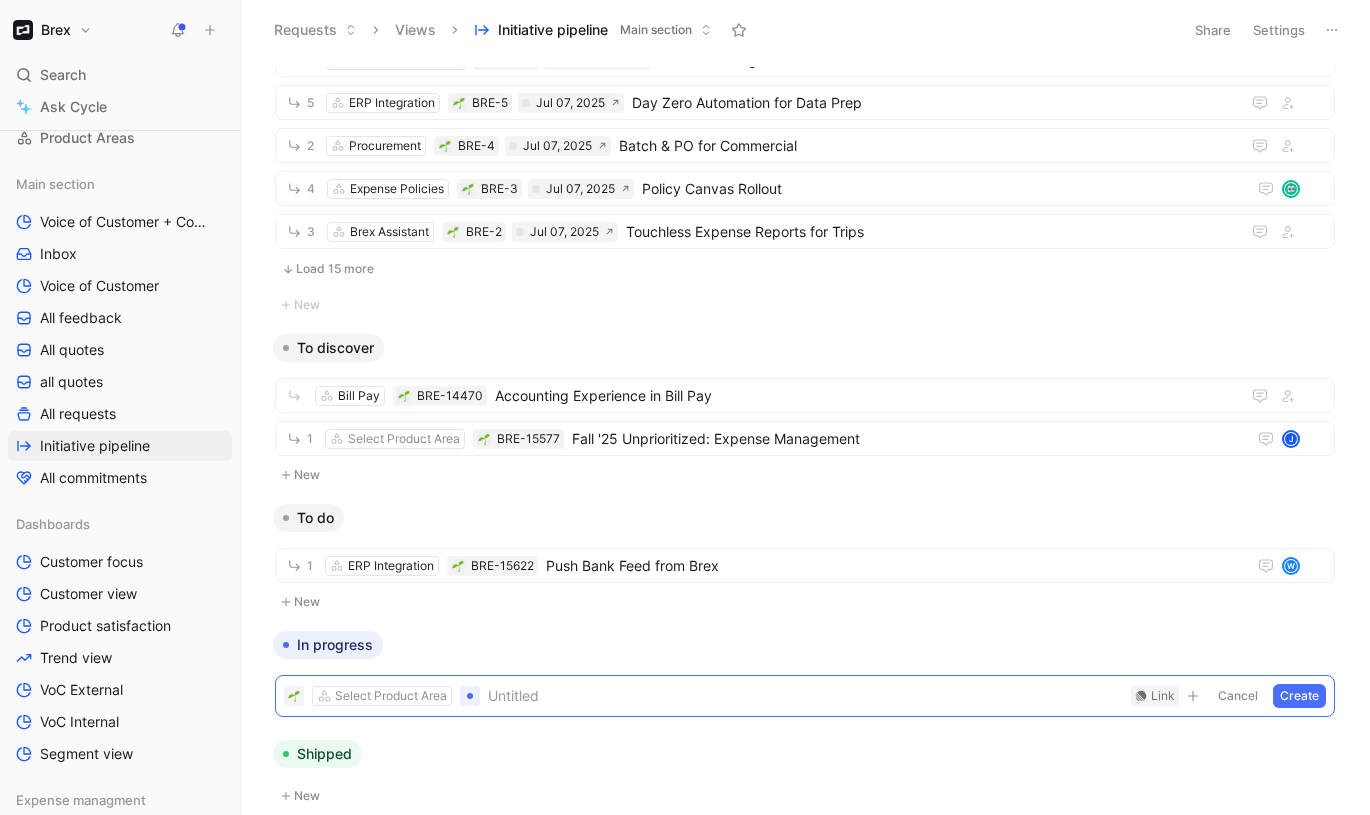 scroll, scrollTop: 578, scrollLeft: 0, axis: vertical 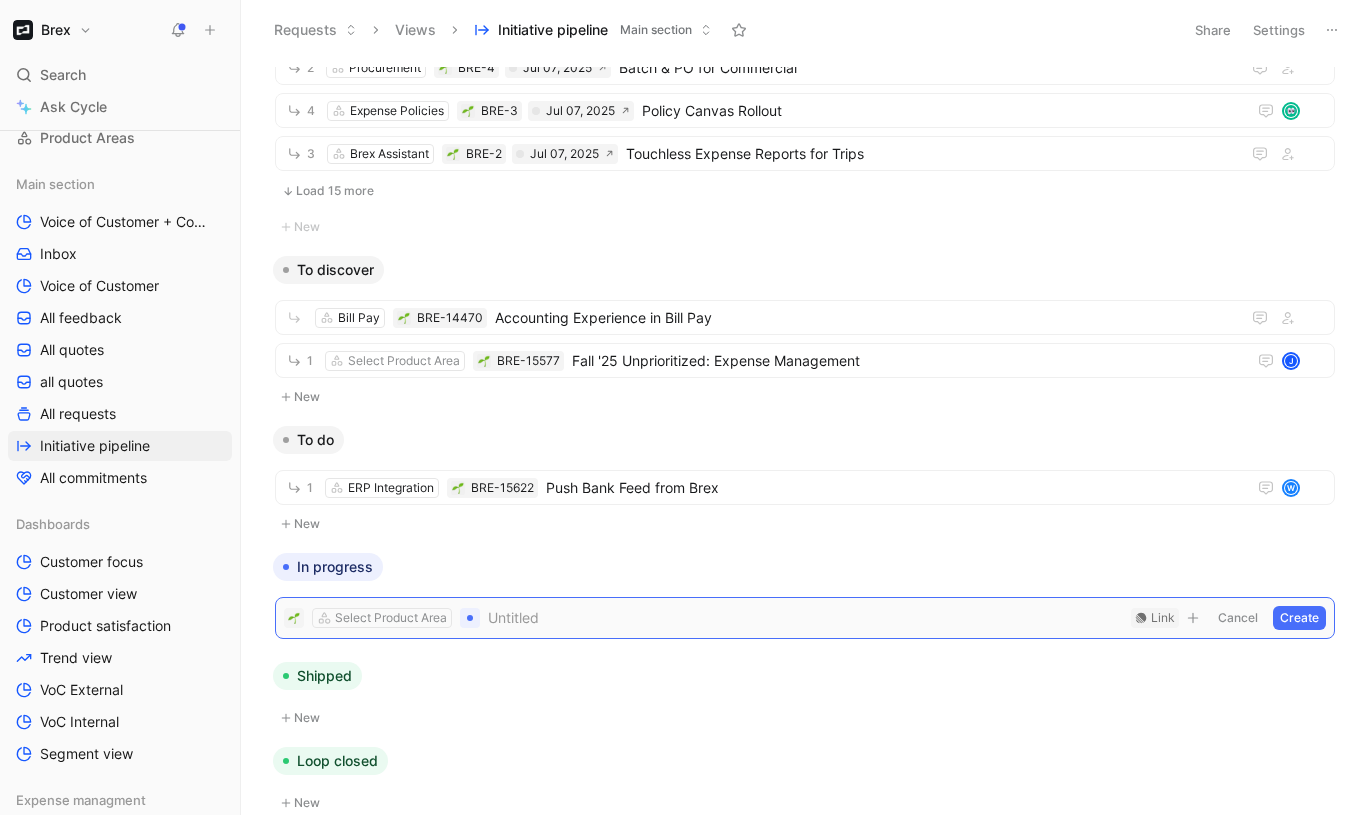 click at bounding box center [805, 618] 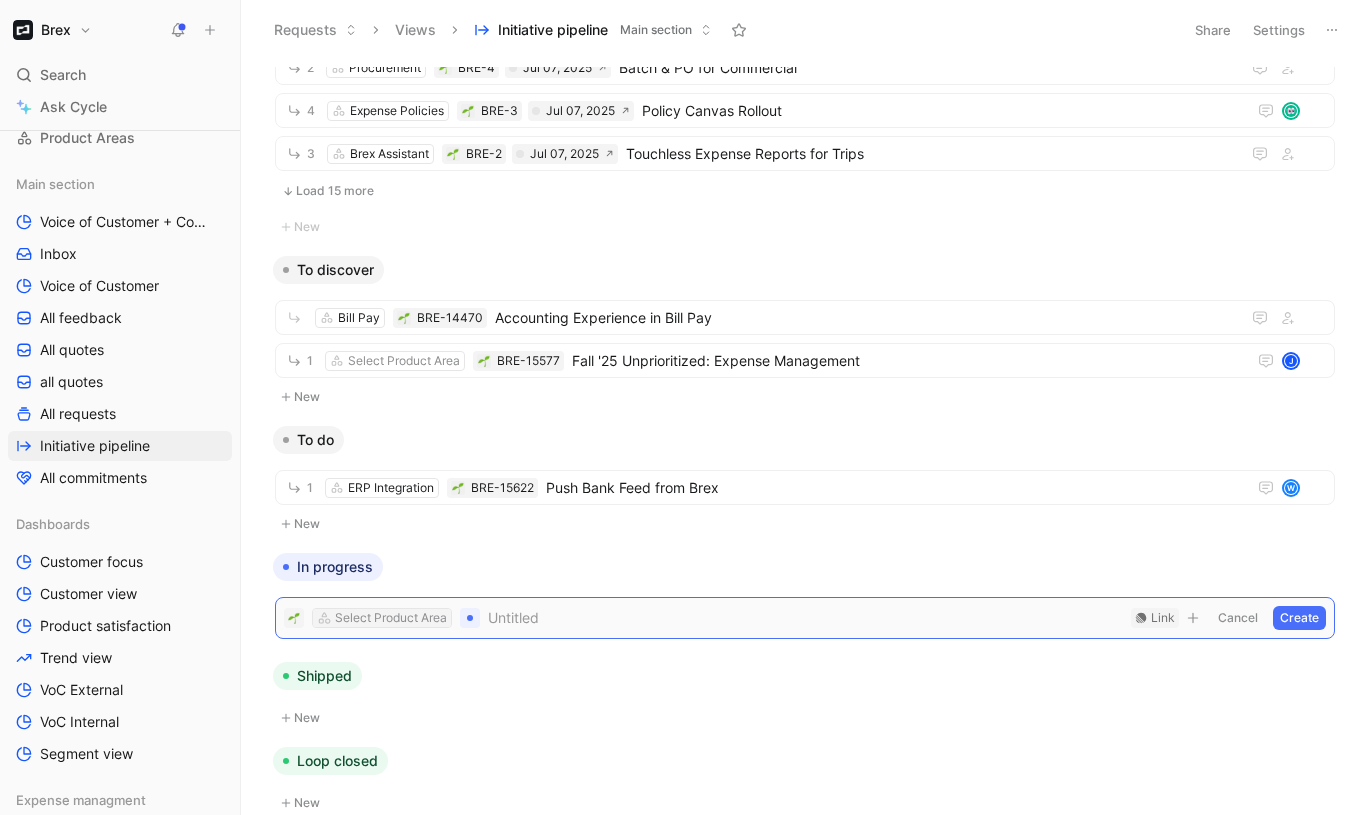click on "Select Product Area" at bounding box center [391, 618] 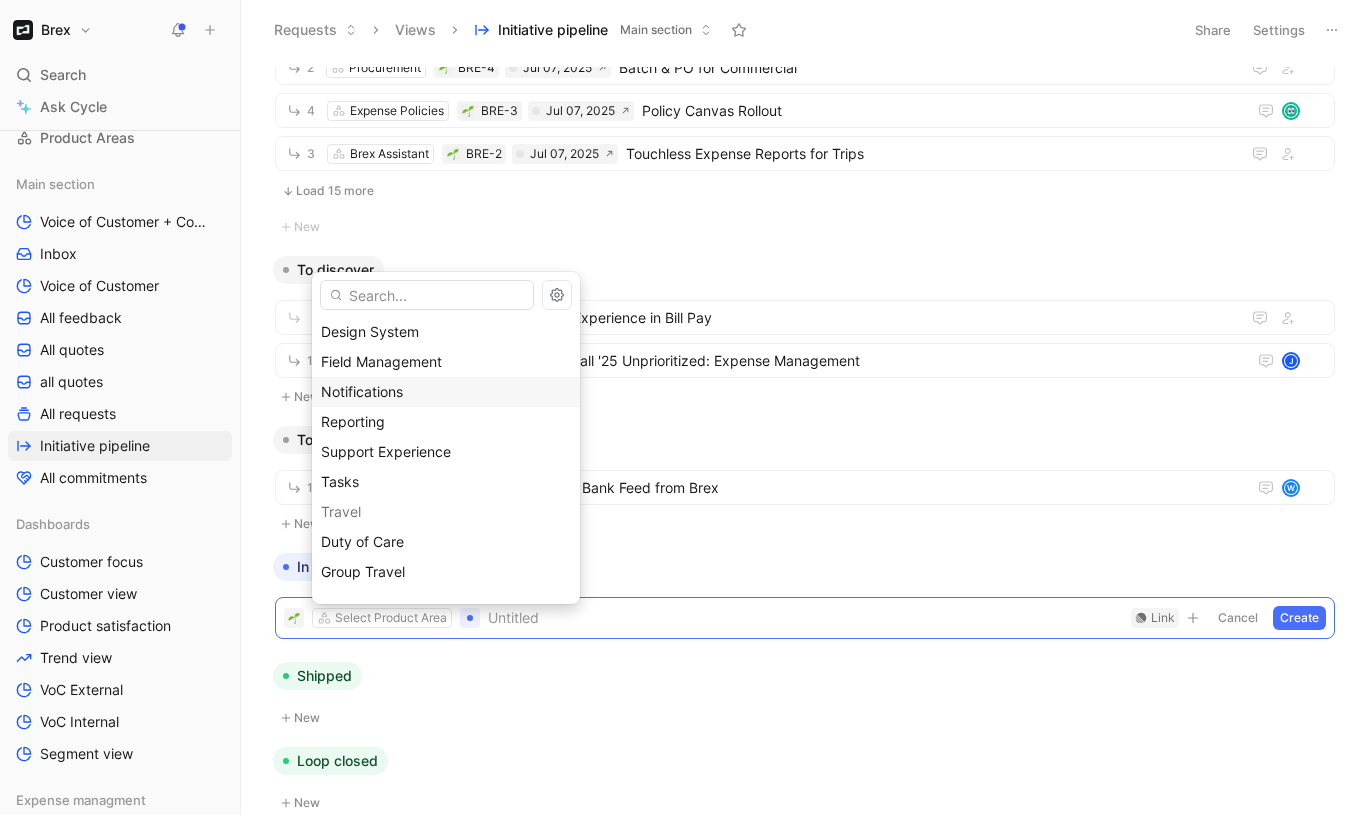 scroll, scrollTop: 2187, scrollLeft: 0, axis: vertical 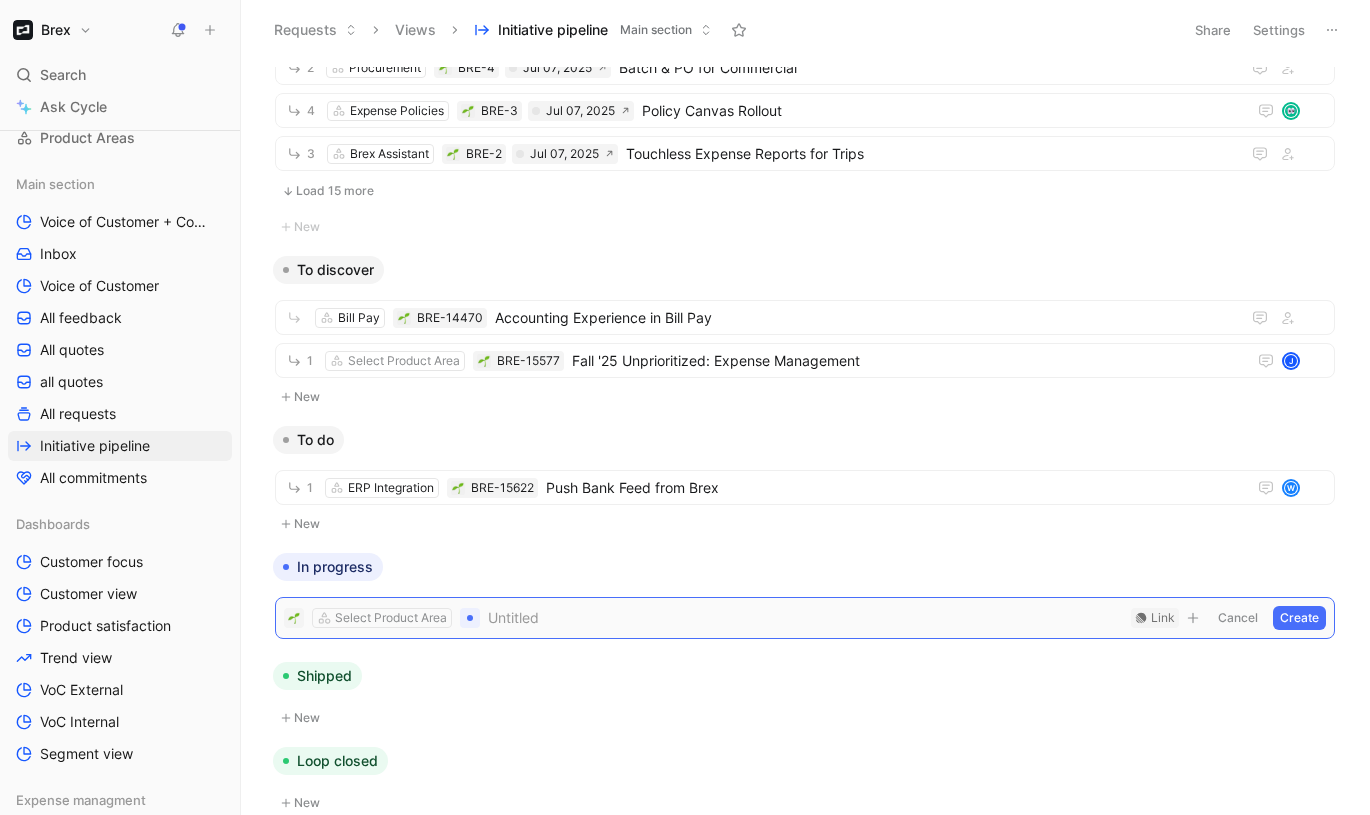 click at bounding box center (805, 618) 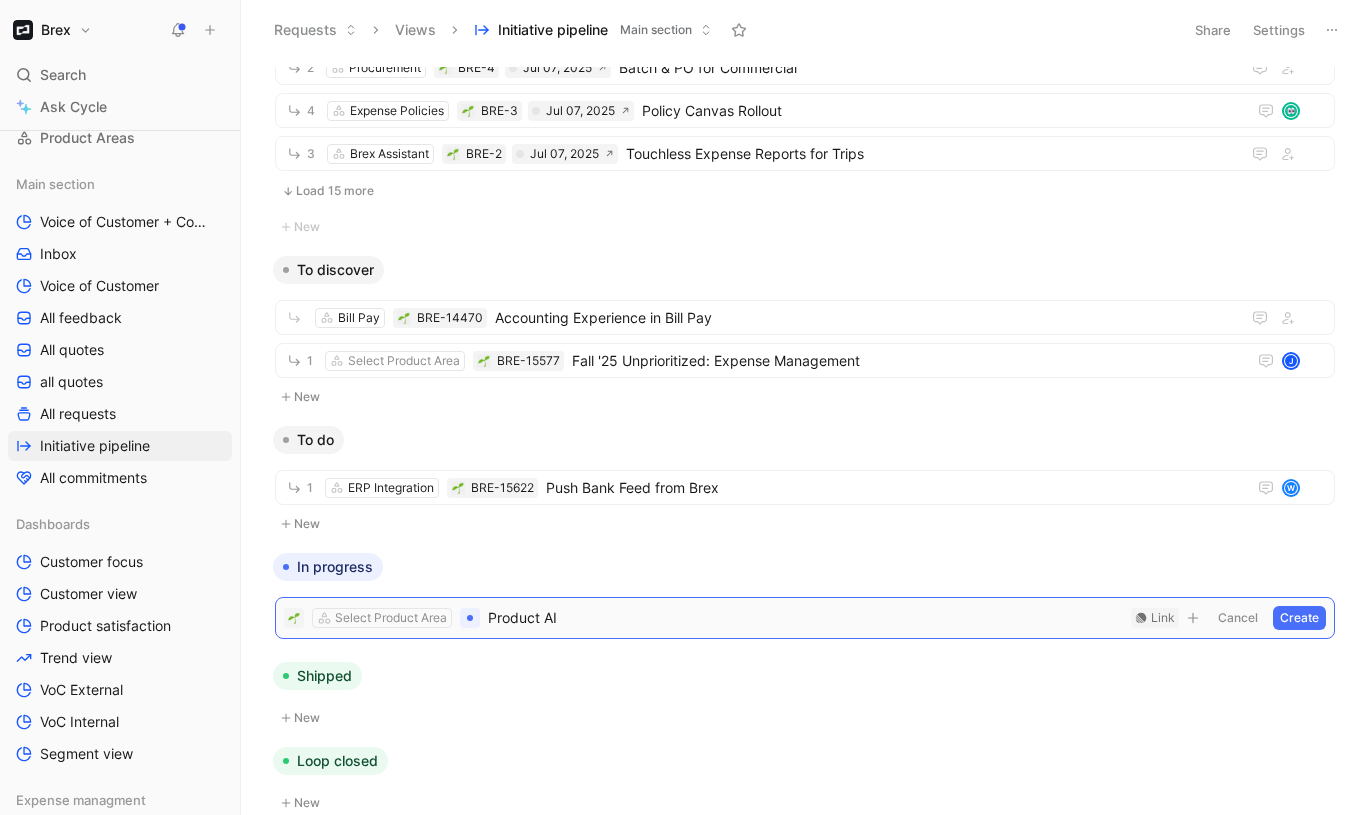 click on "Product AI" at bounding box center [805, 618] 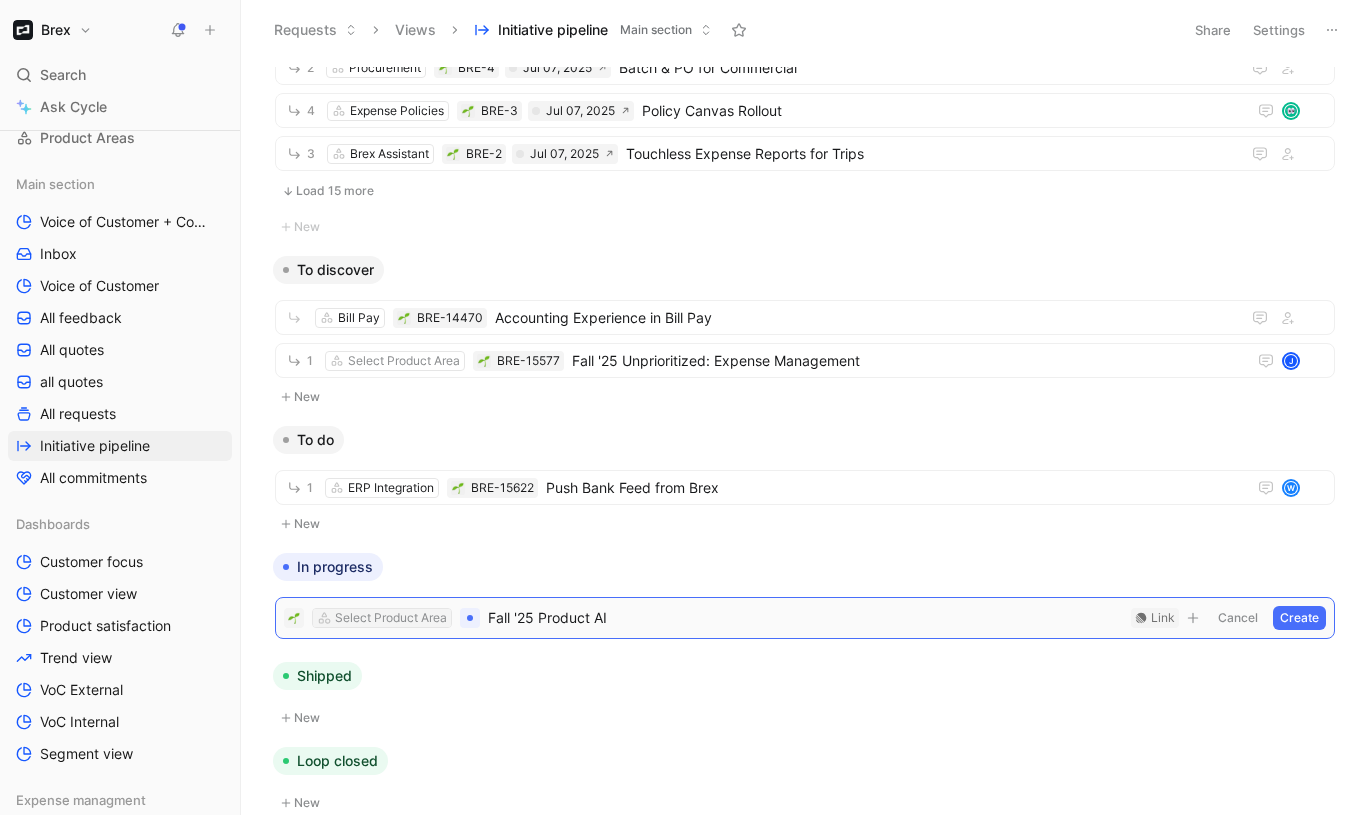 click on "Select Product Area" at bounding box center [391, 618] 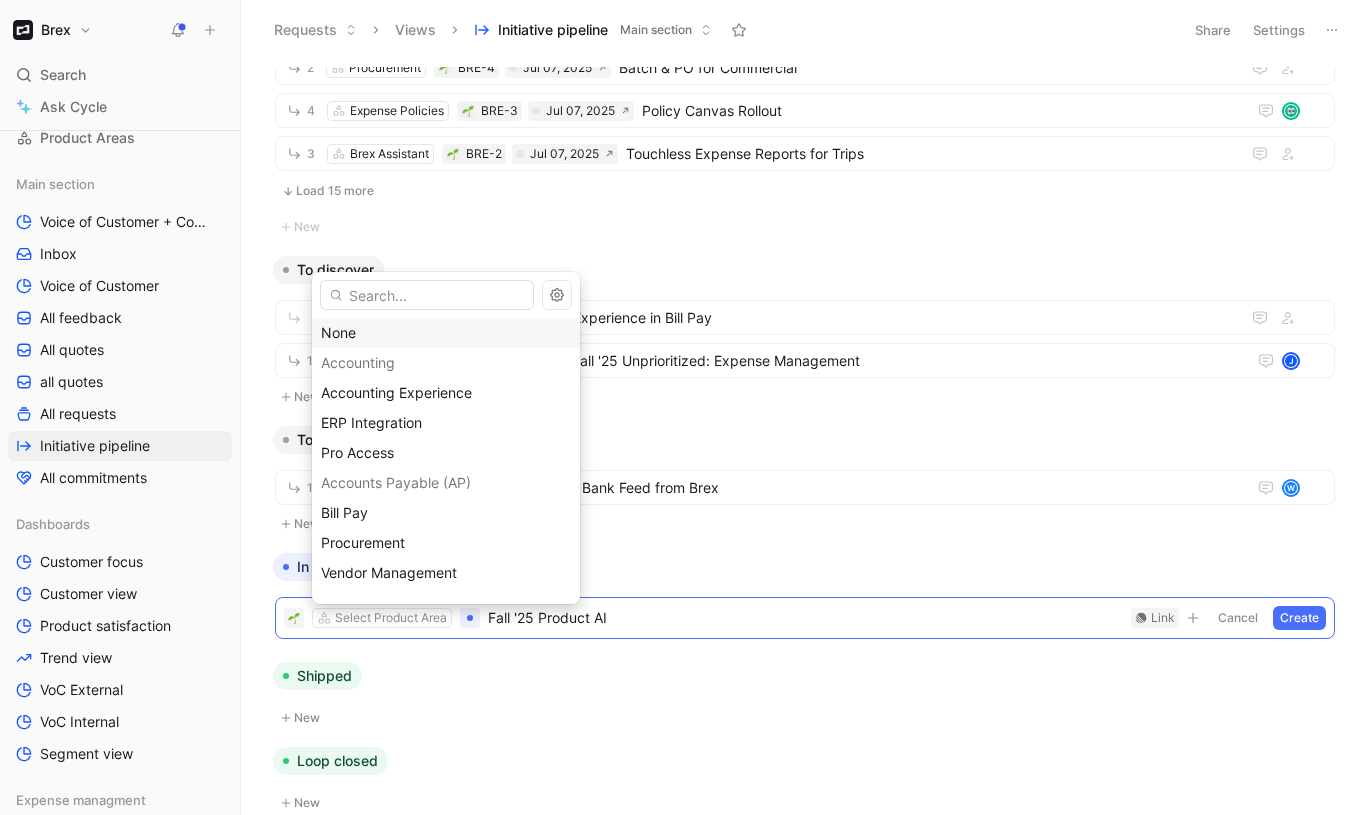 click on "None" at bounding box center [446, 333] 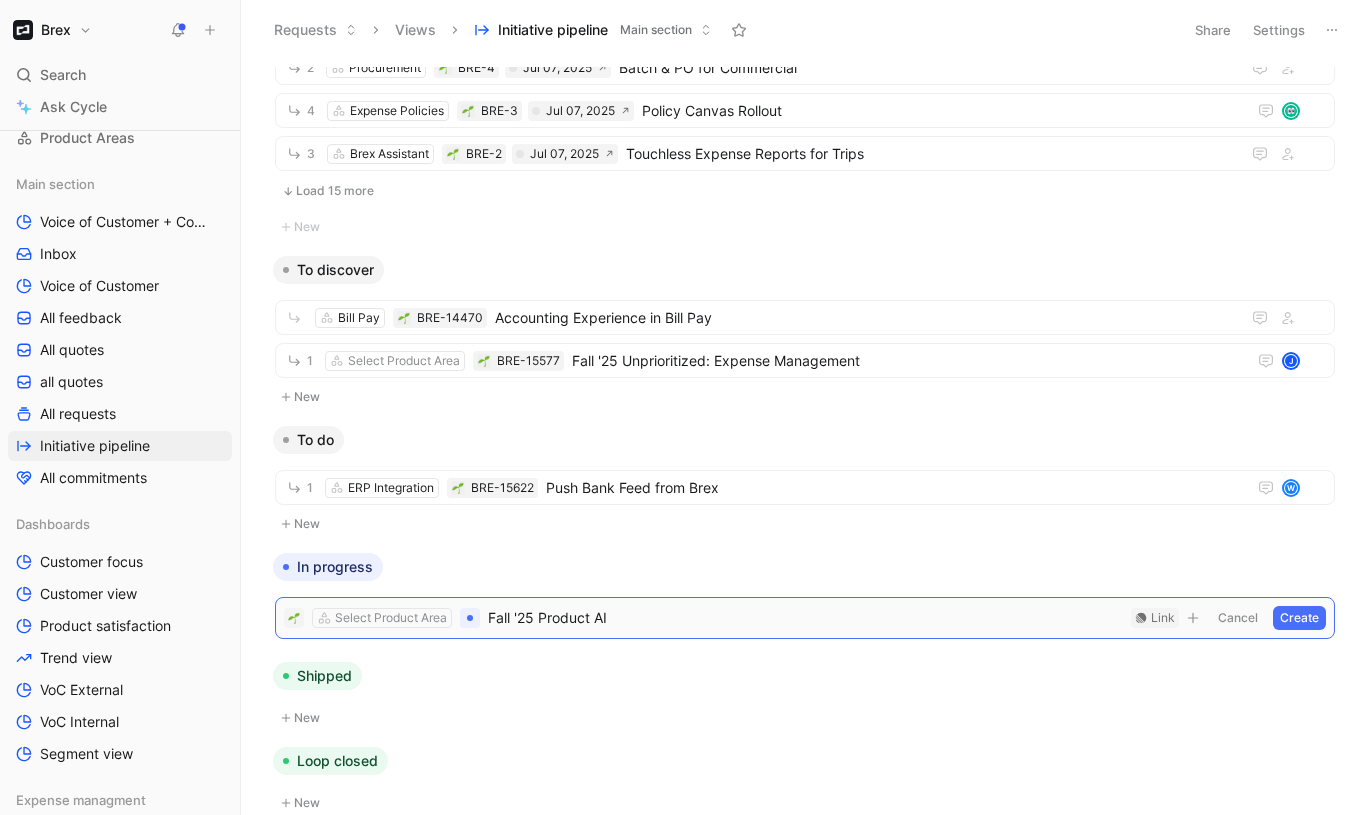 click on "Create" at bounding box center [1299, 618] 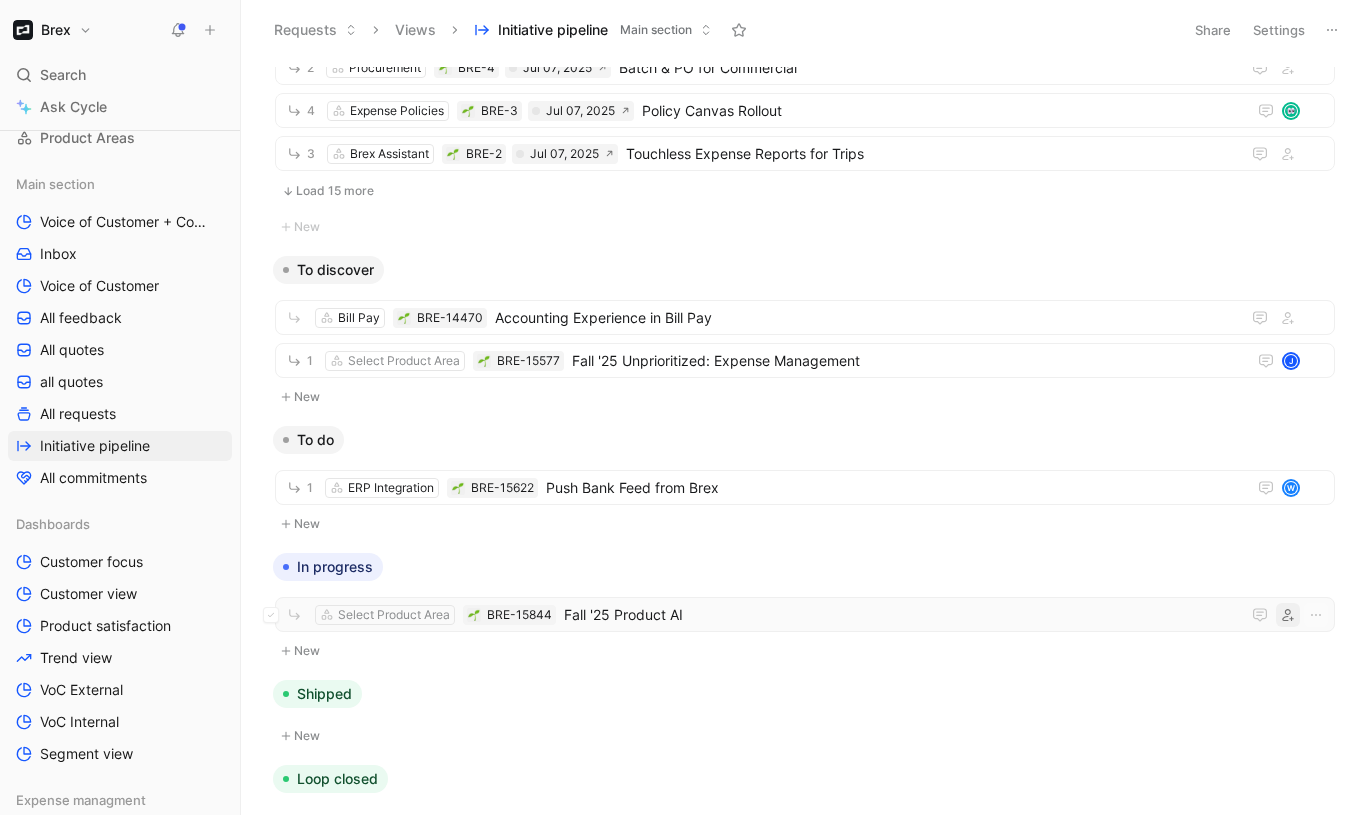 click at bounding box center (1288, 615) 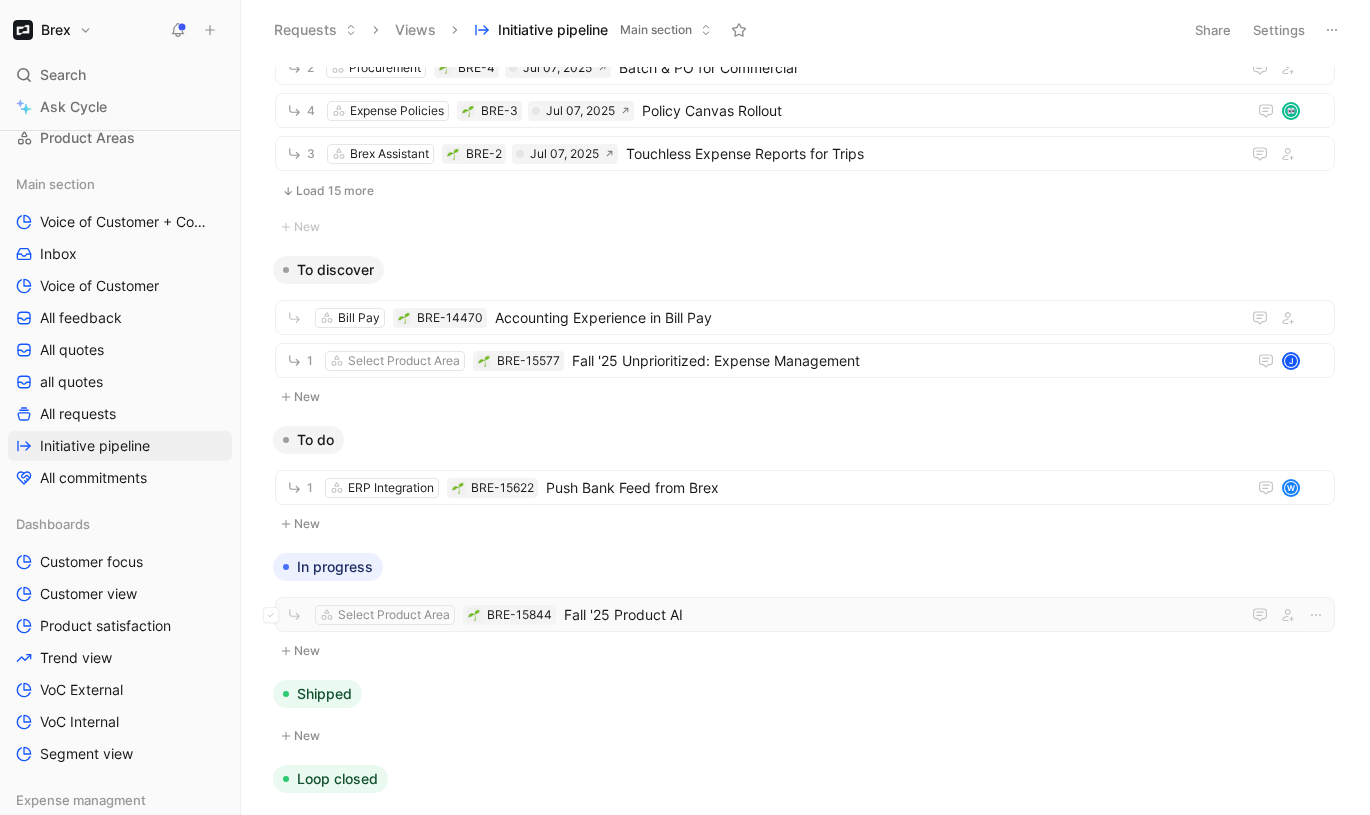 click on "Fall '25 Product AI" at bounding box center (898, 615) 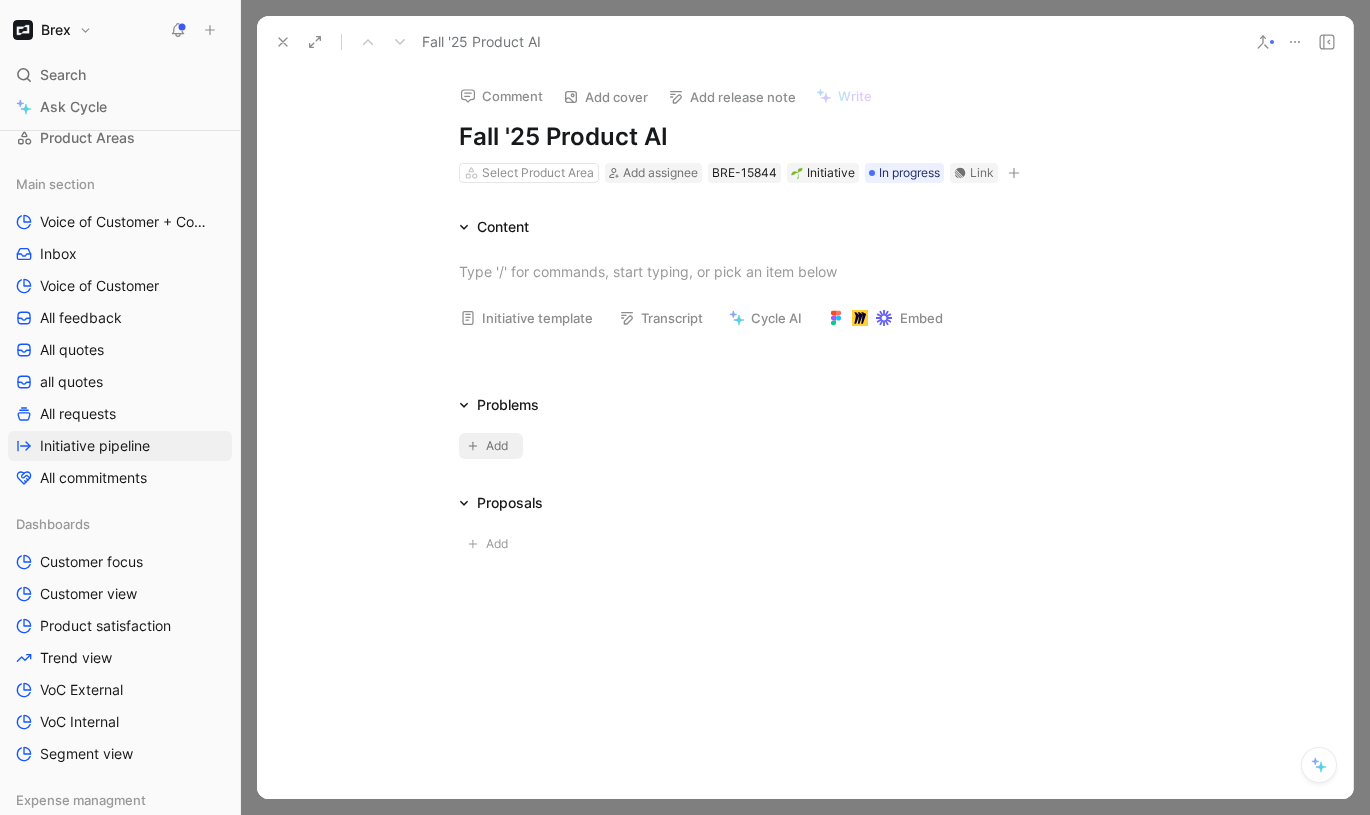 click on "Add" at bounding box center [491, 446] 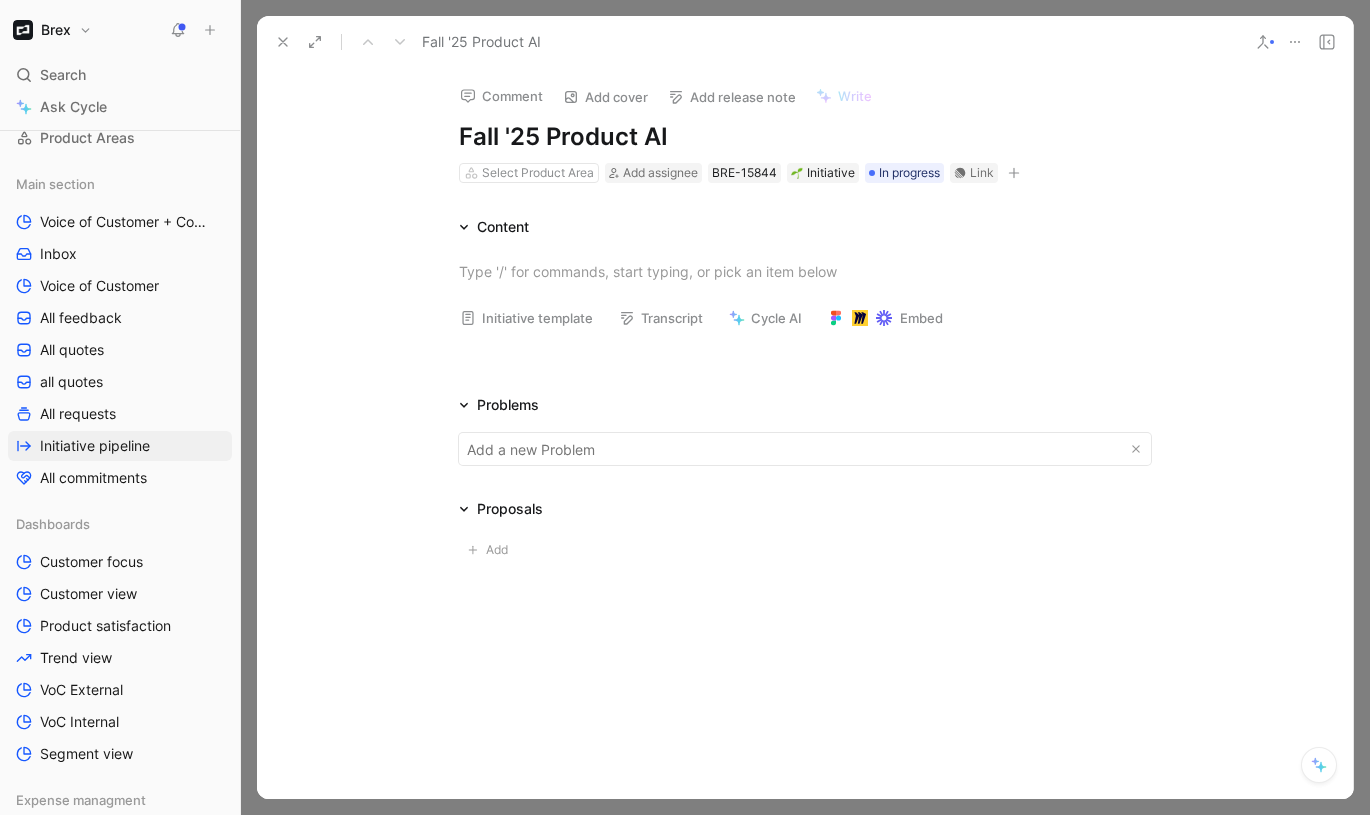 click at bounding box center [805, 271] 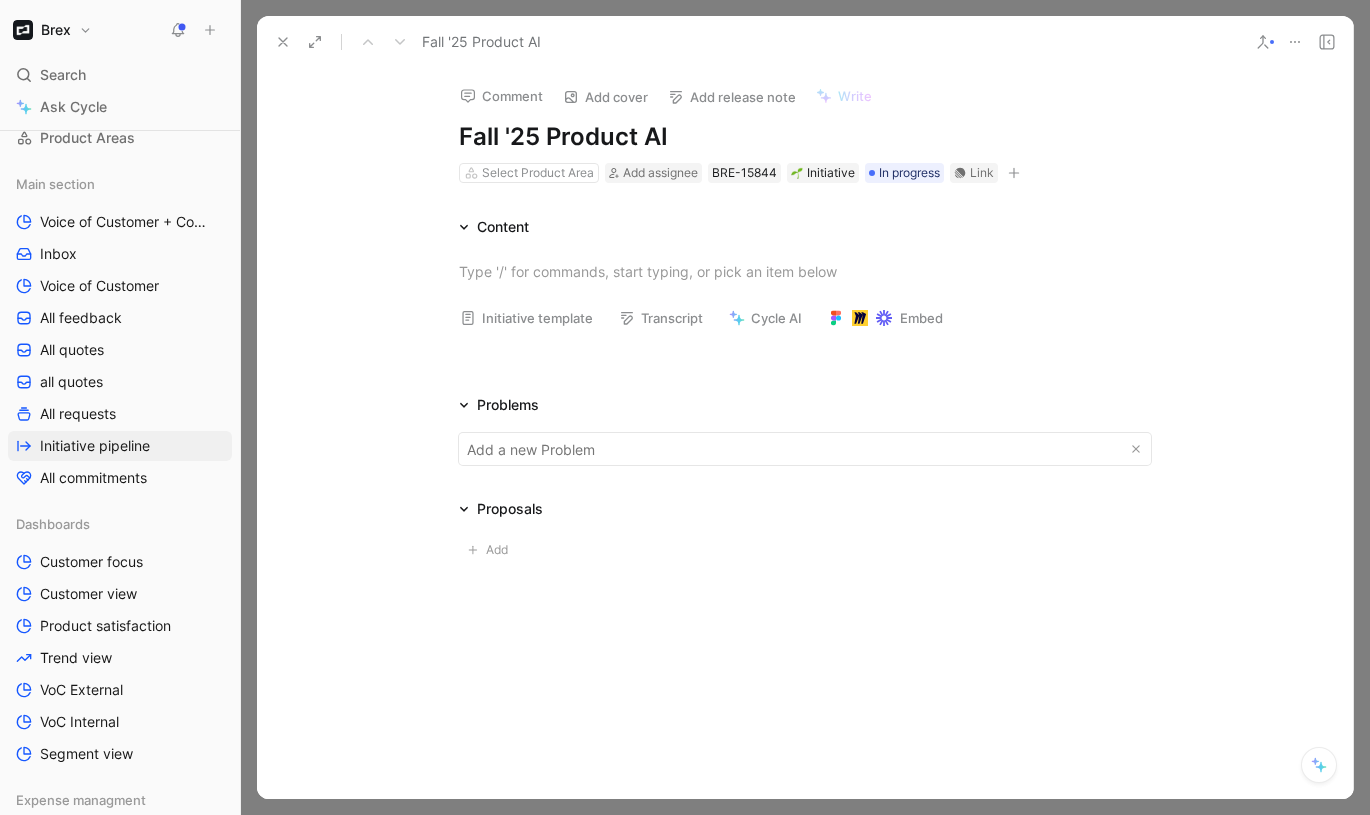 click at bounding box center (805, 357) 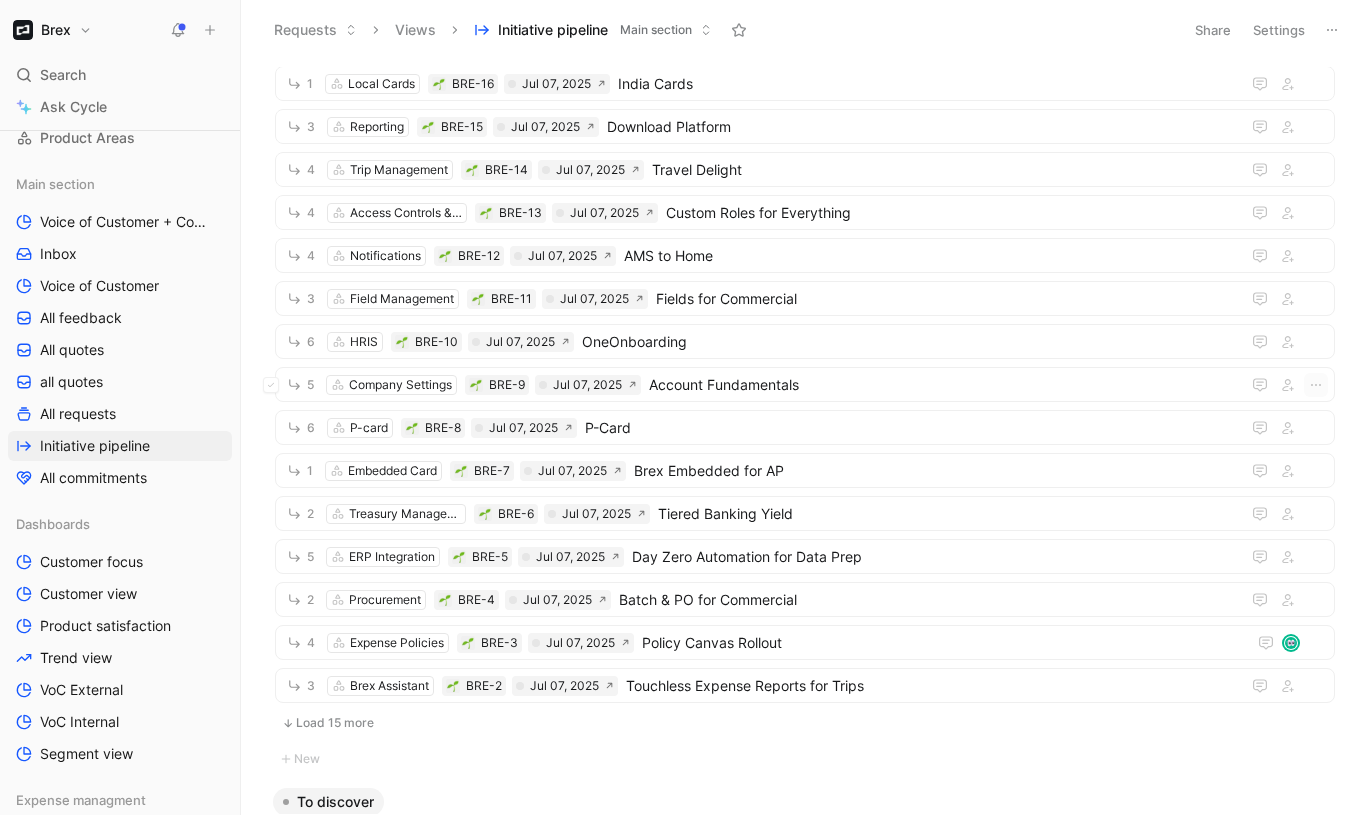 scroll, scrollTop: 0, scrollLeft: 0, axis: both 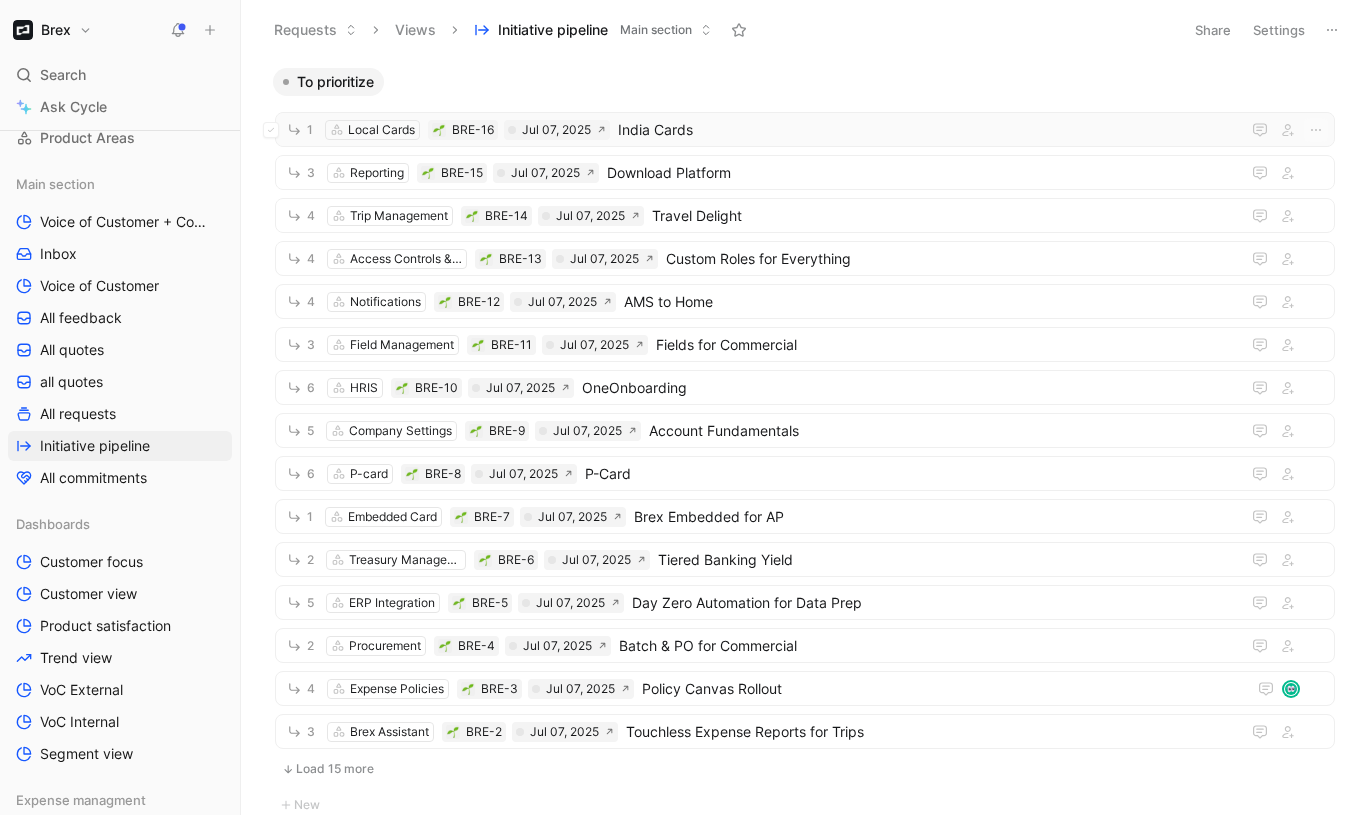 click on "India Cards" at bounding box center [925, 130] 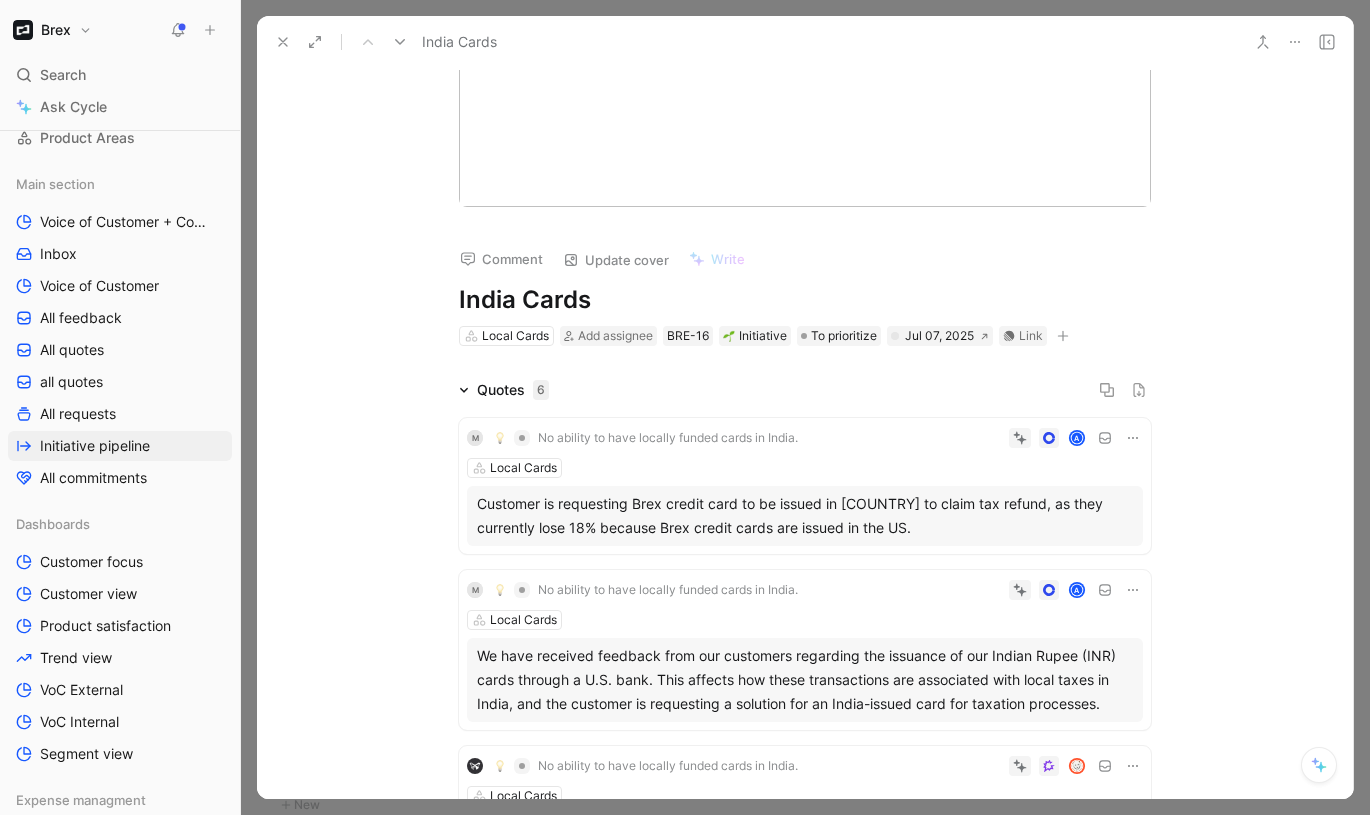 scroll, scrollTop: 0, scrollLeft: 0, axis: both 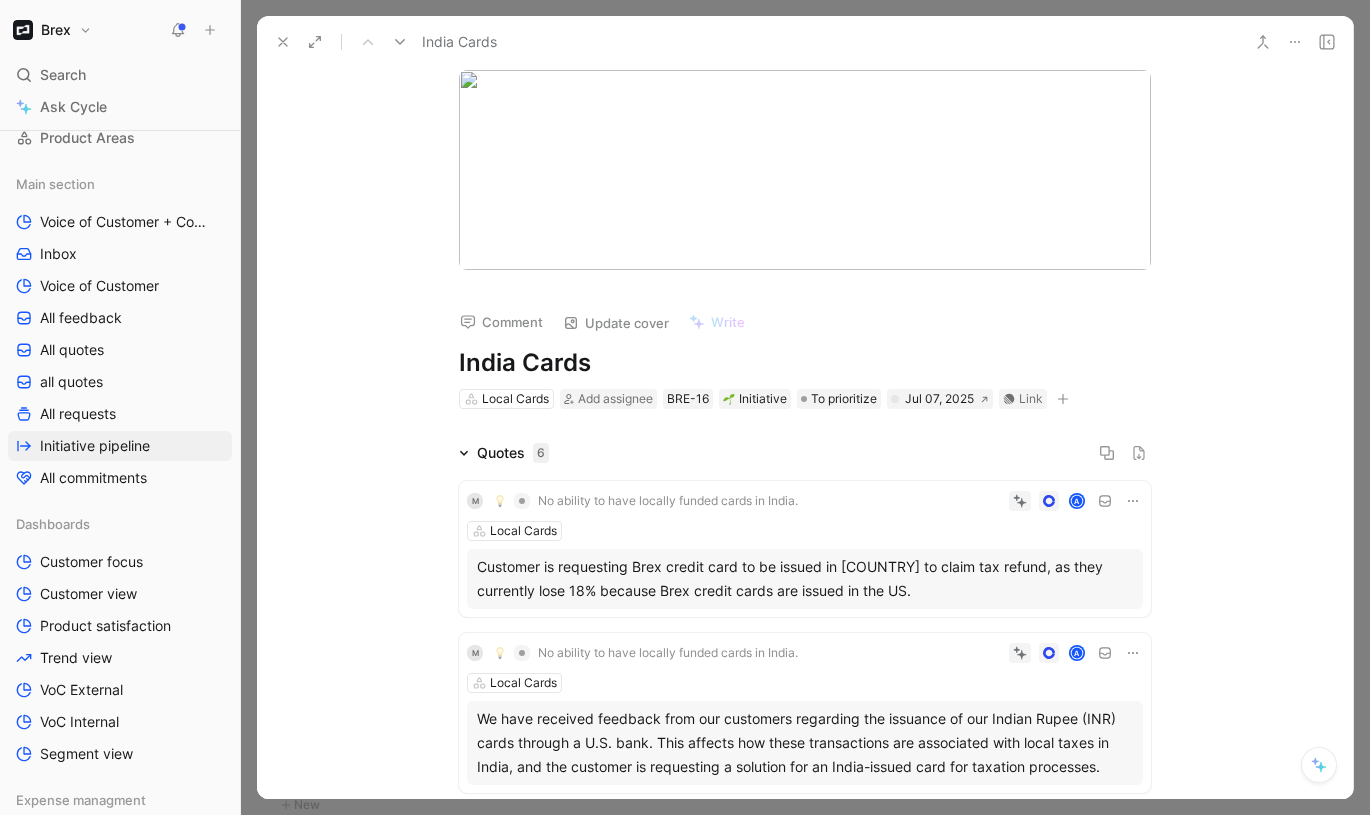 click on "India Cards" at bounding box center [805, 42] 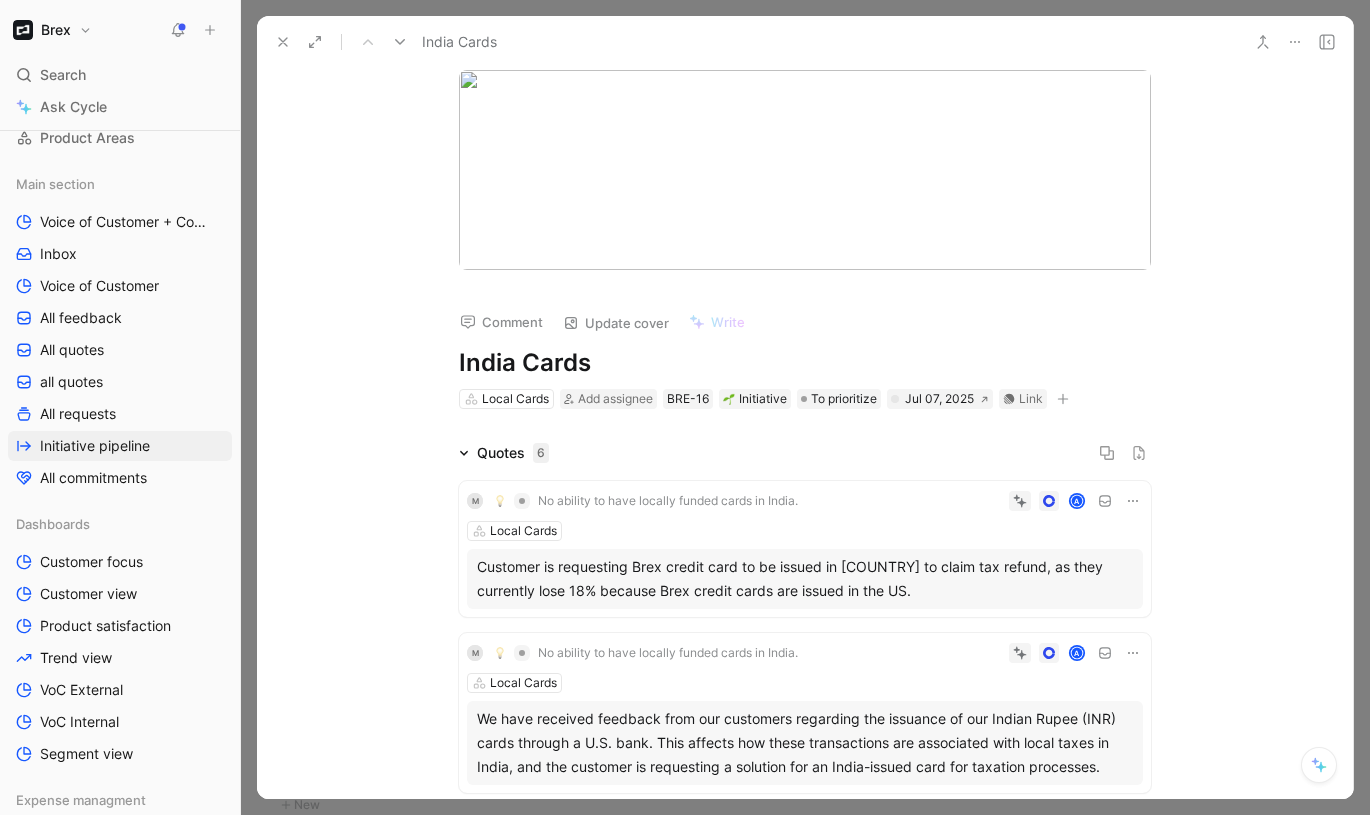 click at bounding box center (283, 42) 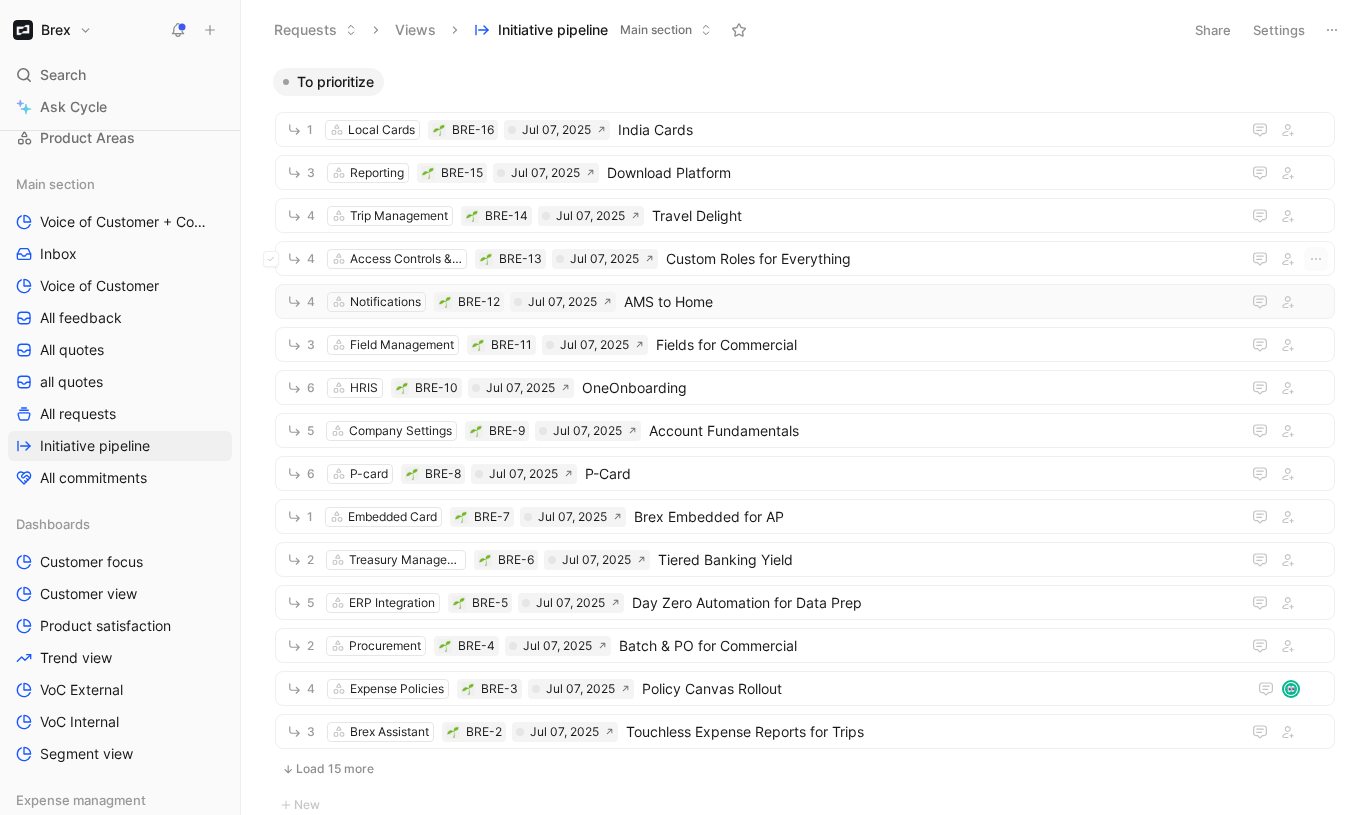 click on "AMS to Home" at bounding box center [928, 302] 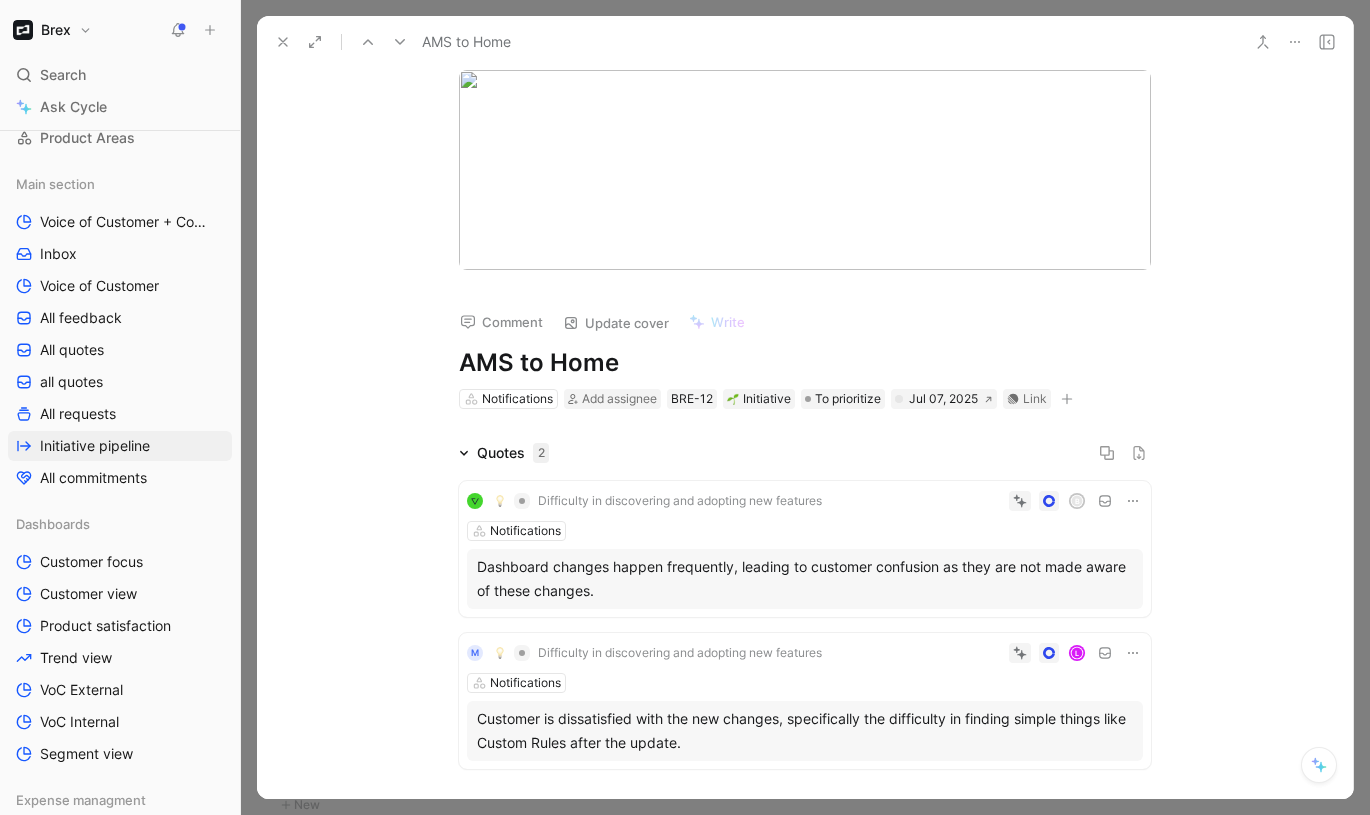 scroll, scrollTop: 287, scrollLeft: 0, axis: vertical 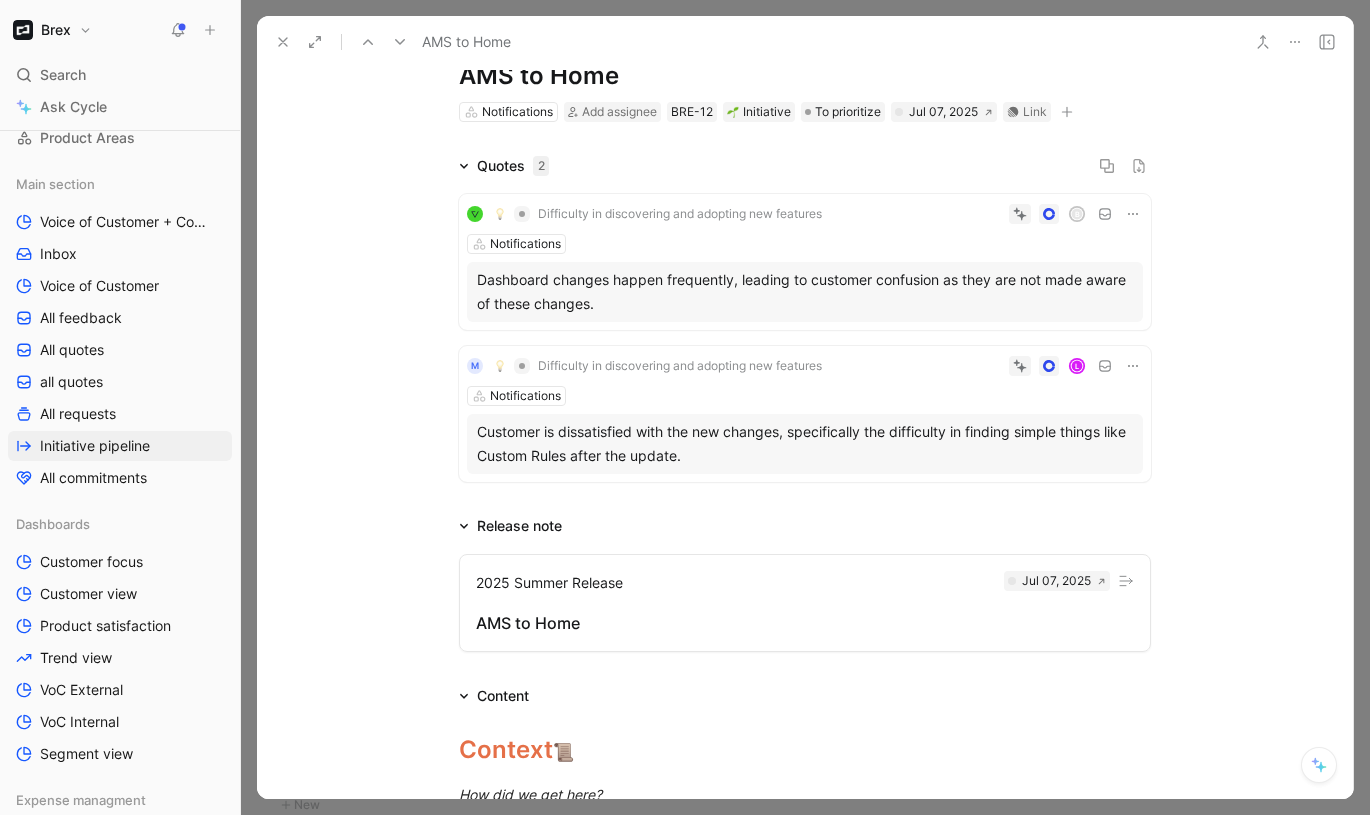 click on "Difficulty in discovering and adopting new features" at bounding box center (680, 214) 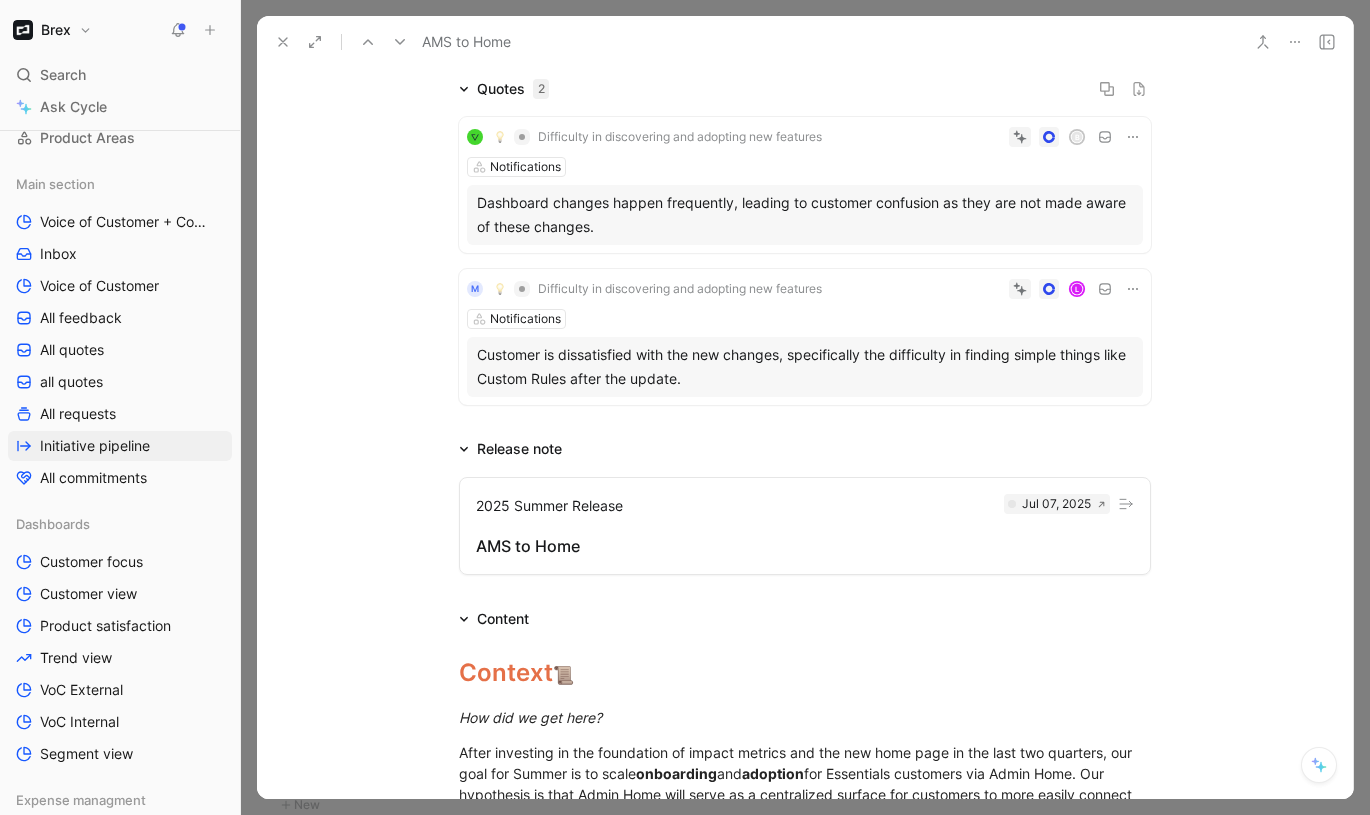 scroll, scrollTop: 885, scrollLeft: 0, axis: vertical 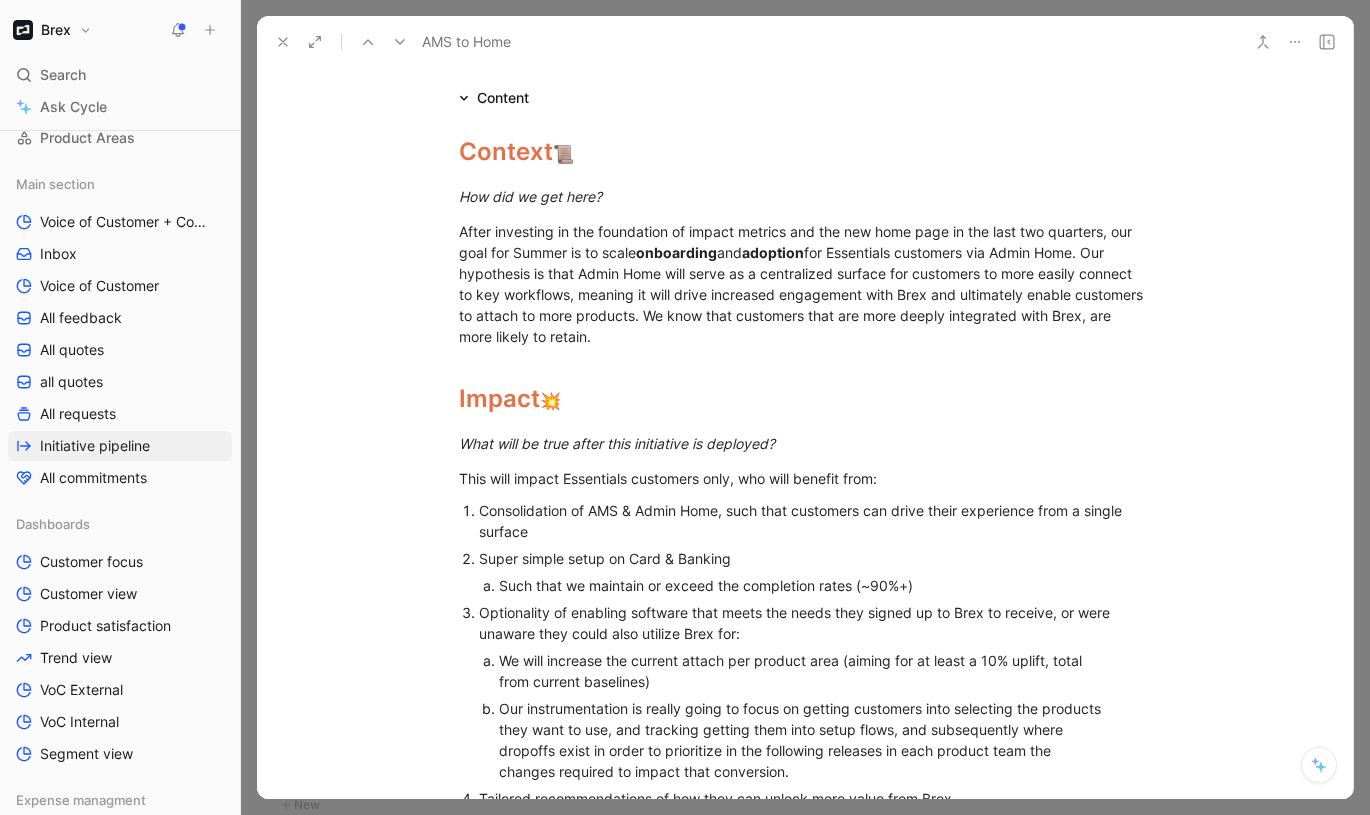 click 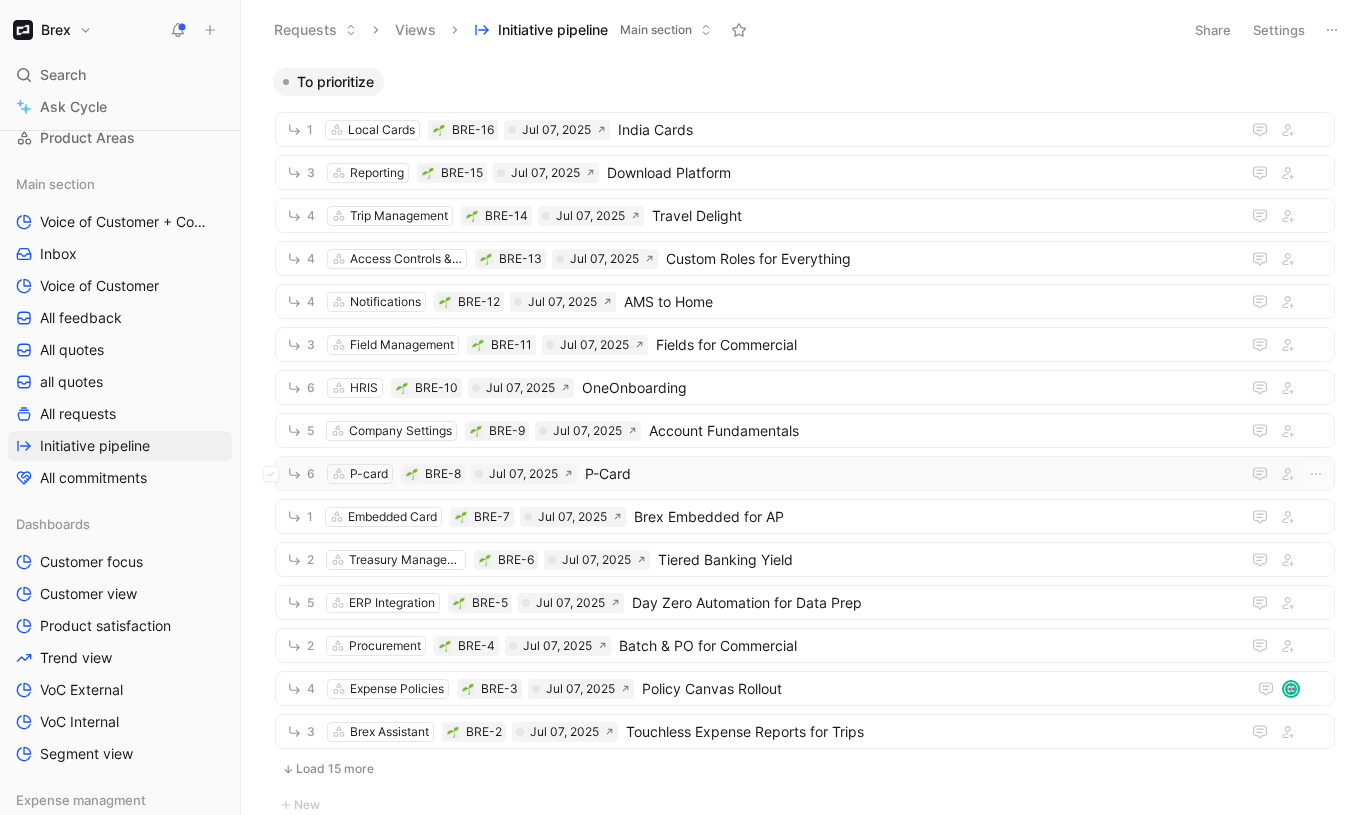 scroll, scrollTop: 868, scrollLeft: 0, axis: vertical 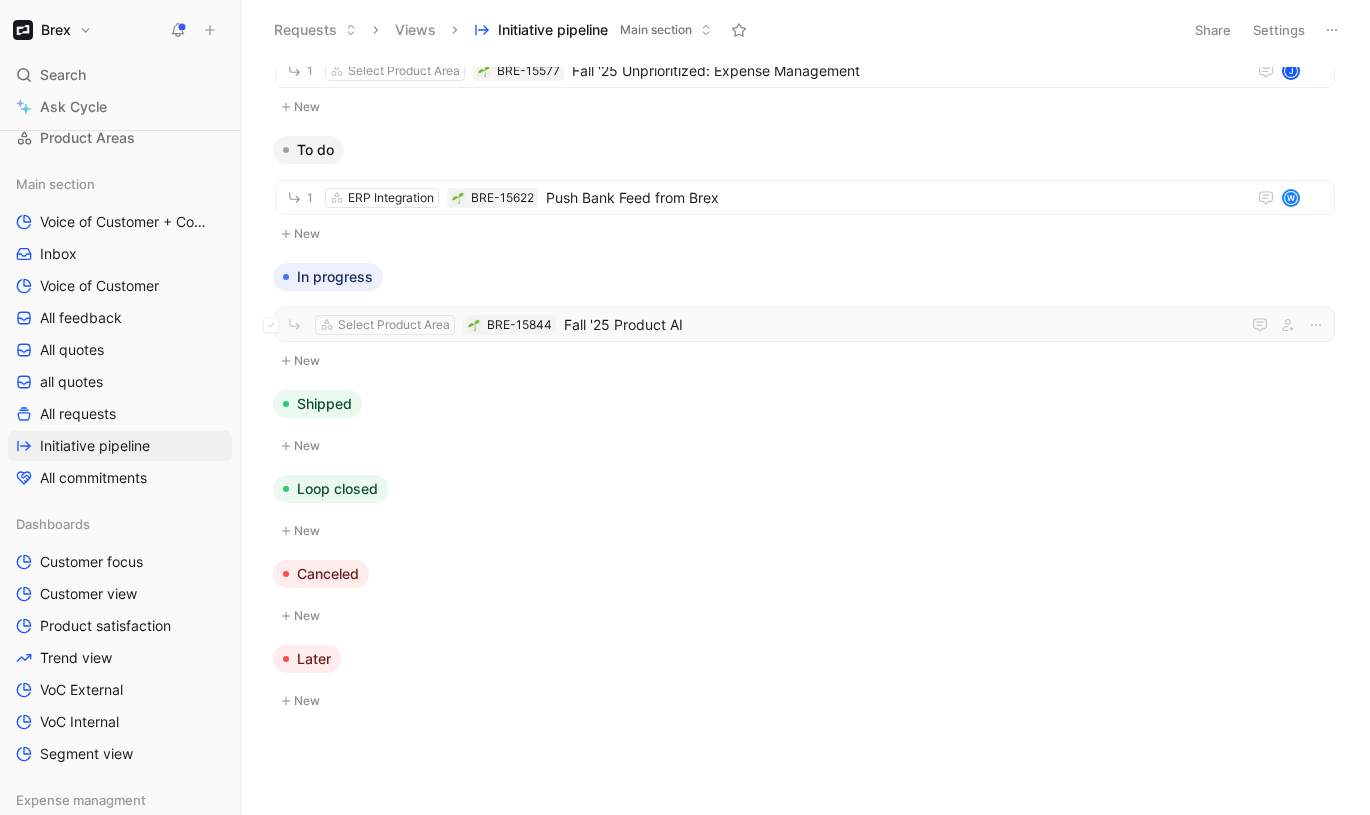 click on "Select Product Area BRE-15844 Fall '25 Product AI" at bounding box center (805, 324) 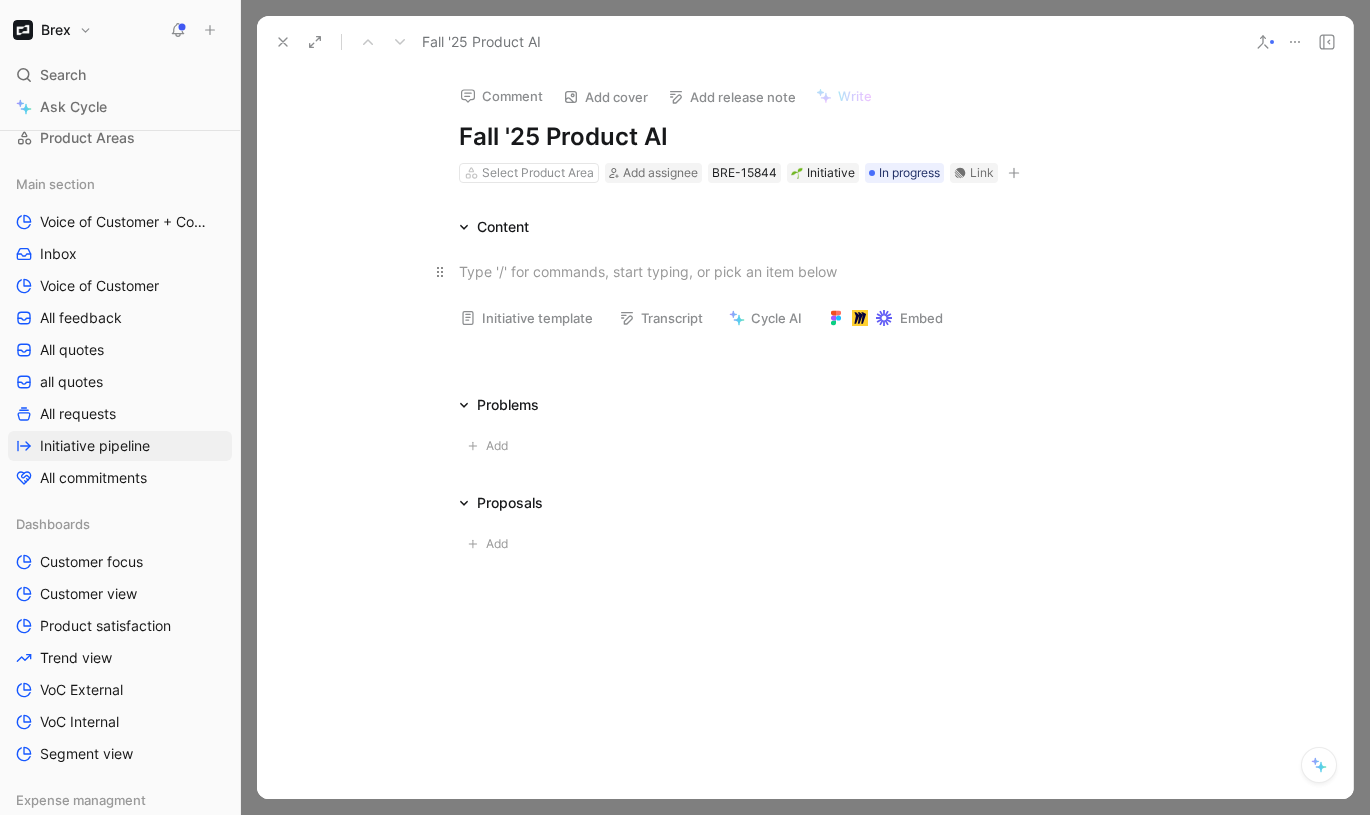click at bounding box center [805, 271] 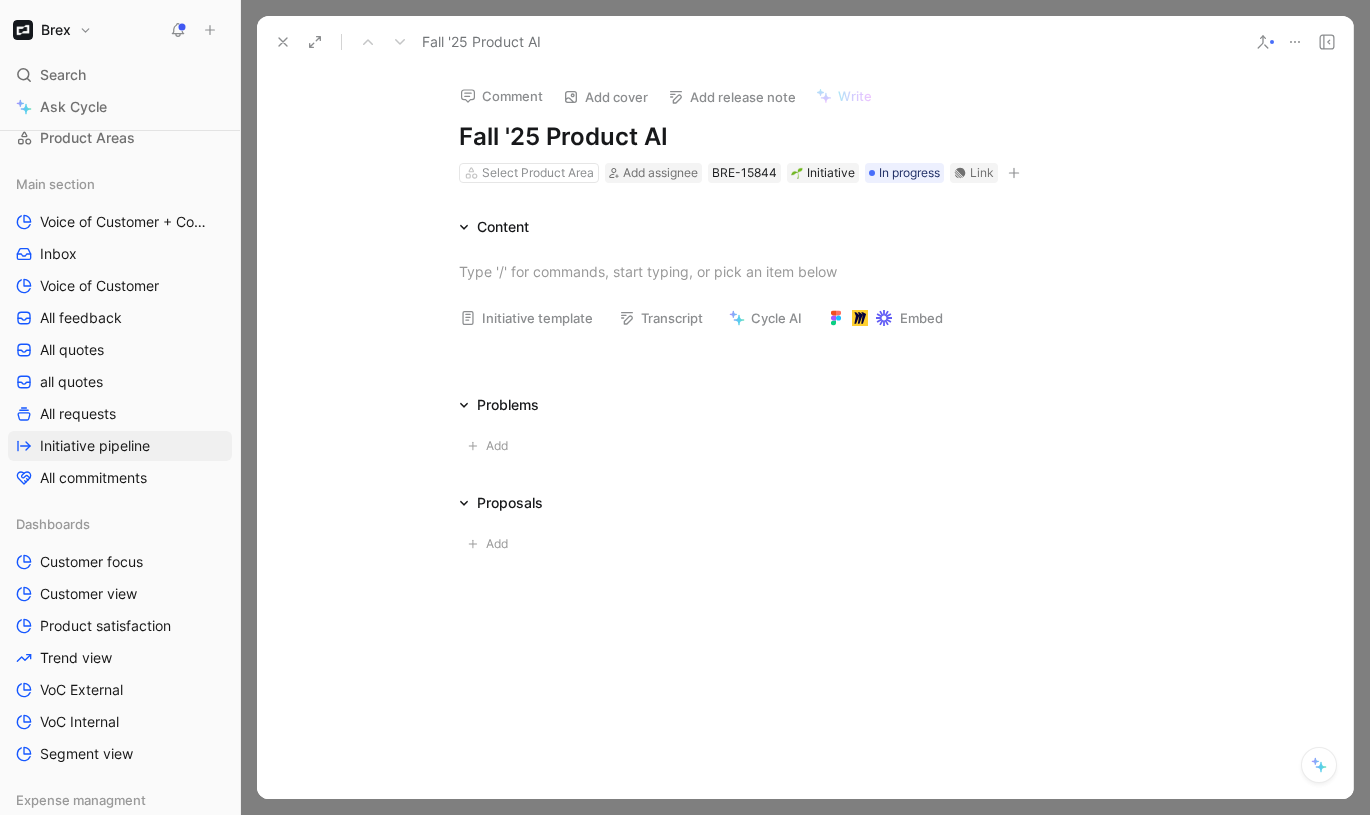 click on "Add cover" at bounding box center [605, 97] 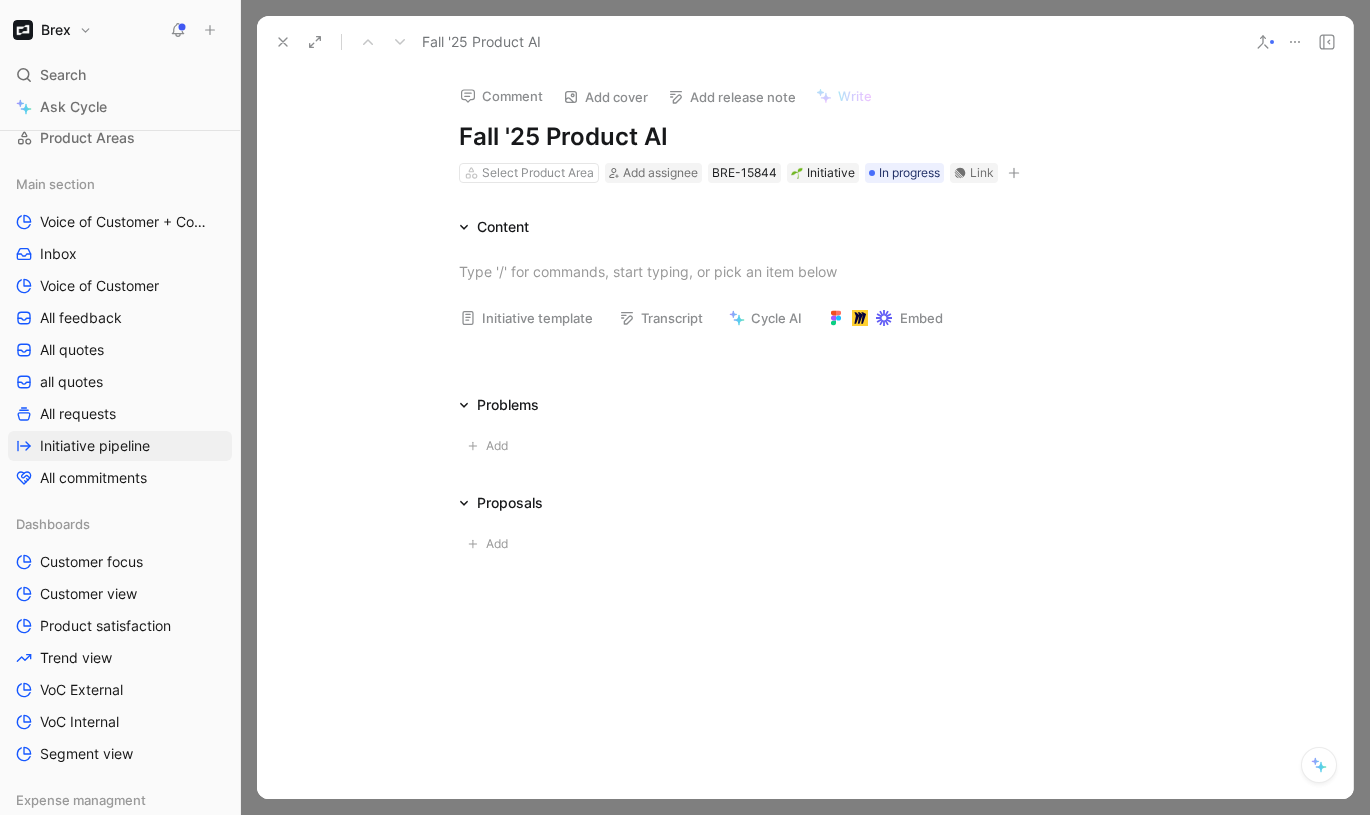 click on "Problems" at bounding box center (805, 405) 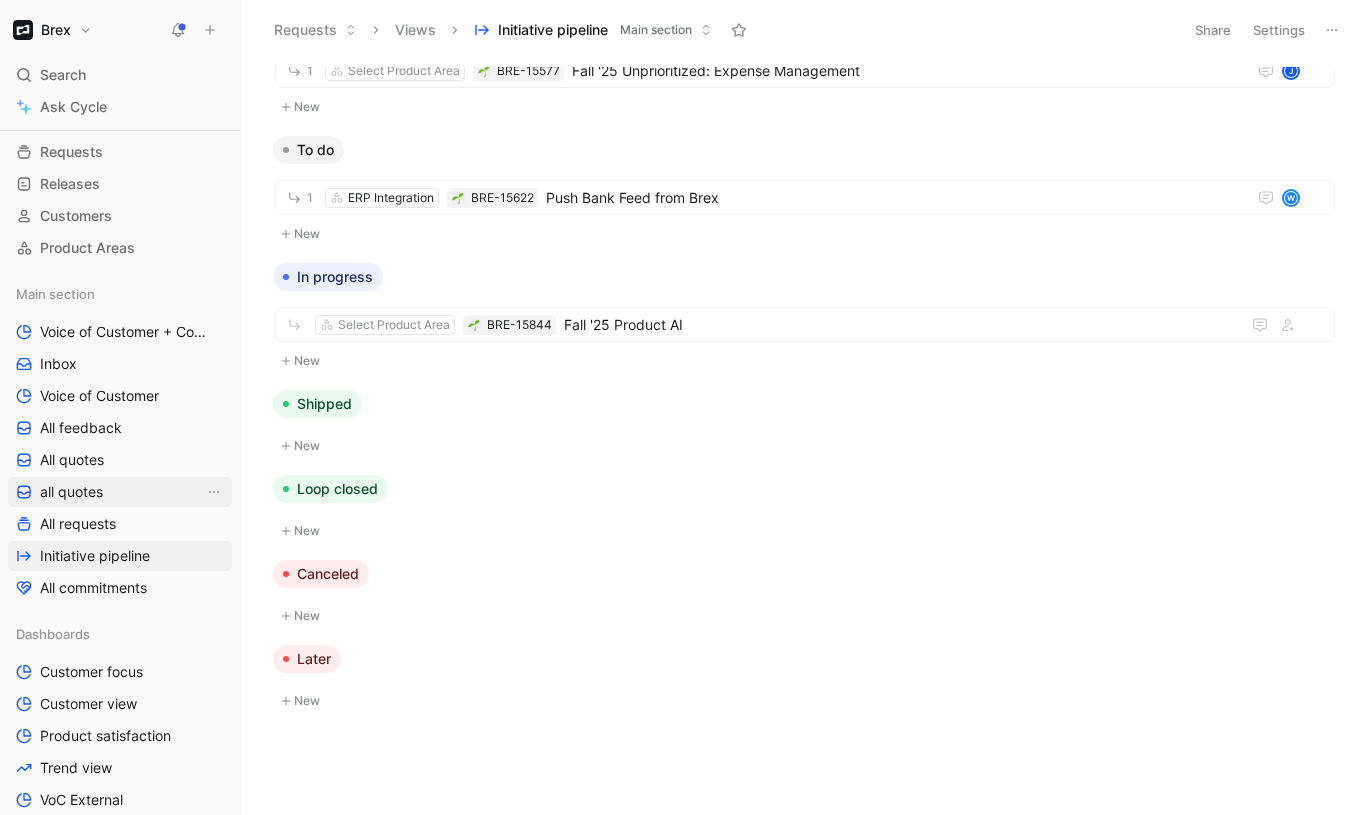 scroll, scrollTop: 0, scrollLeft: 0, axis: both 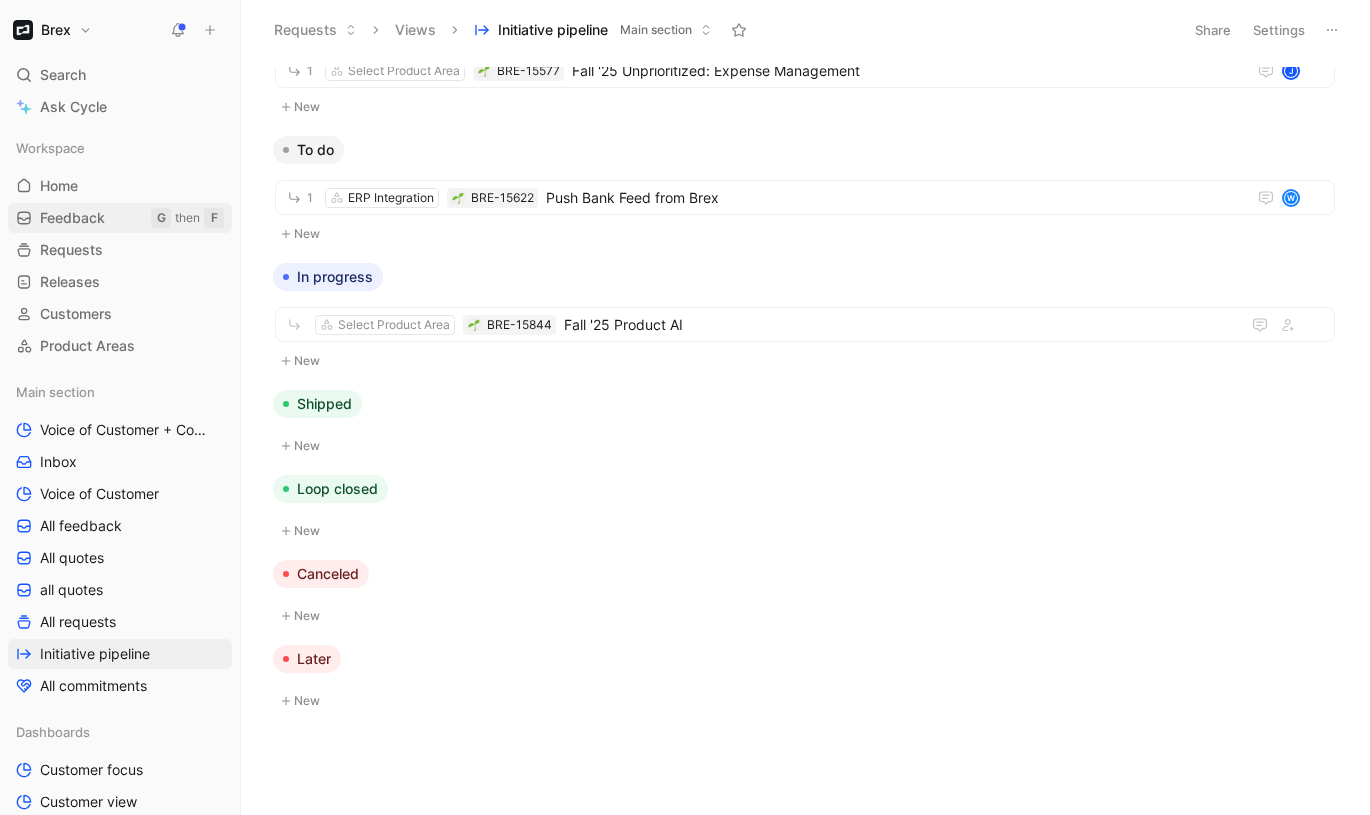 click on "Feedback G then F" at bounding box center (120, 218) 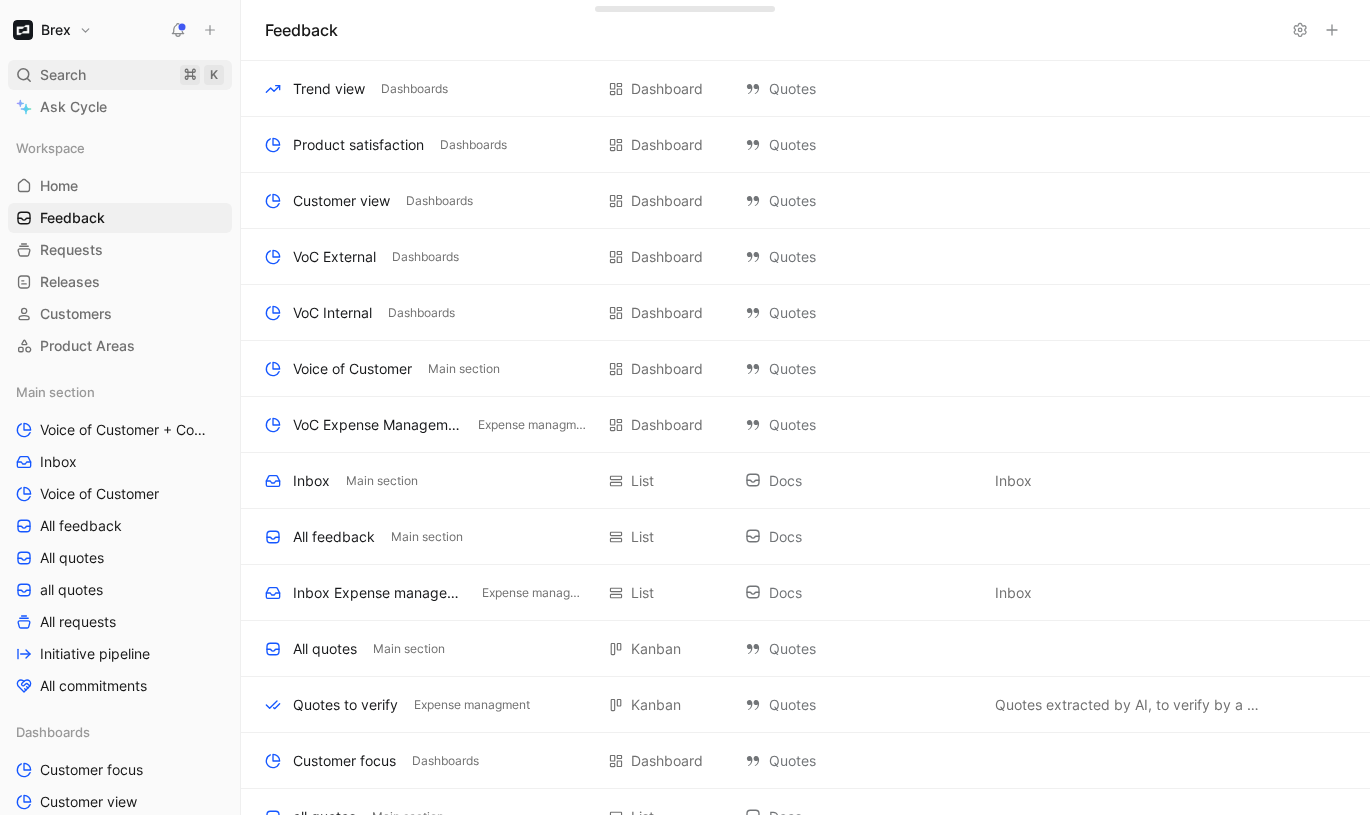 click on "Search ⌘ K" at bounding box center [120, 75] 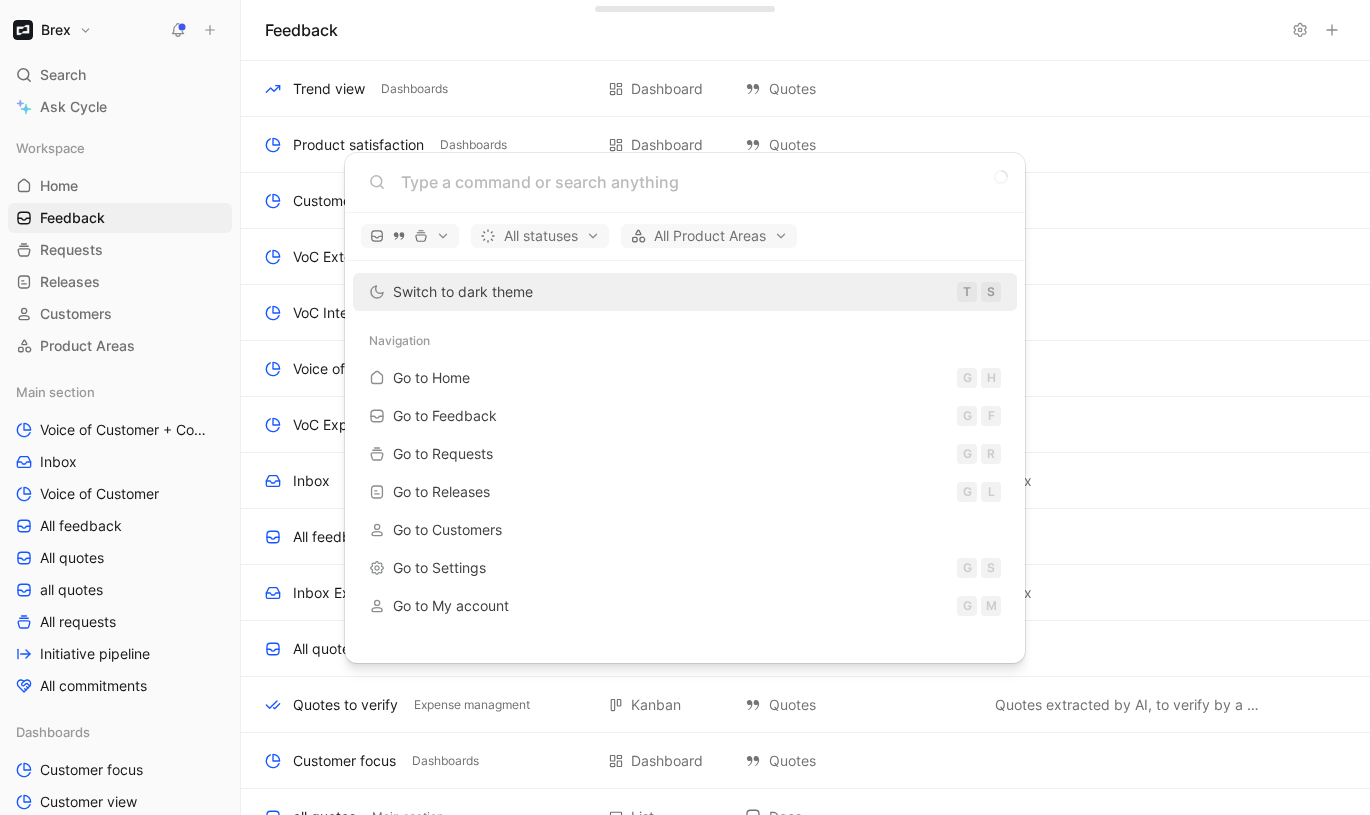click on "Brex Search ⌘ K Ask Cycle Workspace Home G then H Feedback G then F Requests G then R Releases G then L Customers Product Areas Main section Voice of Customer + Commercial NRR Feedback Inbox Voice of Customer All feedback All quotes all quotes All requests Initiative pipeline All commitments Dashboards Customer focus Customer view Product satisfaction Trend view VoC External VoC Internal Segment view Expense managment VoC Expense Management Inbox Expense management Requests to verify Quotes to verify Initiatives - Expense management
To pick up a draggable item, press the space bar.
While dragging, use the arrow keys to move the item.
Press space again to drop the item in its new position, or press escape to cancel.
Help center Invite member Feedback Trend view Dashboards Dashboard   Quotes Add description Product satisfaction Dashboards Dashboard   Quotes Add description Customer view Dashboards Dashboard   Quotes Add description VoC External Dashboards Dashboard   Quotes" at bounding box center [685, 407] 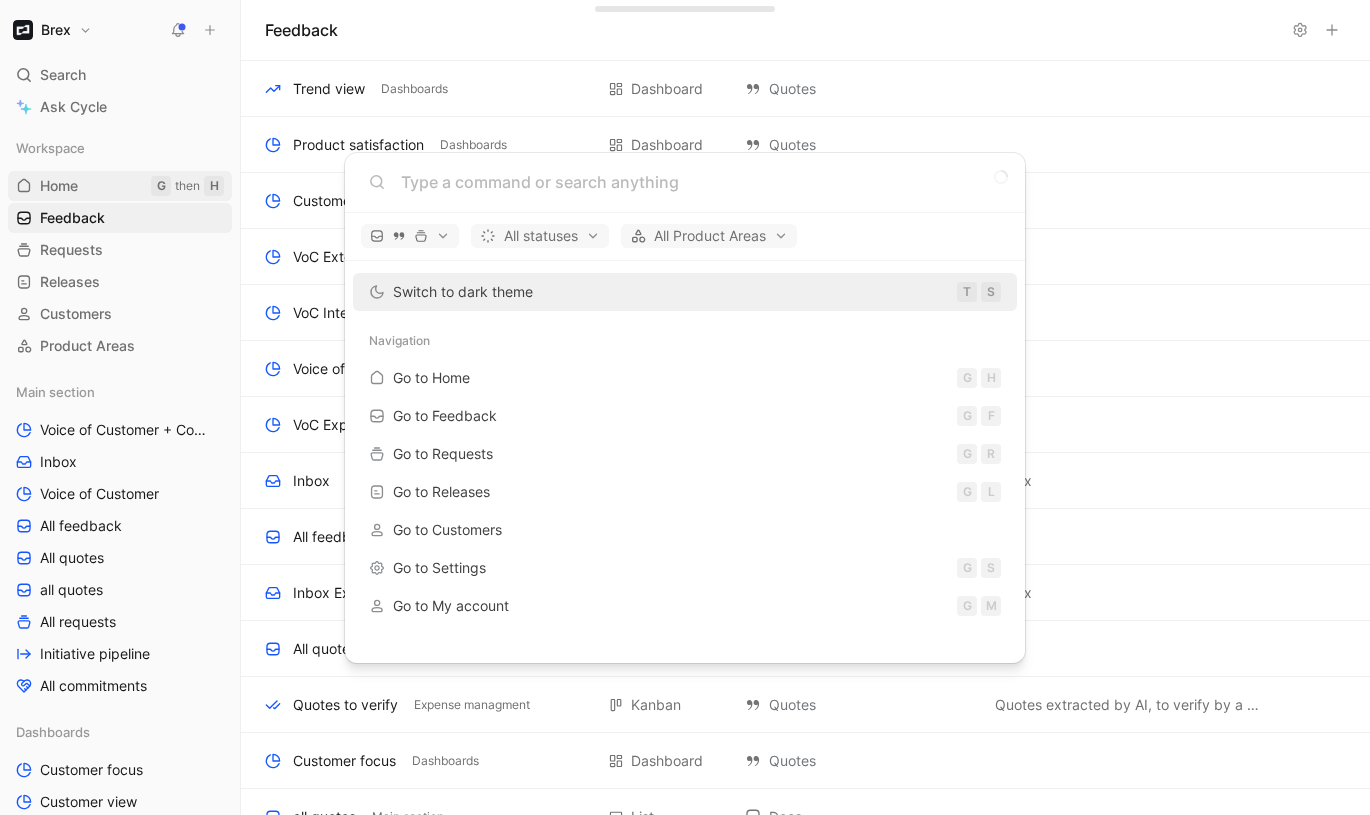 click on "Home" at bounding box center (59, 186) 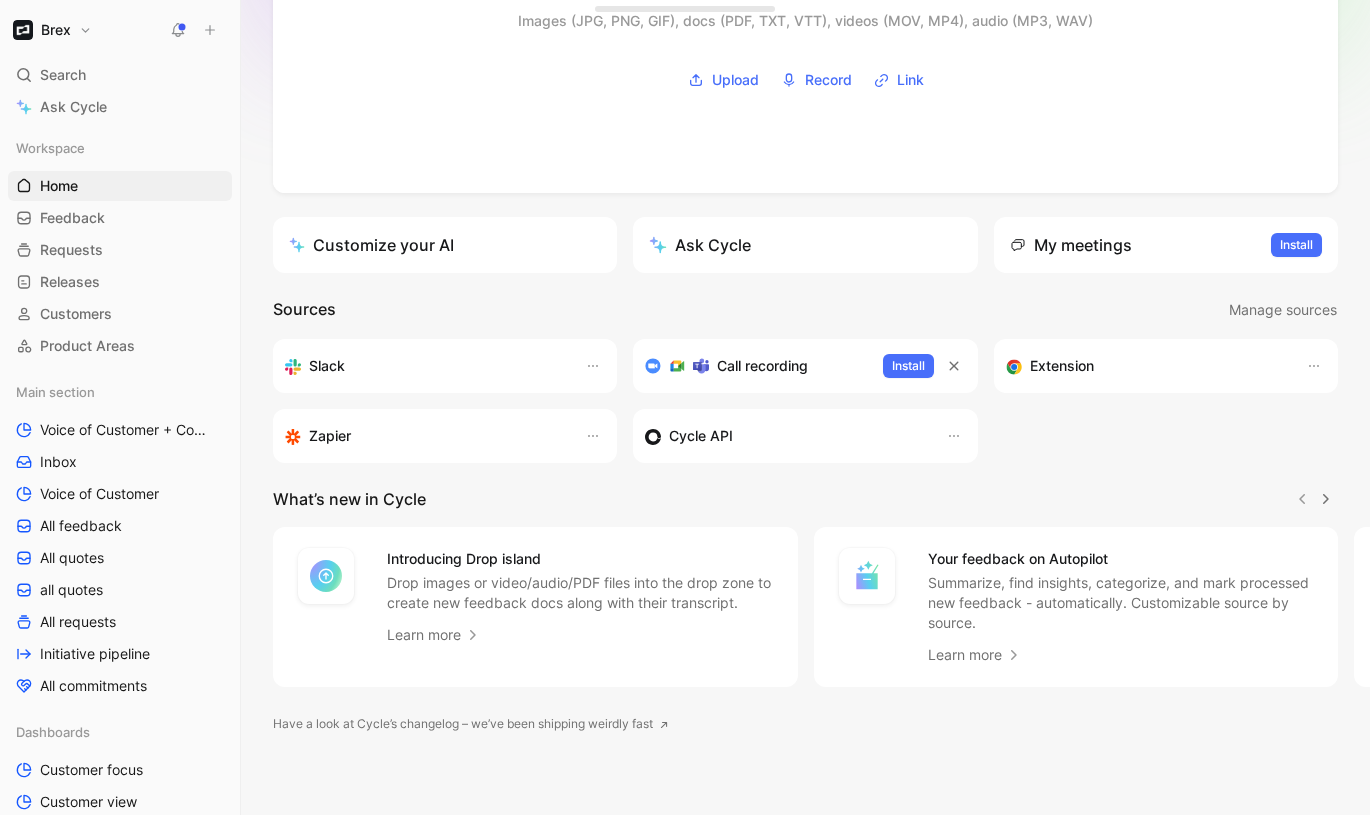 scroll, scrollTop: 108, scrollLeft: 0, axis: vertical 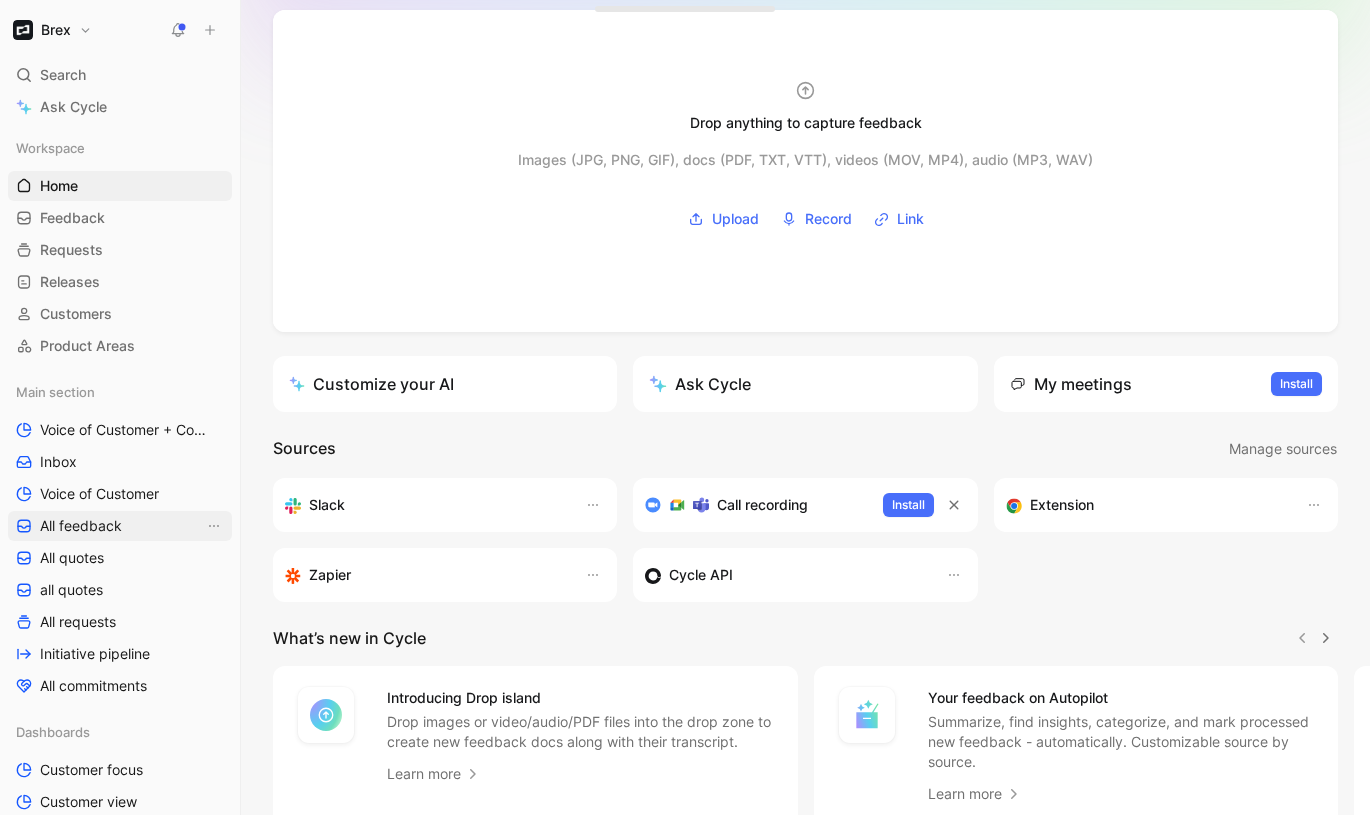 click on "All feedback" at bounding box center [81, 526] 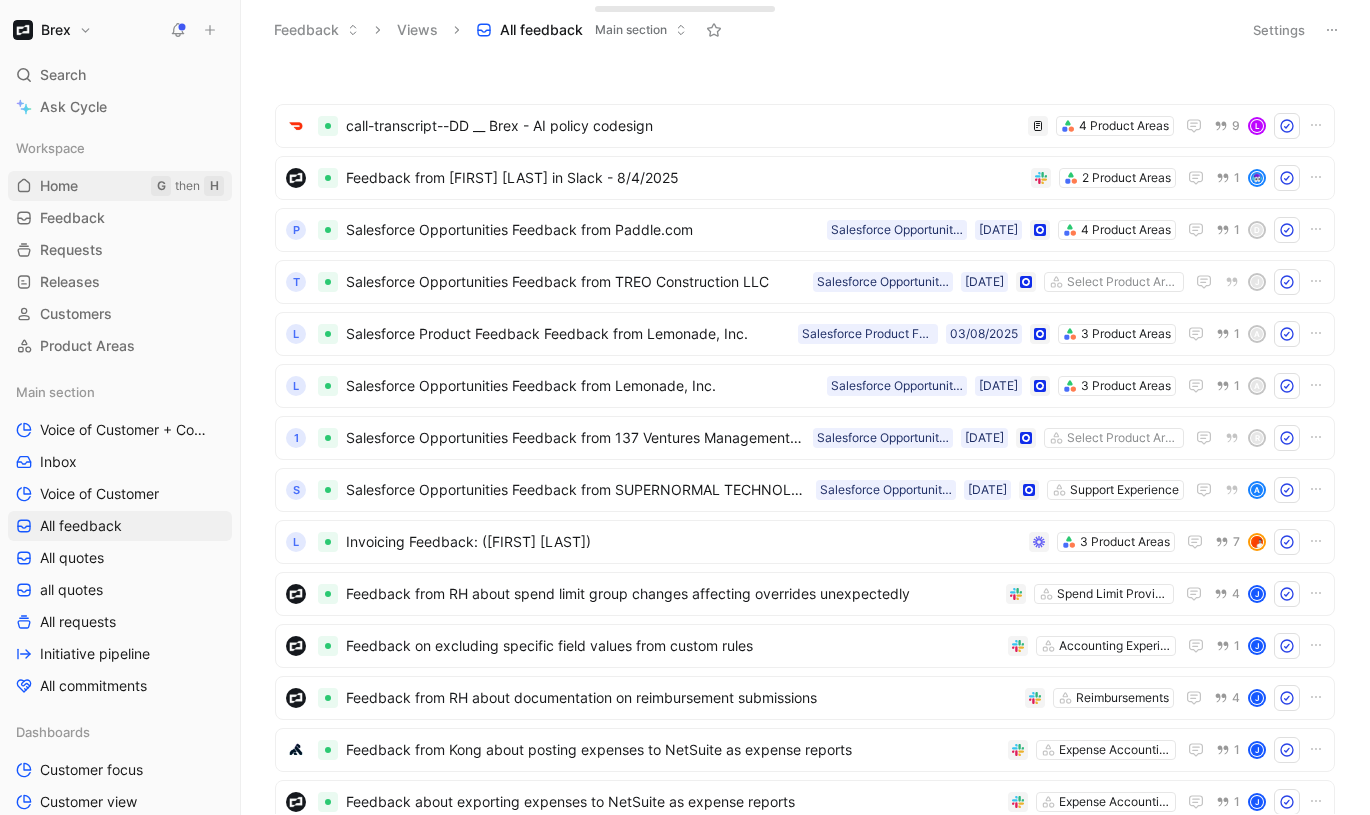 click on "Home G then H" at bounding box center [120, 186] 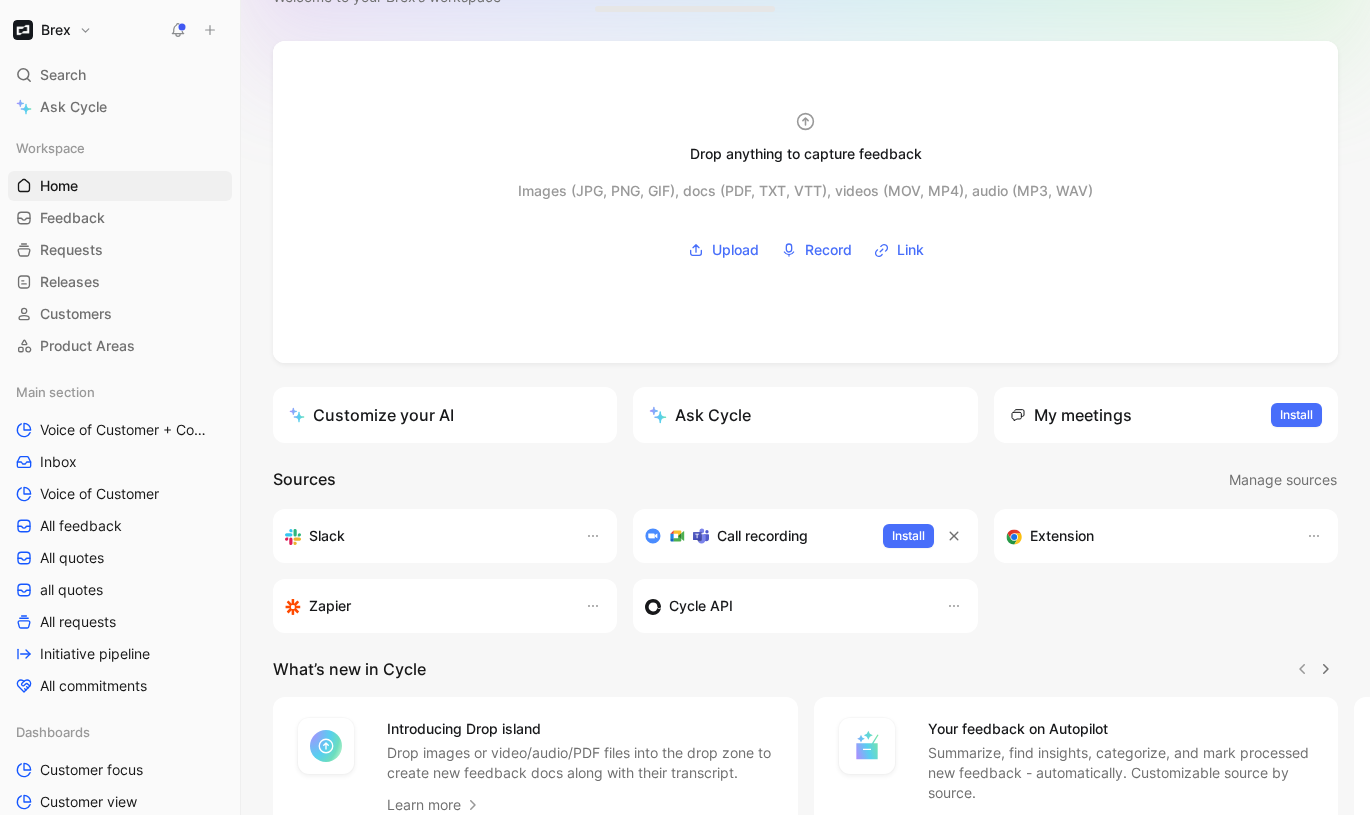 scroll, scrollTop: 0, scrollLeft: 0, axis: both 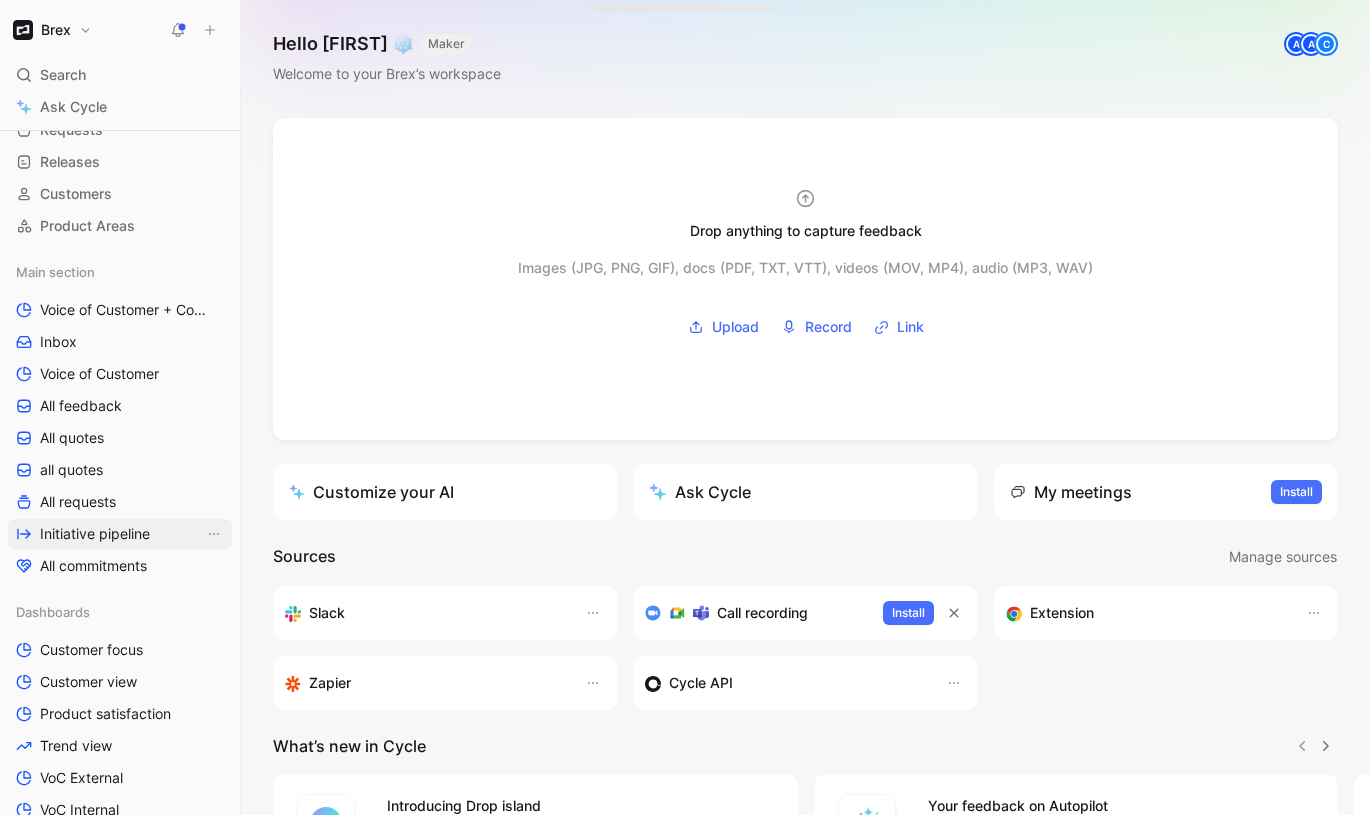 click on "Initiative pipeline" at bounding box center (95, 534) 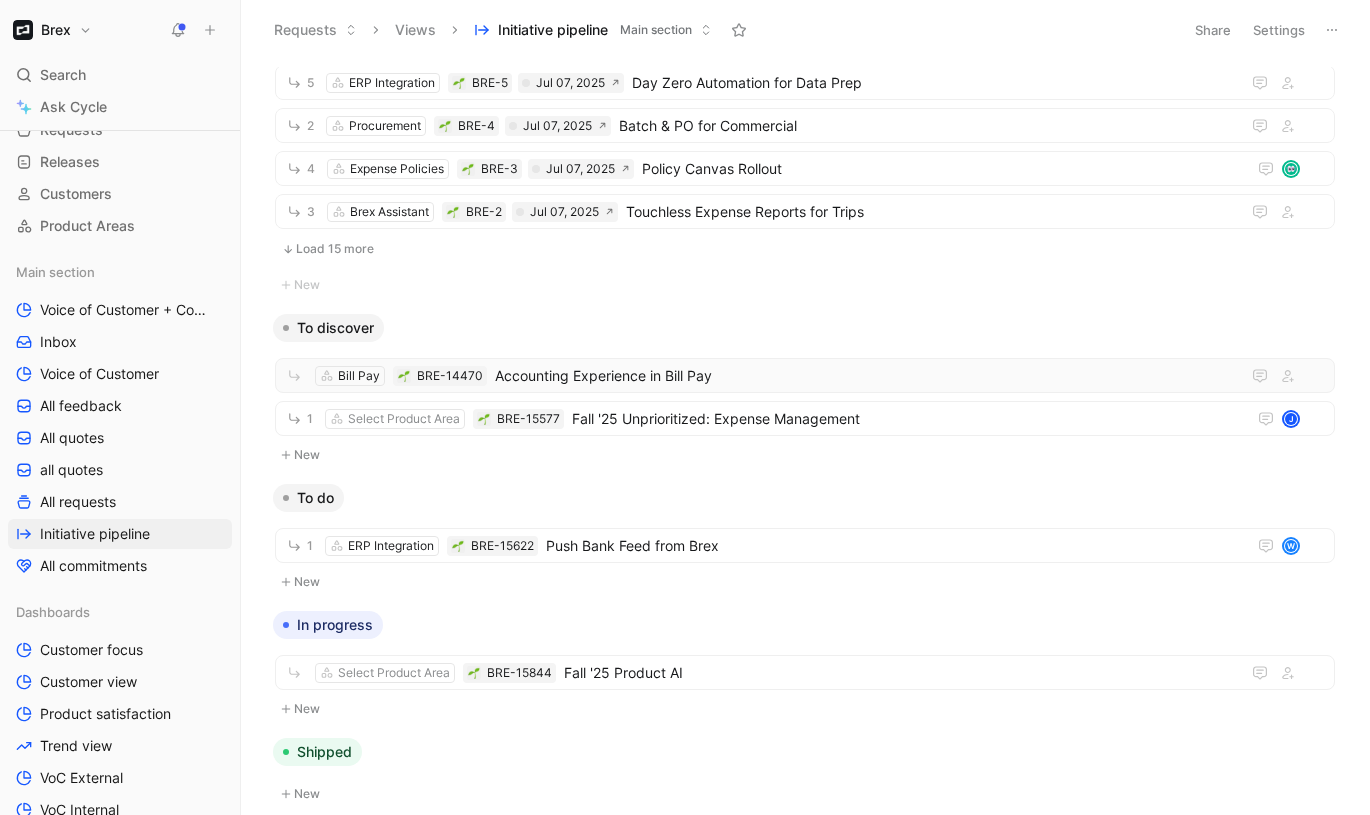 scroll, scrollTop: 631, scrollLeft: 0, axis: vertical 